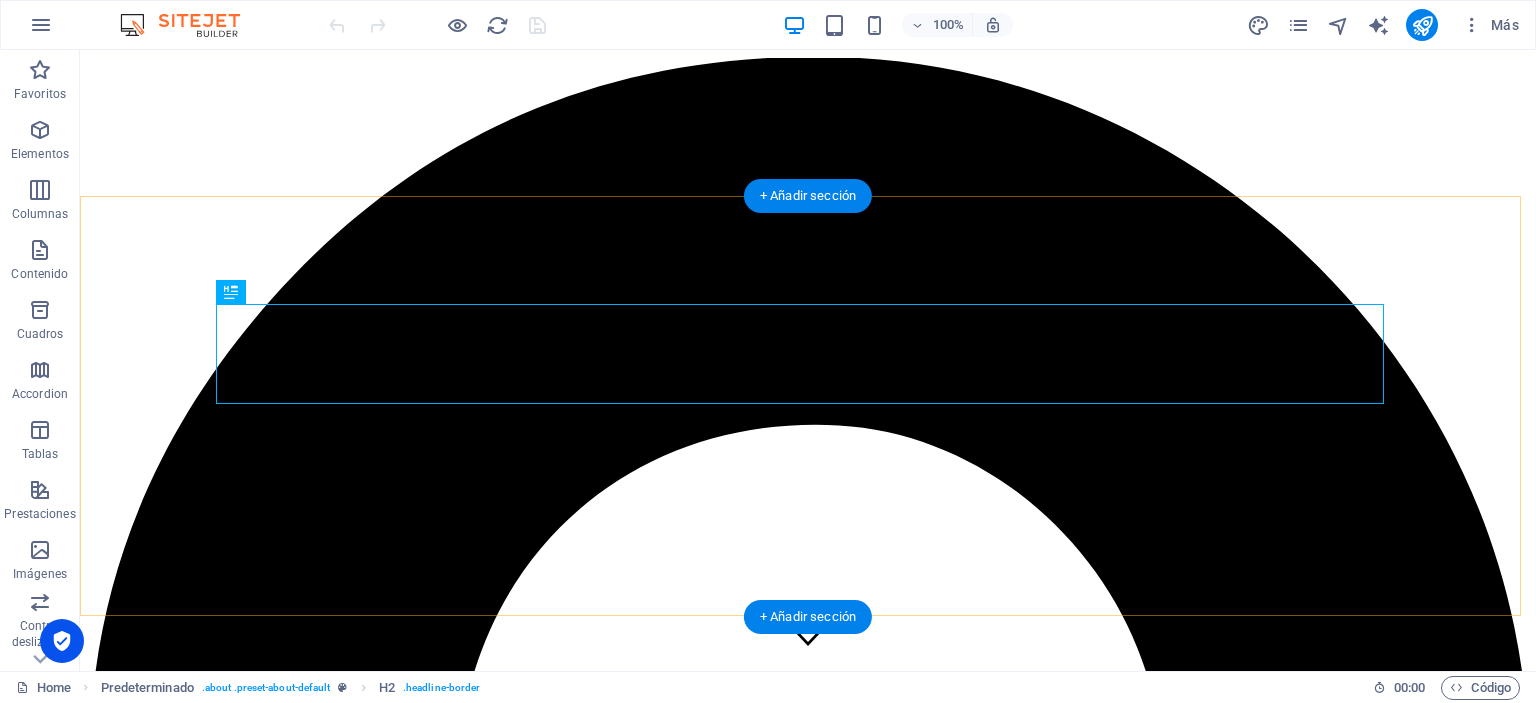 scroll, scrollTop: 532, scrollLeft: 0, axis: vertical 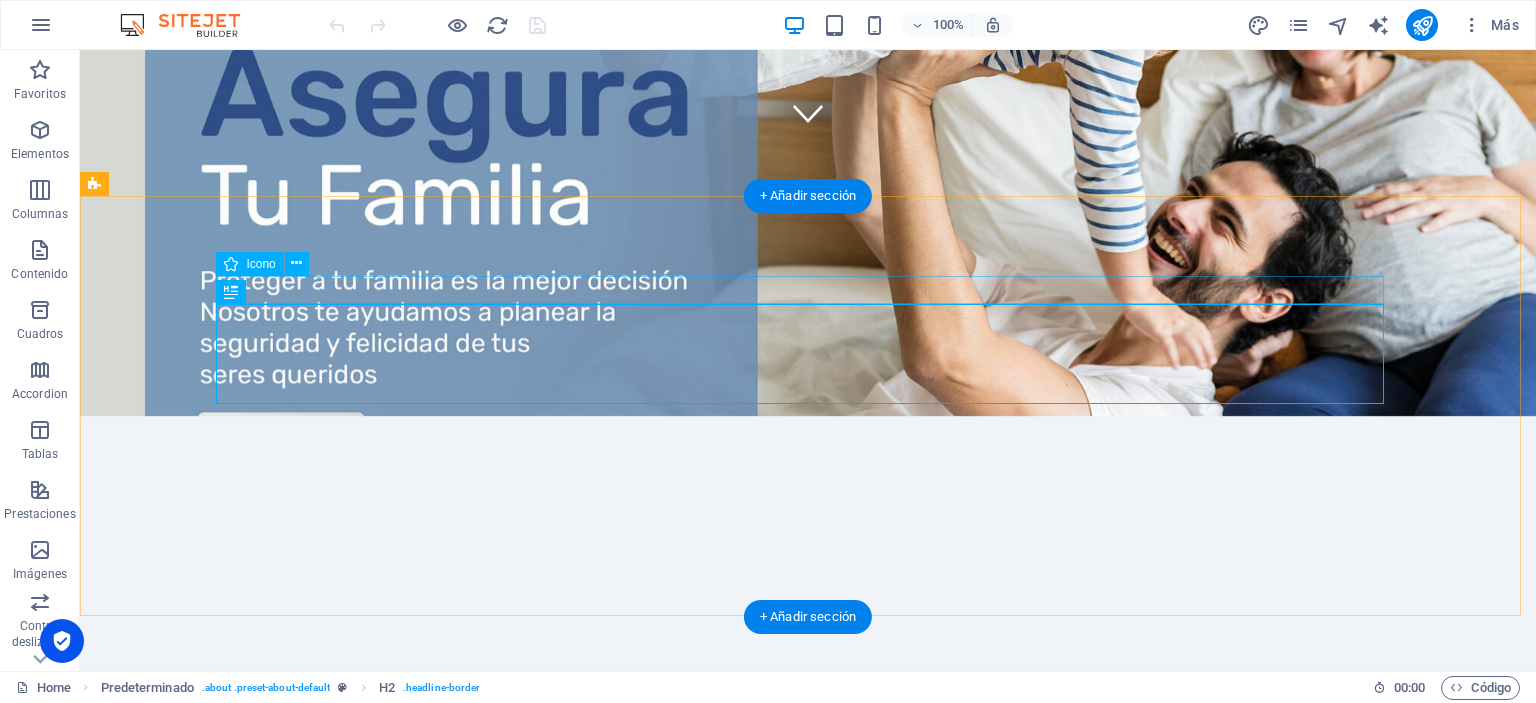 click at bounding box center (808, 688) 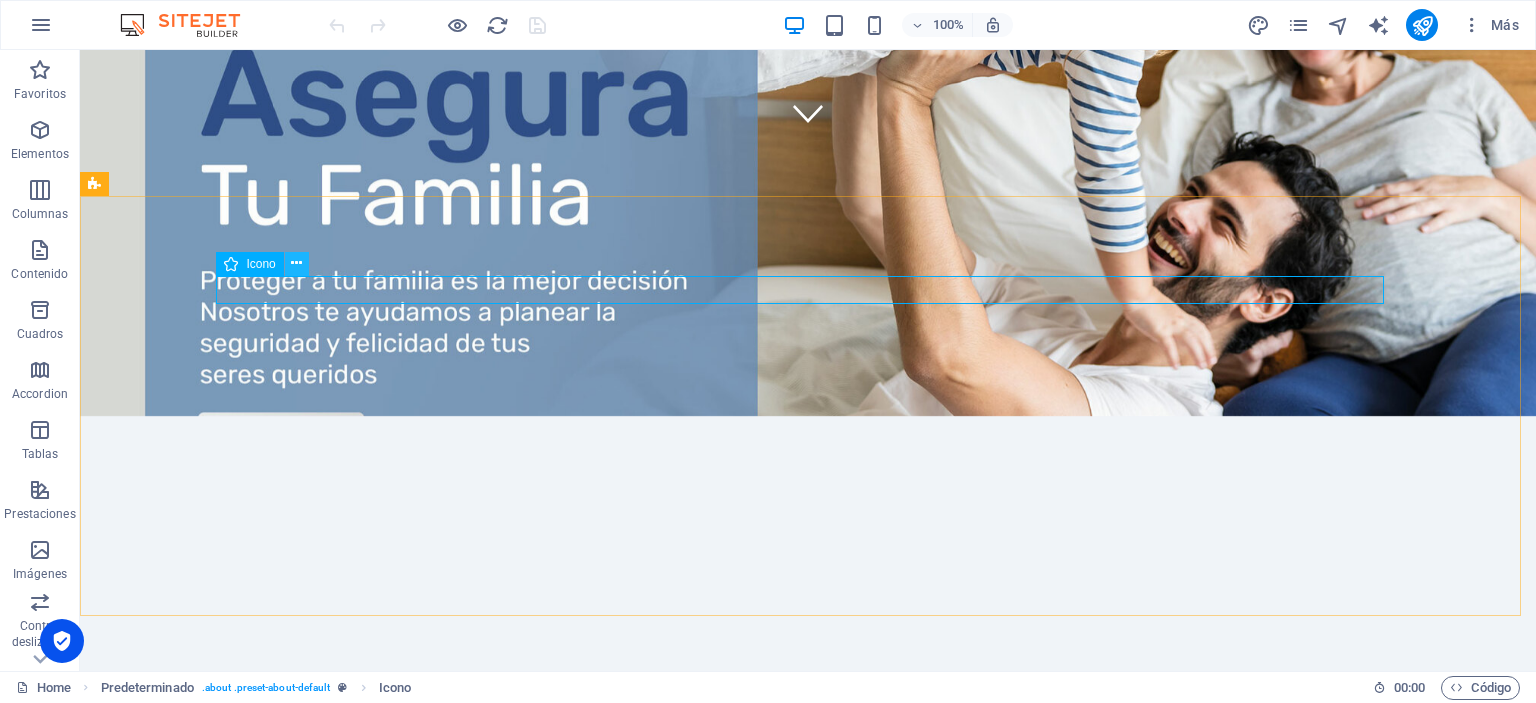 click at bounding box center (296, 263) 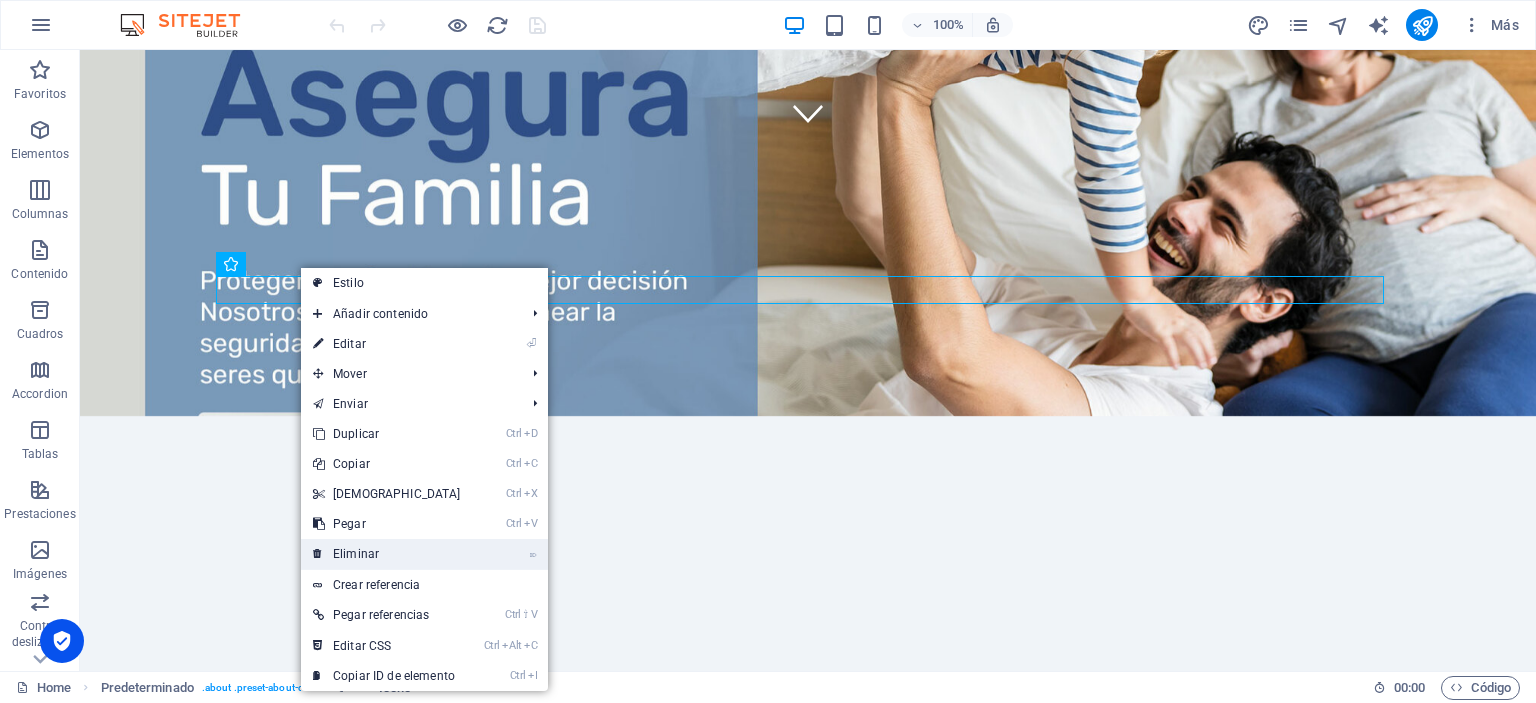click on "⌦  Eliminar" at bounding box center (387, 554) 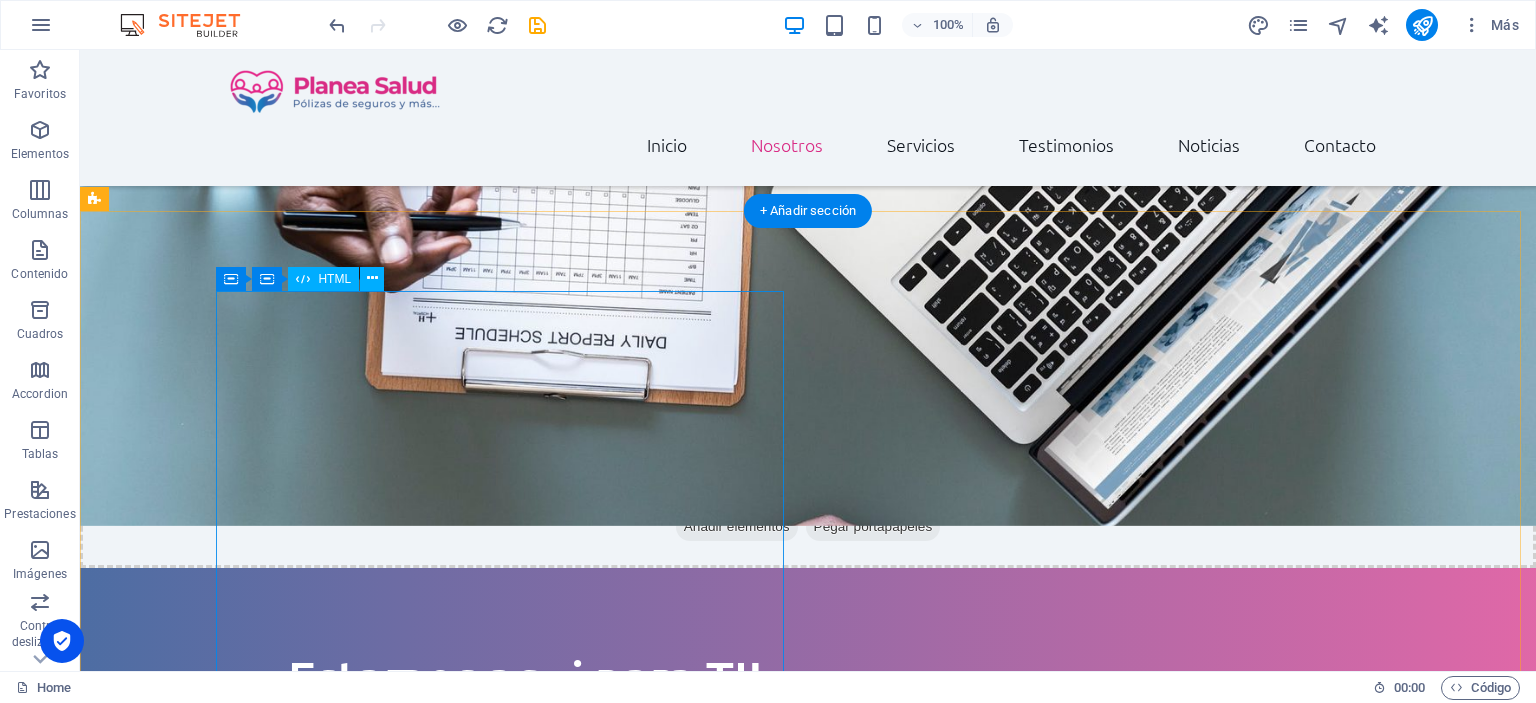 scroll, scrollTop: 1632, scrollLeft: 0, axis: vertical 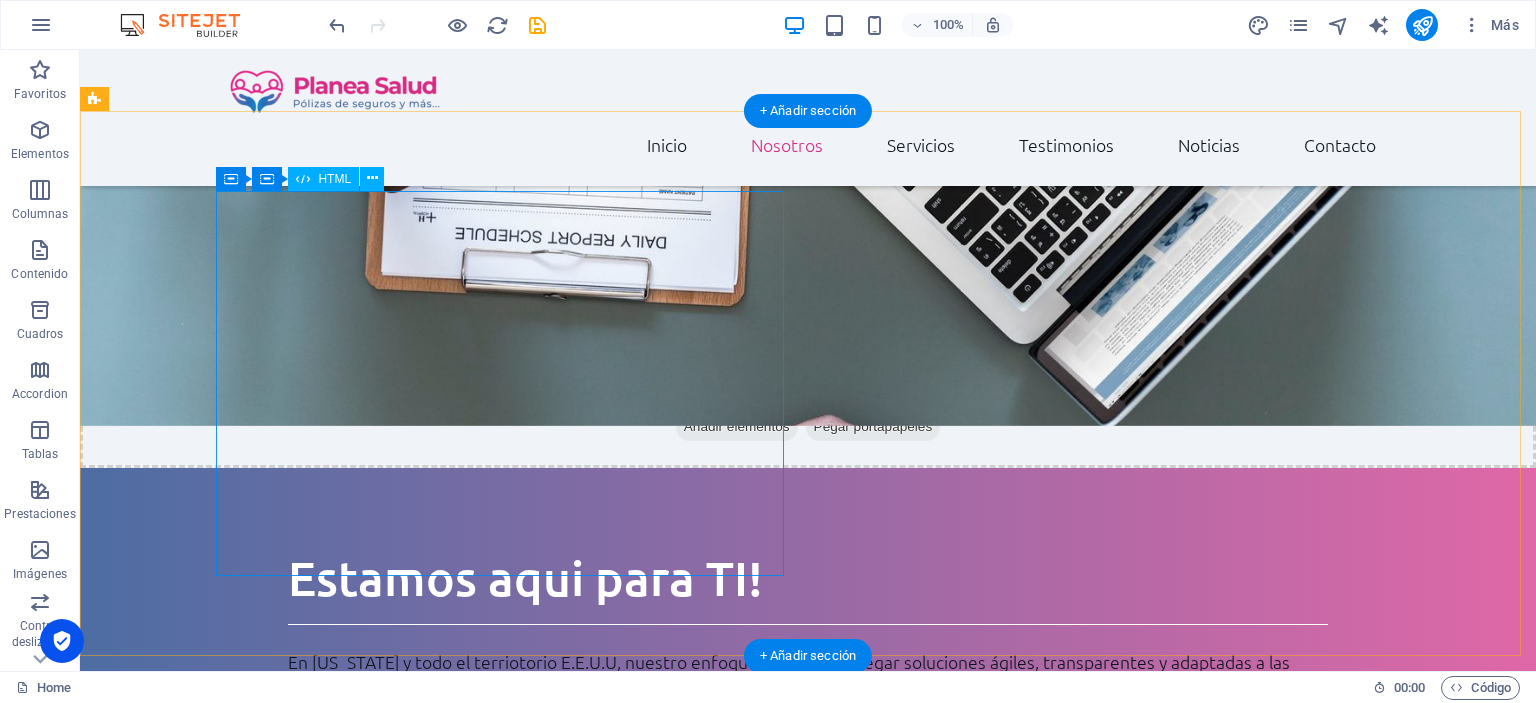 click on "Seguros y Salud
Seguros de Vida
Pólizas de Vida
person_heart  +
Termino
Indexada
Anualidades
Gastos Finales: Pólizas o Protección Familiar
volunteer_activism  +
Gastos Funerales
Beneficios en Efectivo
Mas Informacion Seguros de Vida
deceased  +
Mas Info" at bounding box center (380, 1362) 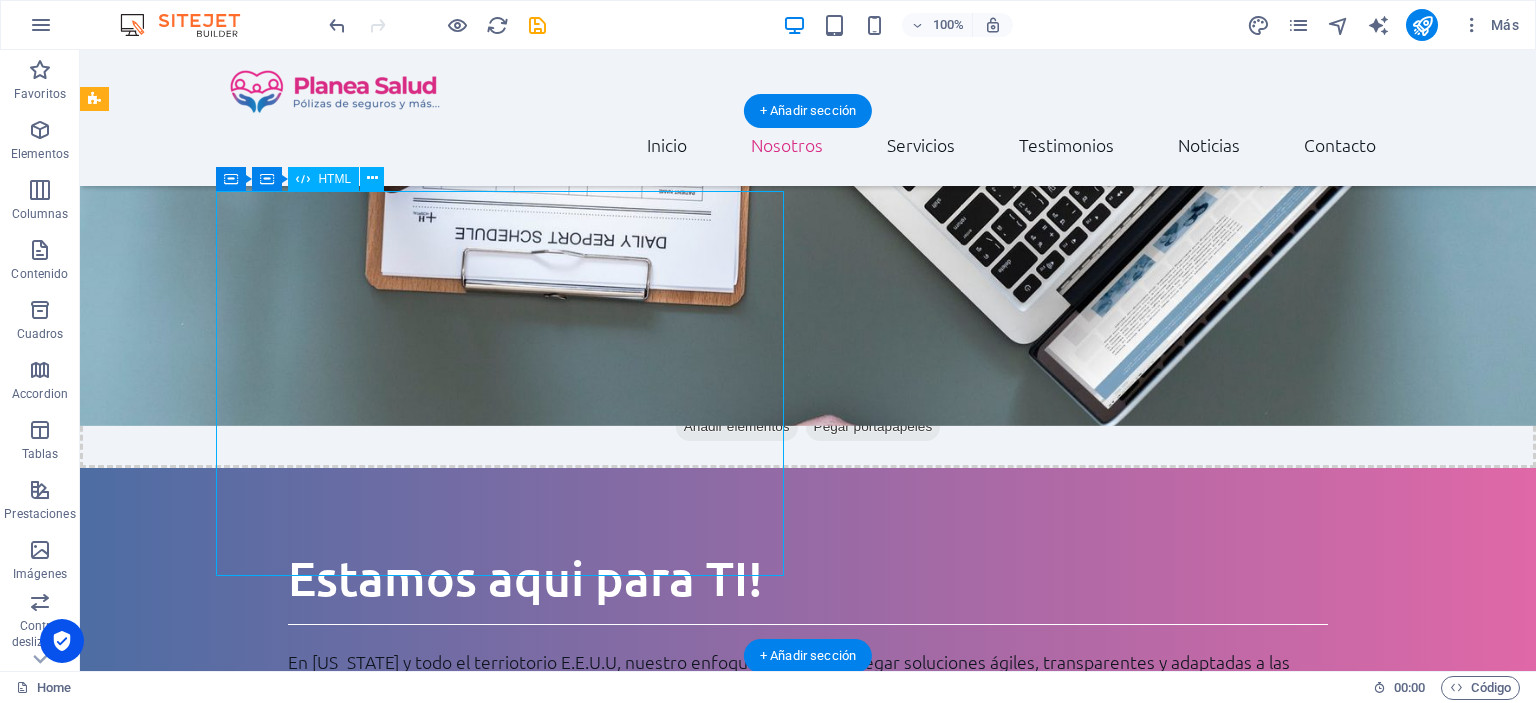 click on "Seguros y Salud
Seguros de Vida
Pólizas de Vida
person_heart  +
Termino
Indexada
Anualidades
Gastos Finales: Pólizas o Protección Familiar
volunteer_activism  +
Gastos Funerales
Beneficios en Efectivo
Mas Informacion Seguros de Vida
deceased  +
Mas Info" at bounding box center [380, 1362] 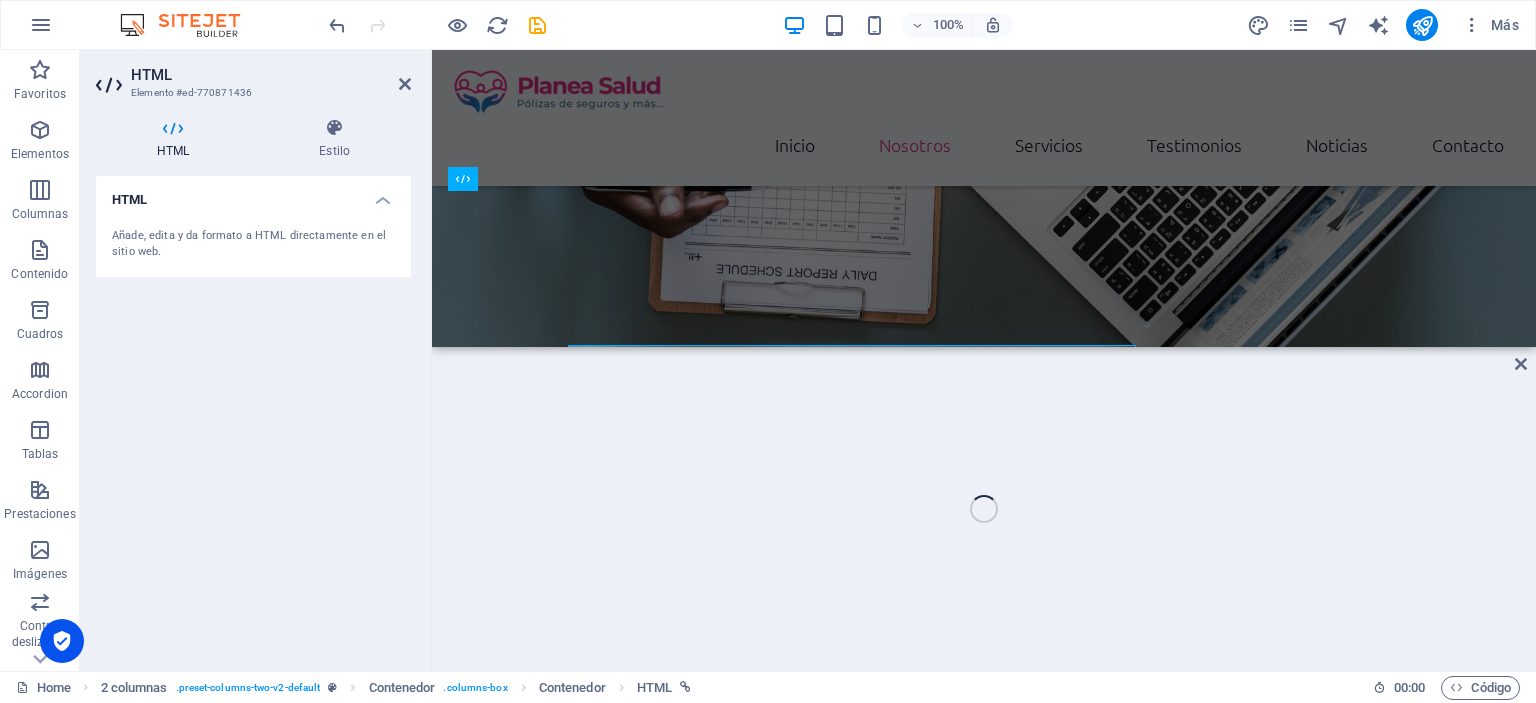 scroll, scrollTop: 1479, scrollLeft: 0, axis: vertical 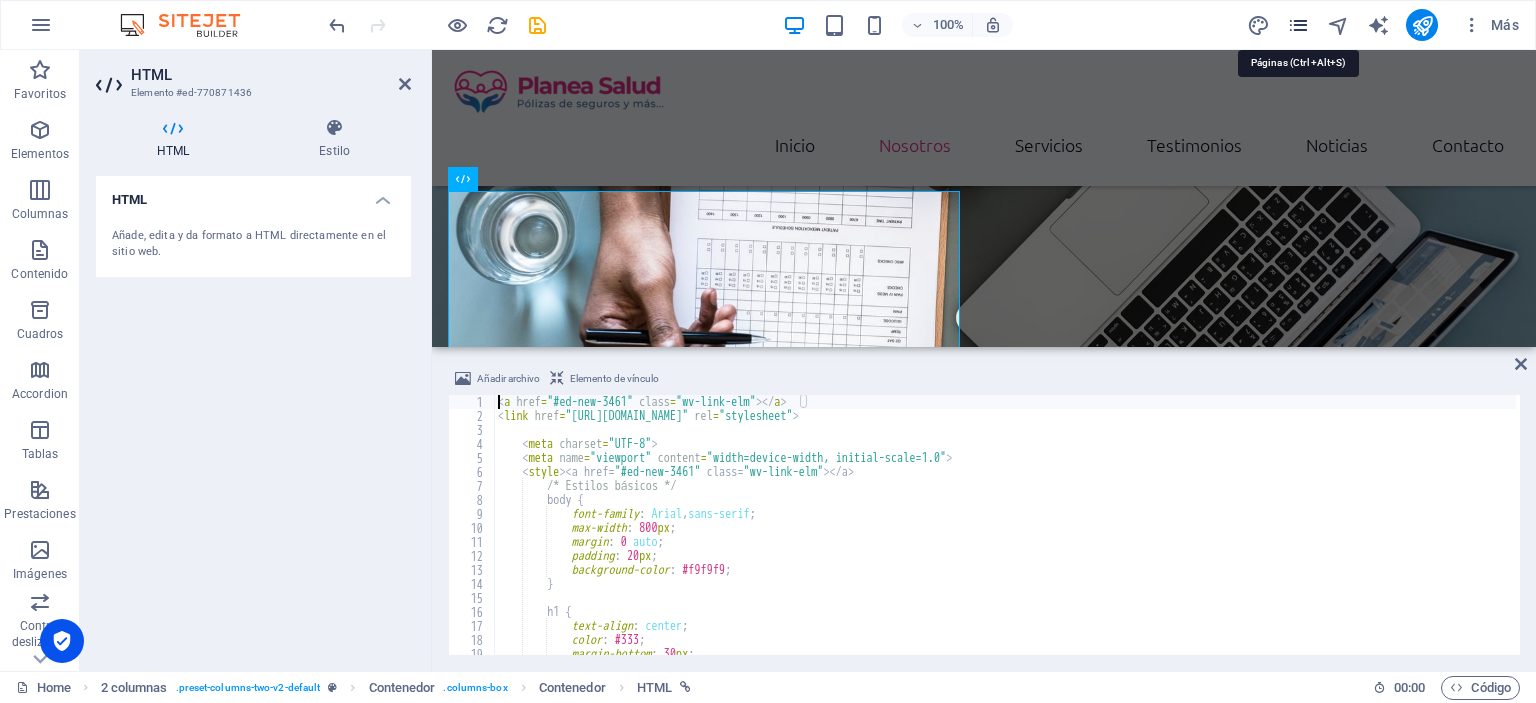 click at bounding box center (1298, 25) 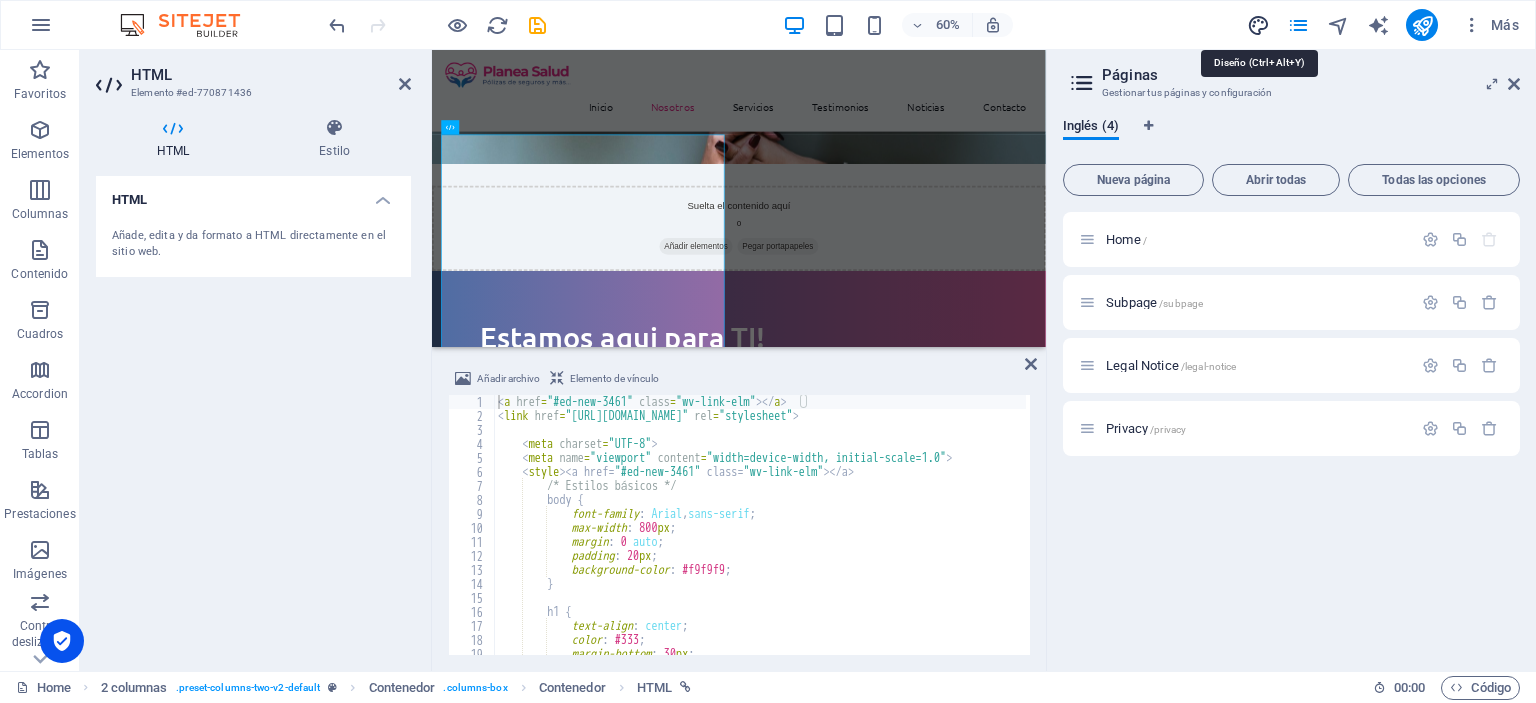 click at bounding box center [1258, 25] 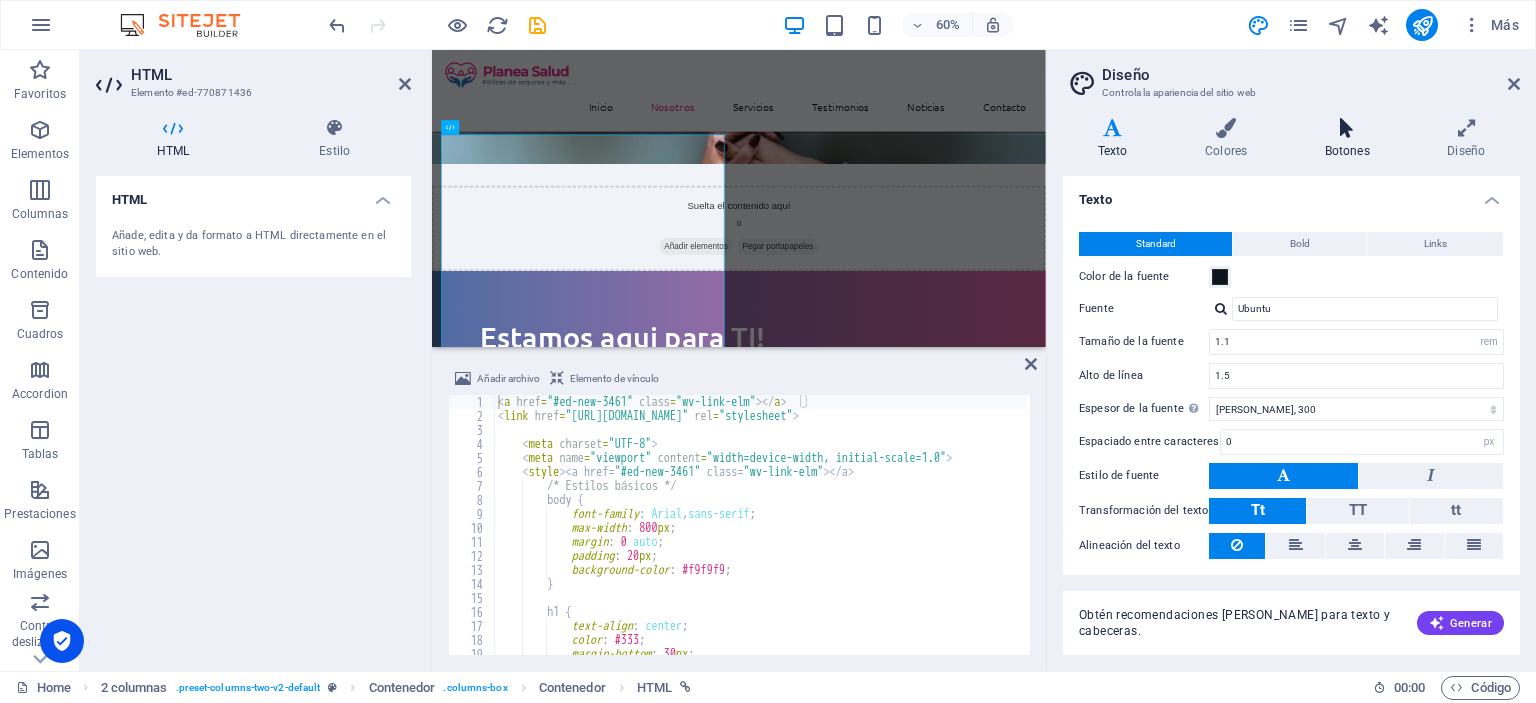 click at bounding box center [1347, 128] 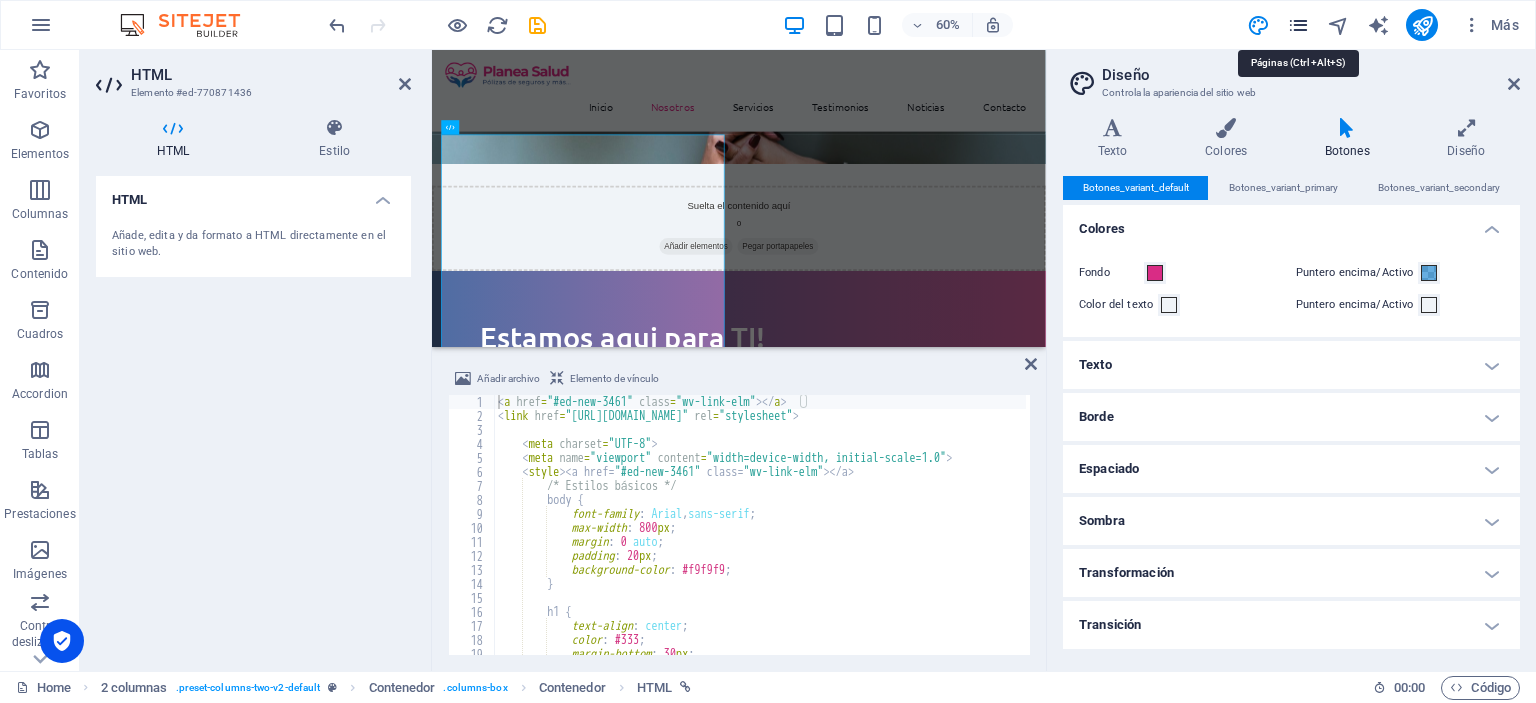 click at bounding box center (1298, 25) 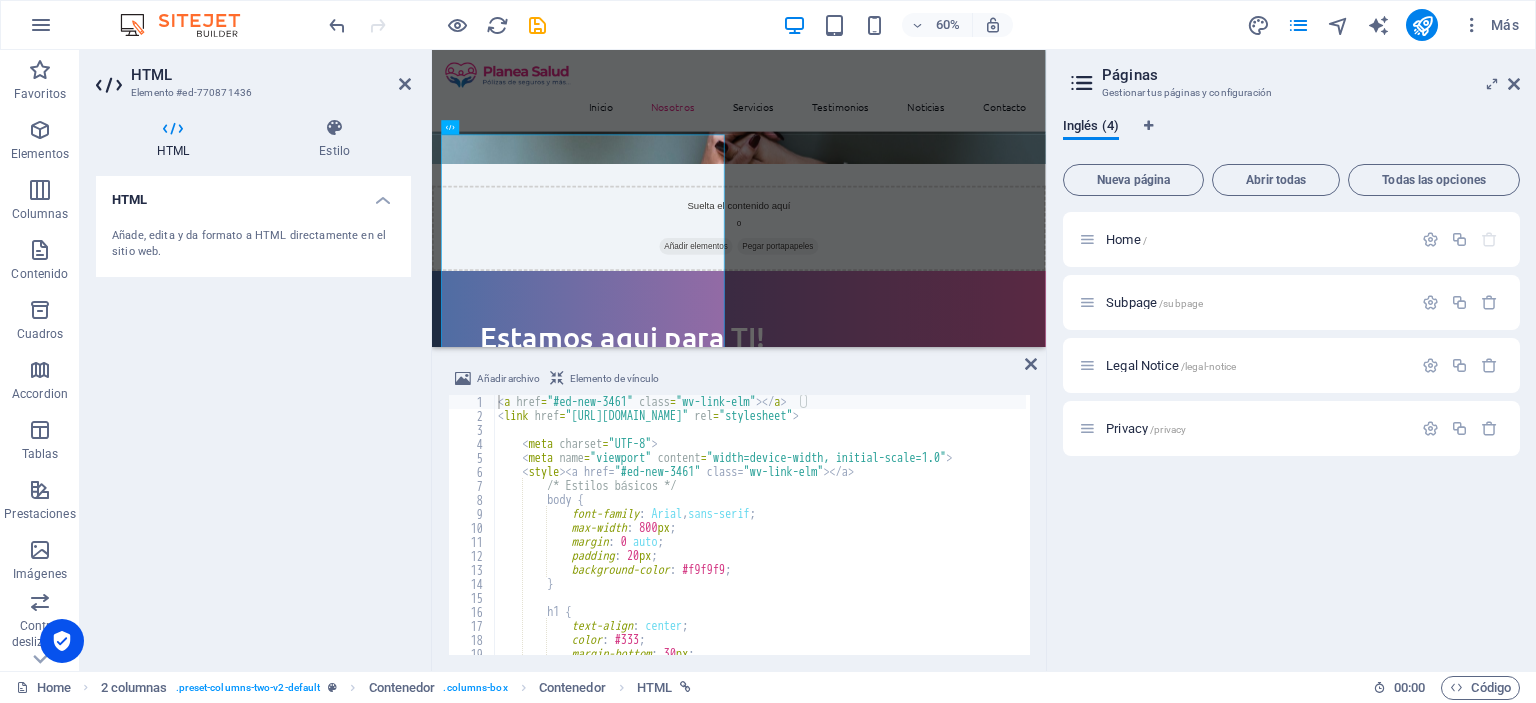 scroll, scrollTop: 0, scrollLeft: 0, axis: both 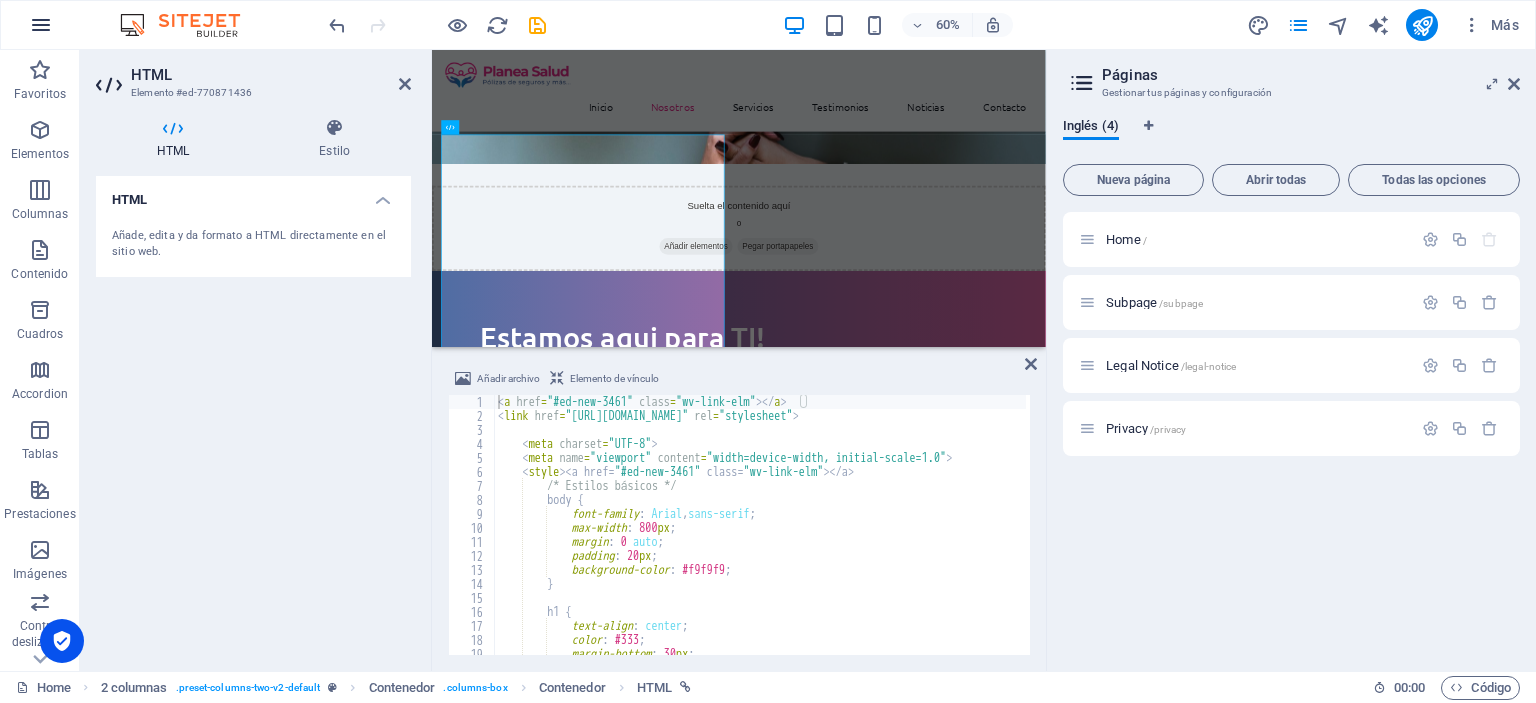 click at bounding box center (41, 25) 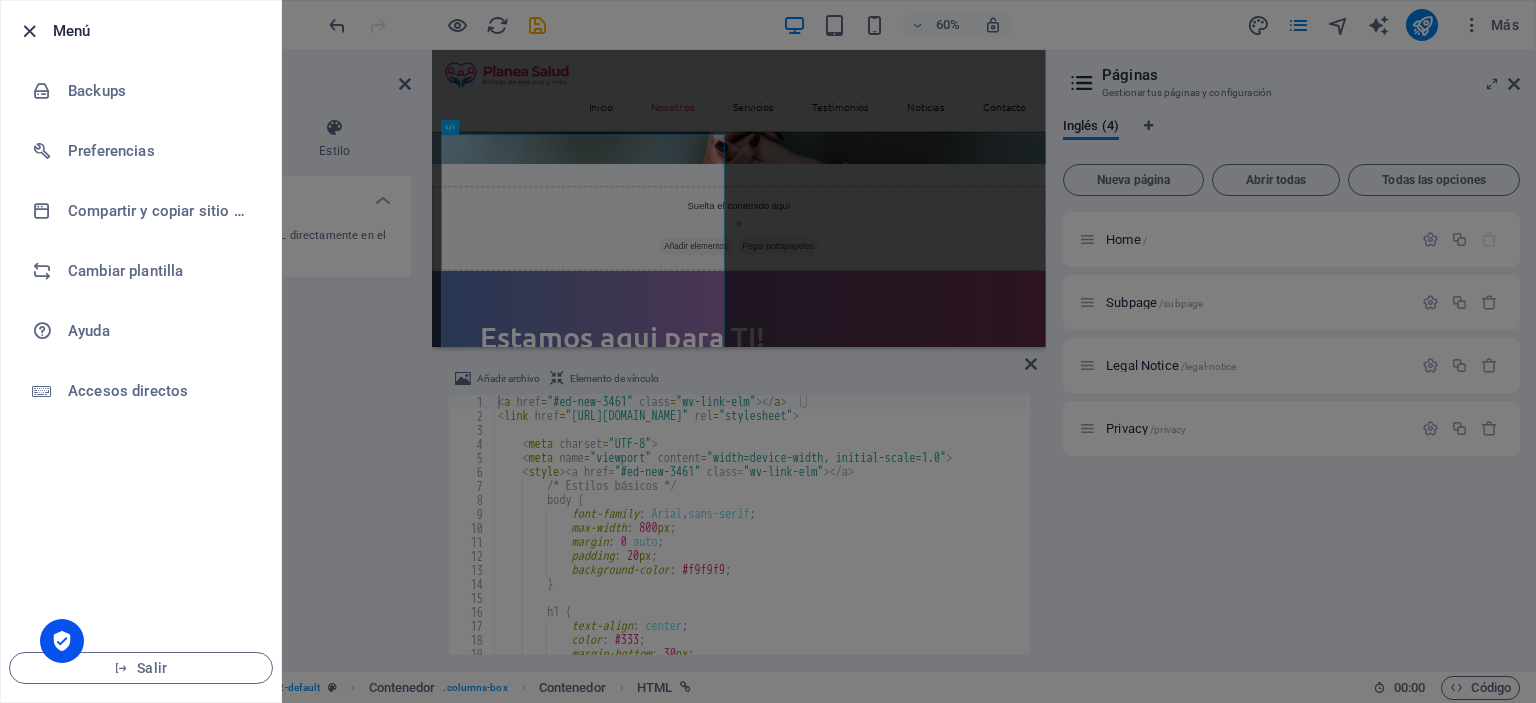 click at bounding box center (29, 31) 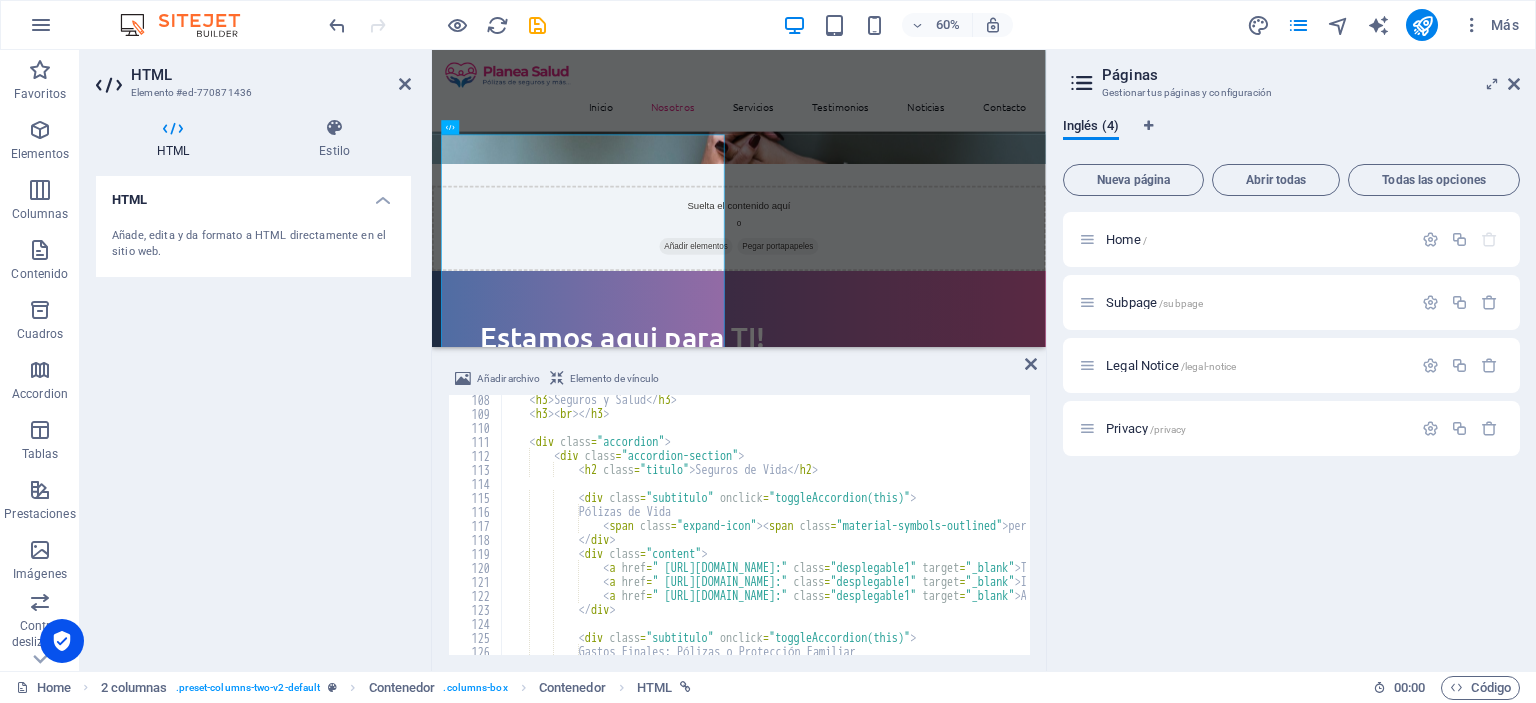 scroll, scrollTop: 1500, scrollLeft: 0, axis: vertical 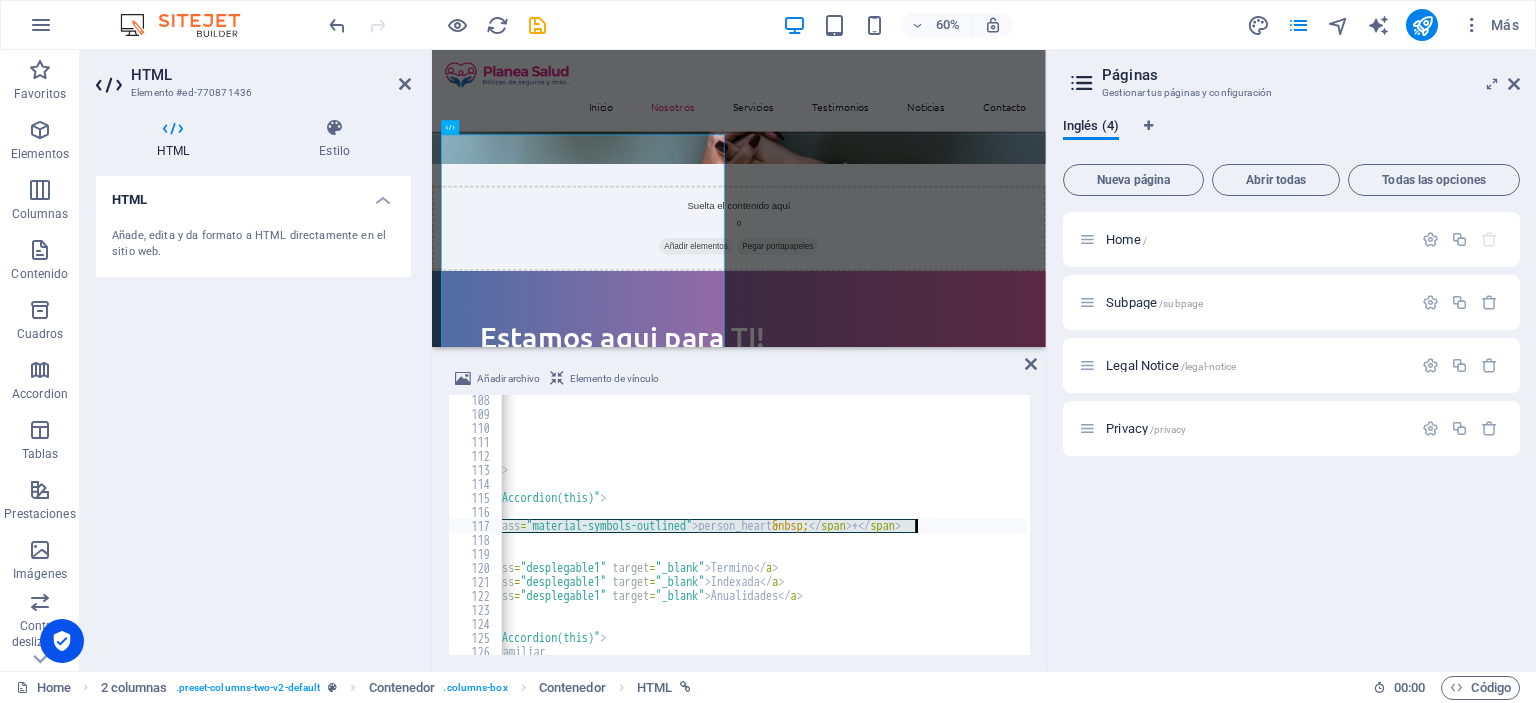 click on "< h3 > Seguros y Salud </ h3 >      < h3 > < br > </ h3 >           < div   class = "accordion" >           < div   class = "accordion-section" >                < h2   class = "titulo" > Seguros de Vida </ h2 >                < div   class = "subtitulo"   onclick = "toggleAccordion(this)" >                    Pólizas de Vida                     < span   class = "expand-icon" > < span   class = "material-symbols-outlined" > person_heart &nbsp; </ span > + </ span >                </ div >                < div   class = "content" >                     < a   href = " [URL][DOMAIN_NAME]:"   class = "desplegable1"   target = "_blank" > Termino </ a >                     < a   href = " [URL][DOMAIN_NAME]:"   class = "desplegable1"   target = "_blank" > Indexada </ a >                < a" at bounding box center [1010, 535] 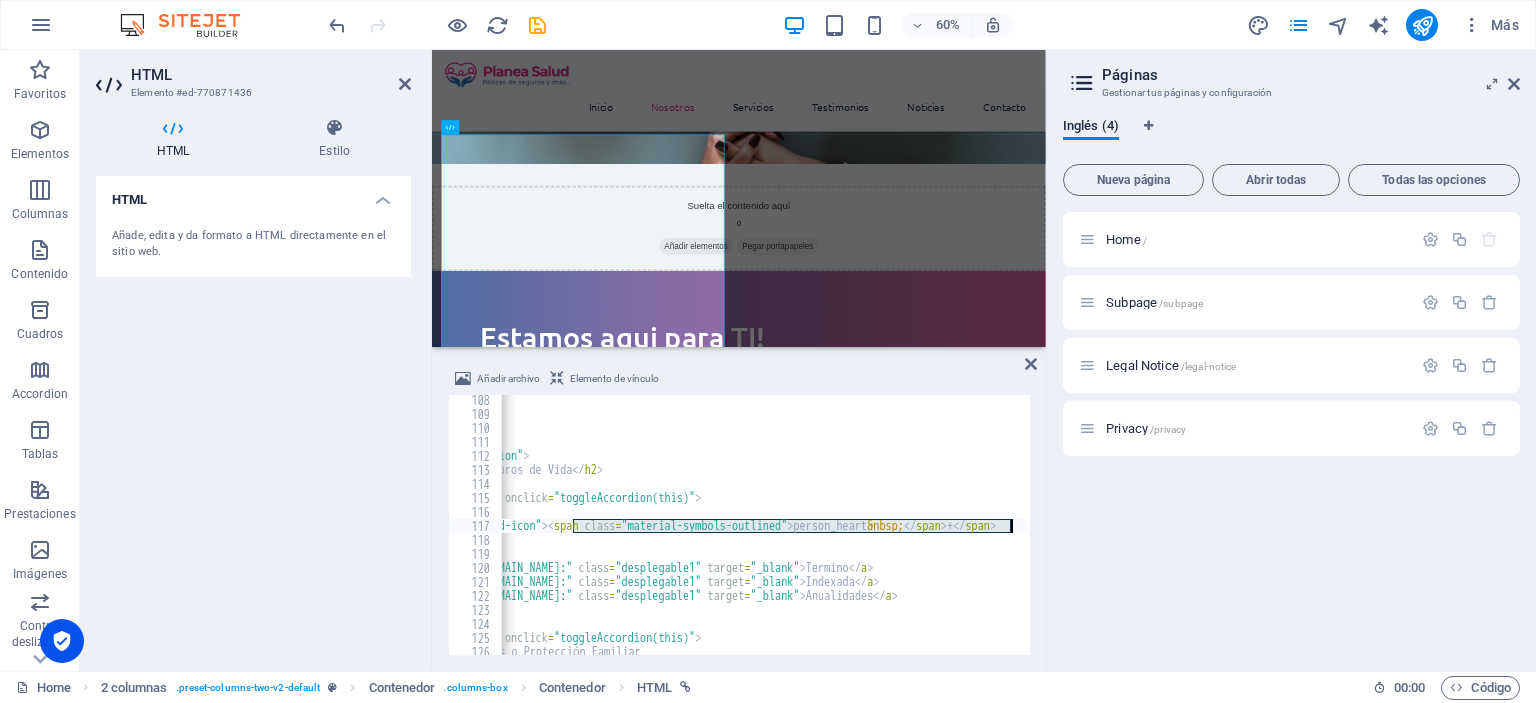 scroll, scrollTop: 0, scrollLeft: 212, axis: horizontal 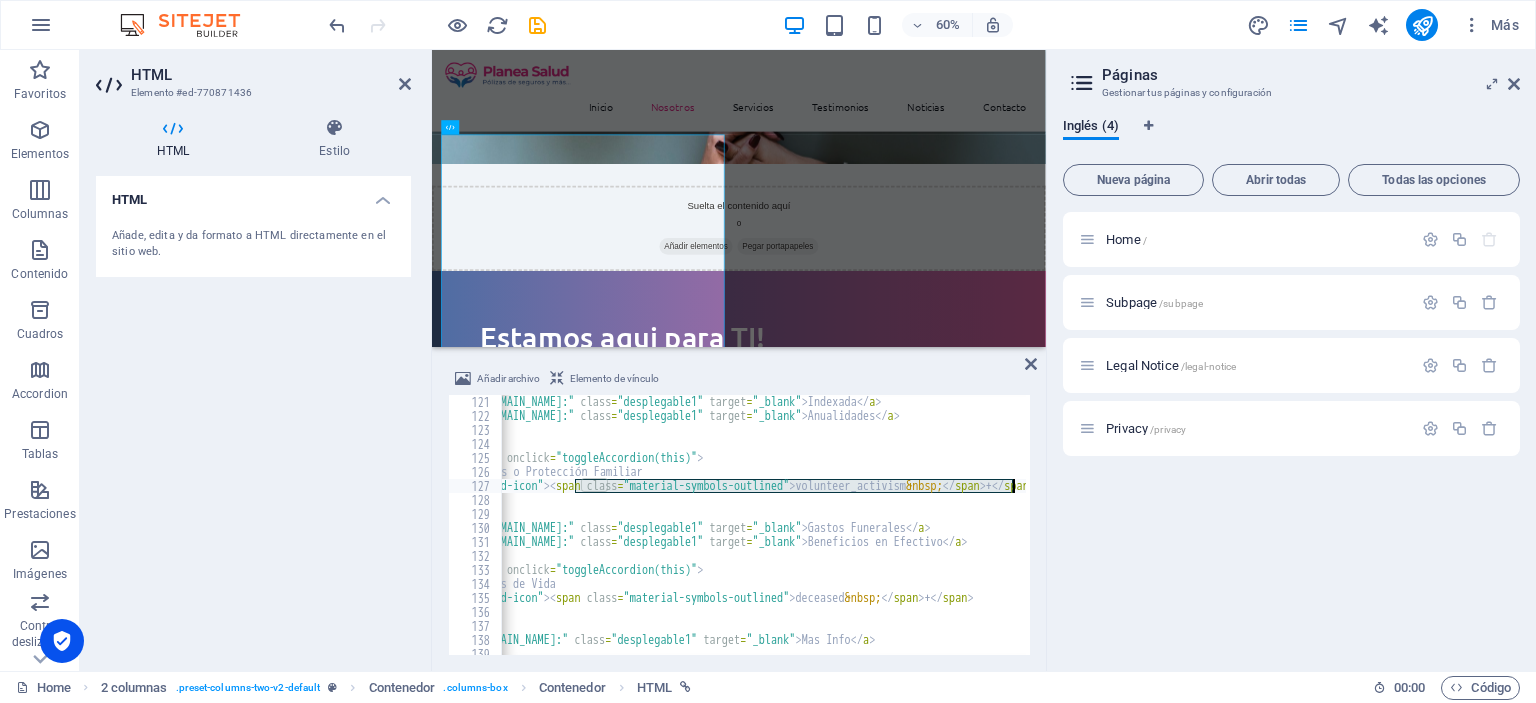 drag, startPoint x: 574, startPoint y: 487, endPoint x: 1014, endPoint y: 484, distance: 440.01022 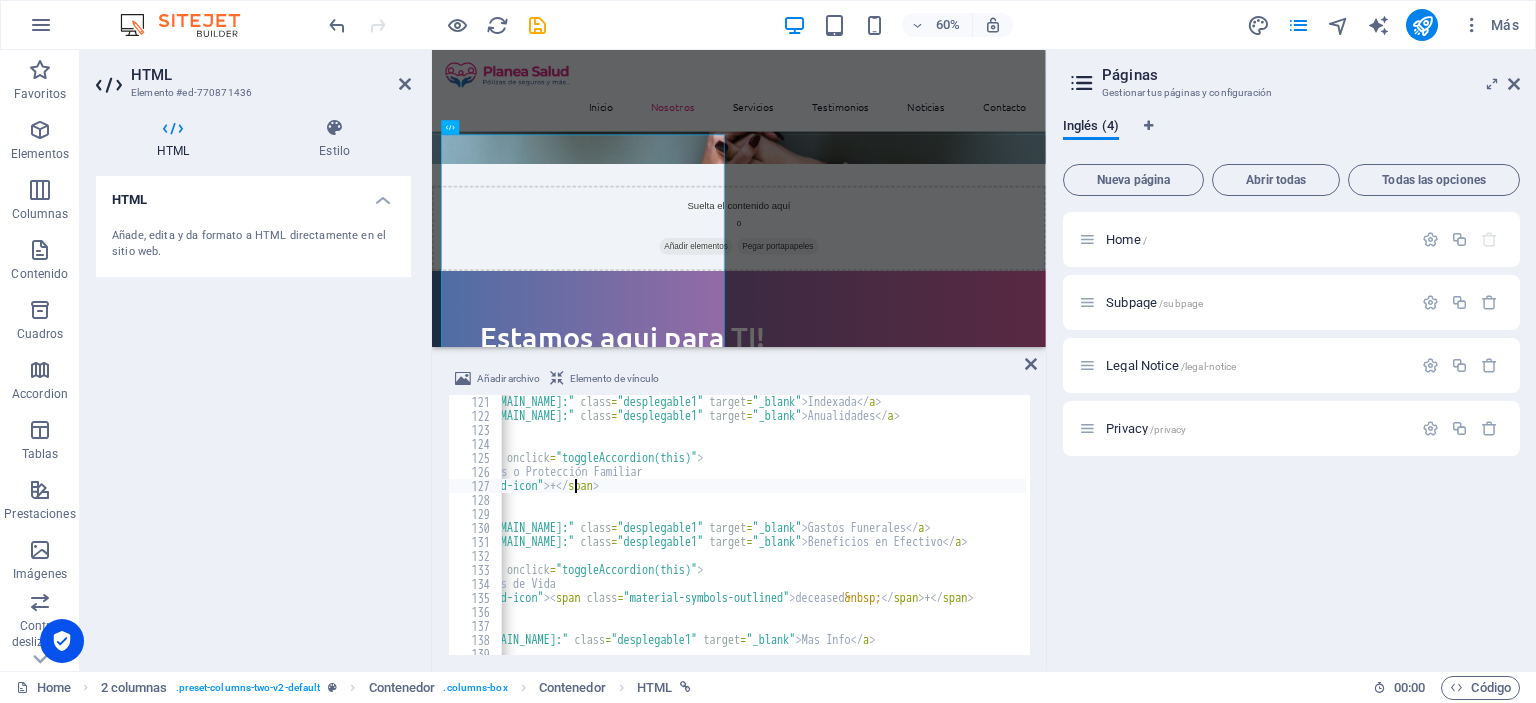 scroll, scrollTop: 1740, scrollLeft: 0, axis: vertical 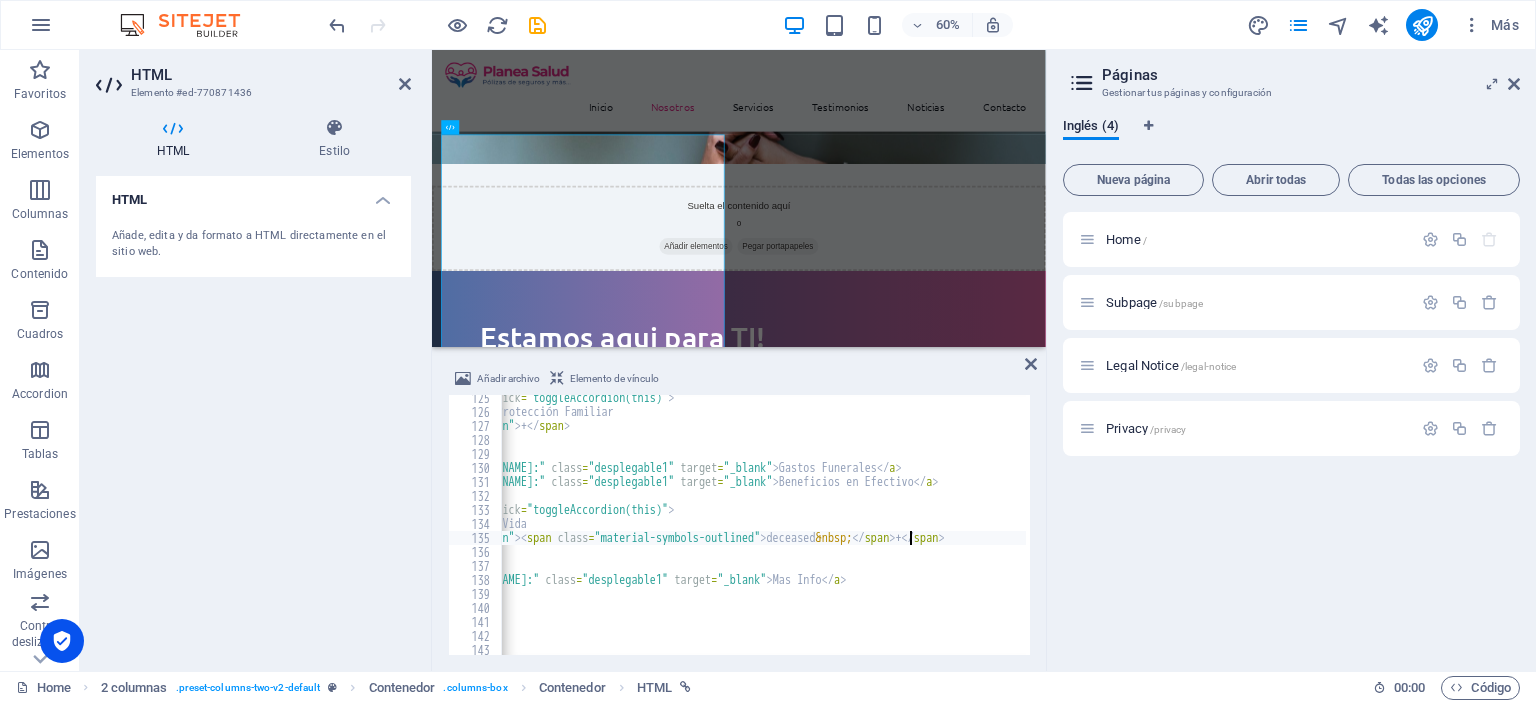 click on "< div   class = "subtitulo"   onclick = "toggleAccordion(this)" >                    Gastos Finales: Pólizas o Protección Familiar                     < span   class = "expand-icon" > + </ span >                </ div >                < div   class = "content" >                     < a   href = " [URL][DOMAIN_NAME]:"   class = "desplegable1"   target = "_blank" > Gastos Funerales </ a >                     < a   href = " [URL][DOMAIN_NAME]:"   class = "desplegable1"   target = "_blank" > Beneficios en Efectivo </ a >                </ div >                < div   class = "subtitulo"   onclick = "toggleAccordion(this)" >                    Mas Informacion Seguros de Vida                     < span   class = "expand-icon" > < span   class = >" at bounding box center (1078, 533) 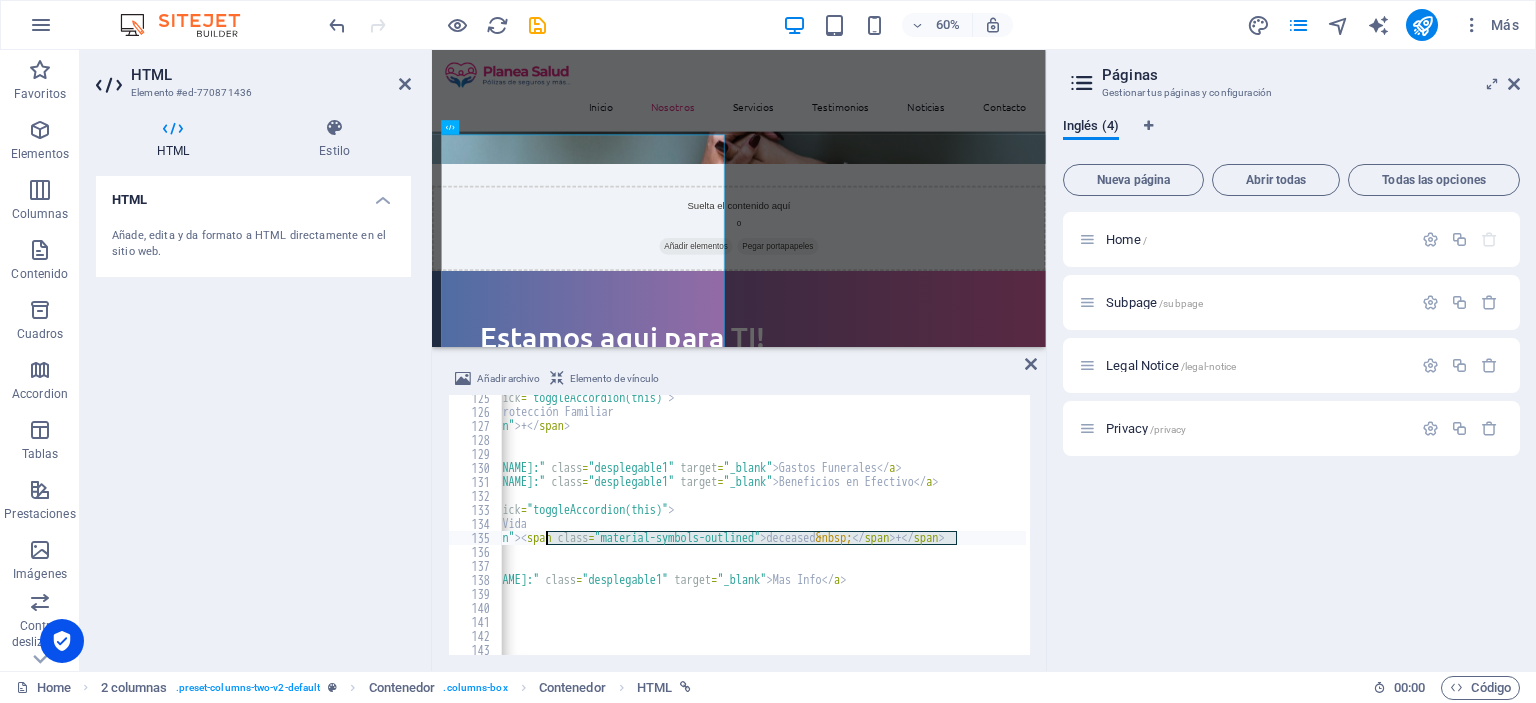 drag, startPoint x: 958, startPoint y: 535, endPoint x: 548, endPoint y: 536, distance: 410.00122 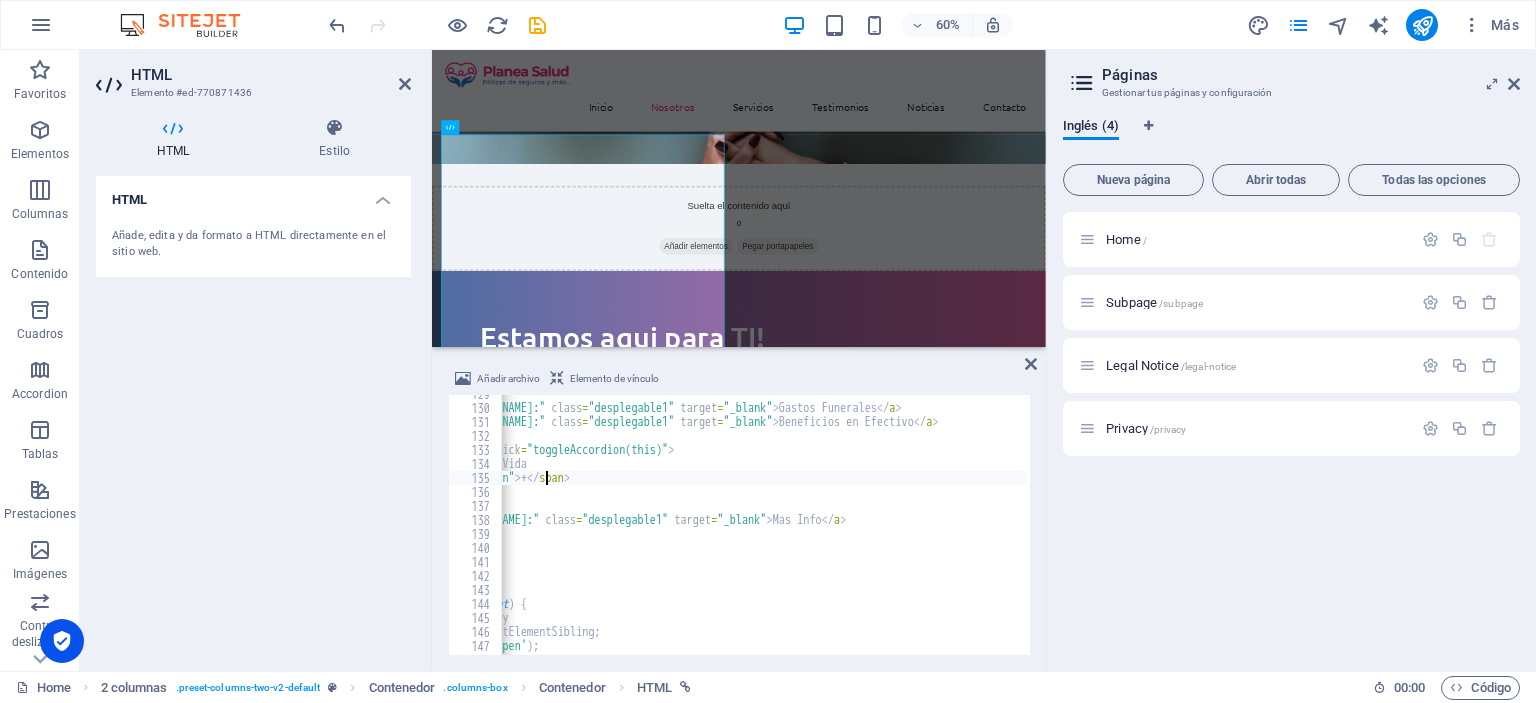 scroll, scrollTop: 1900, scrollLeft: 0, axis: vertical 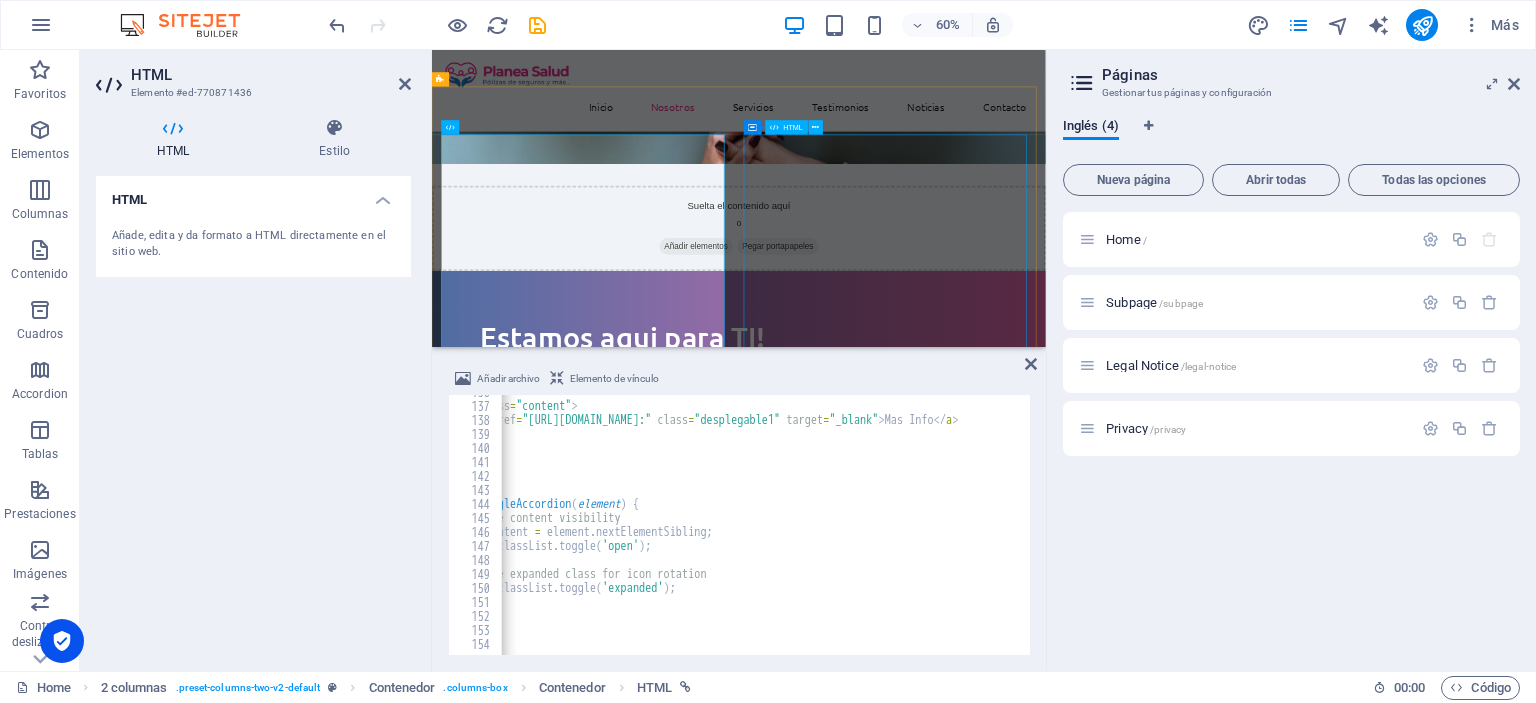click on "Salud
Planes de Salud
stethoscope_check  +
Mas Info
Cotizar
Protectores Financieros: Complementarios
credit_card_heart  +
Mas info
Accidentes Cotizar
Hospitalización
Enfermedades criticas
Dental
Membresías de Salud
loyalty  +
Mas Info
Casos Especiales" at bounding box center (688, 1707) 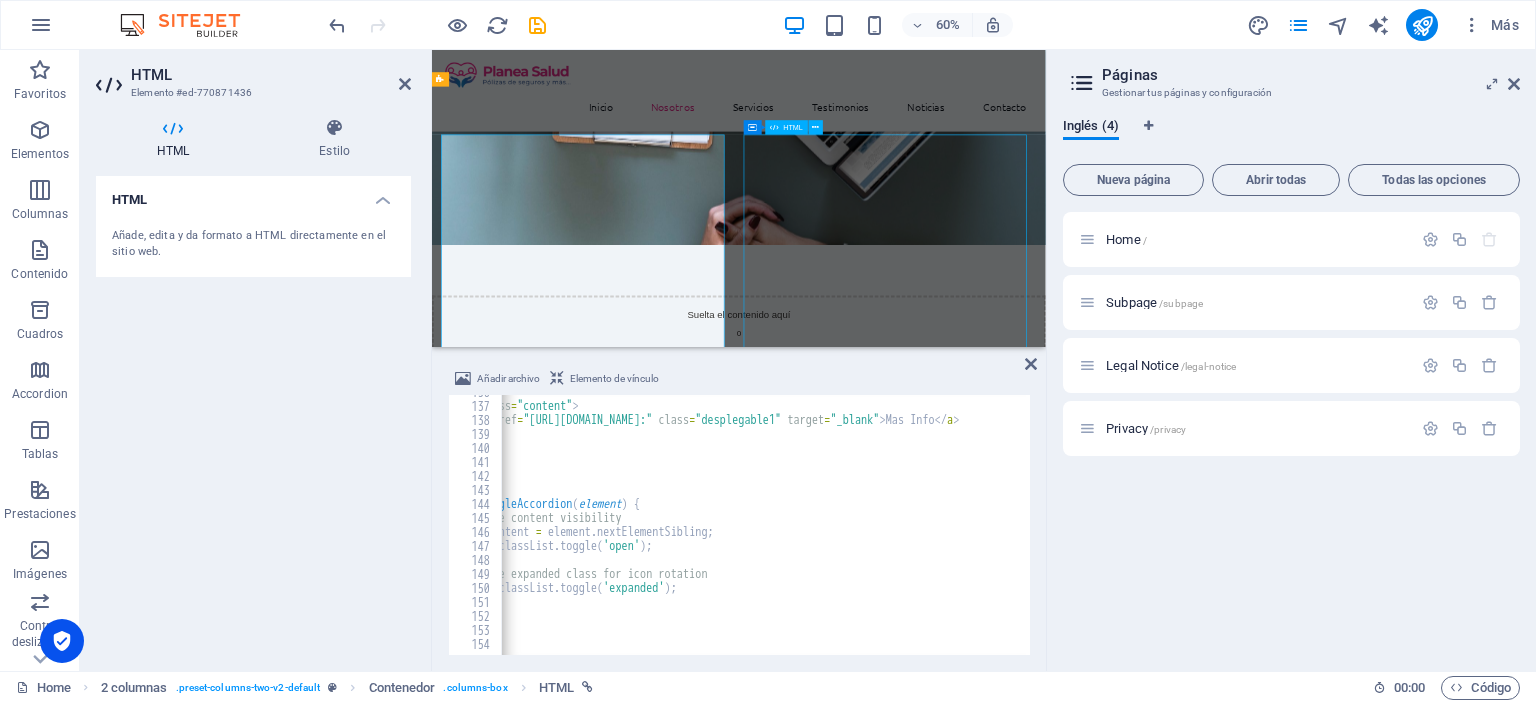 scroll, scrollTop: 1827, scrollLeft: 0, axis: vertical 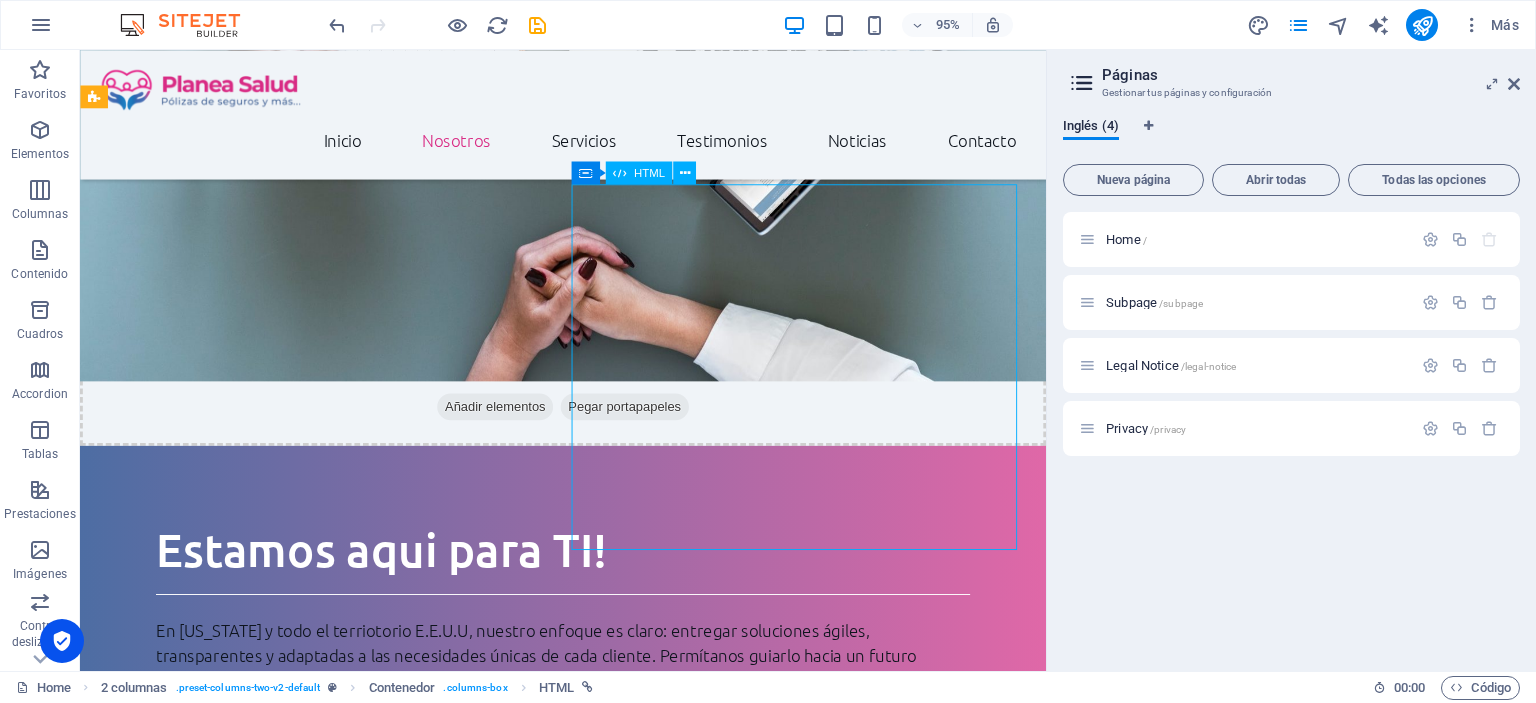 click on "Salud
Planes de Salud
stethoscope_check  +
Mas Info
Cotizar
Protectores Financieros: Complementarios
credit_card_heart  +
Mas info
Accidentes Cotizar
Hospitalización
Enfermedades criticas
Dental
Membresías de Salud
loyalty  +
Mas Info
Casos Especiales" at bounding box center (334, 1754) 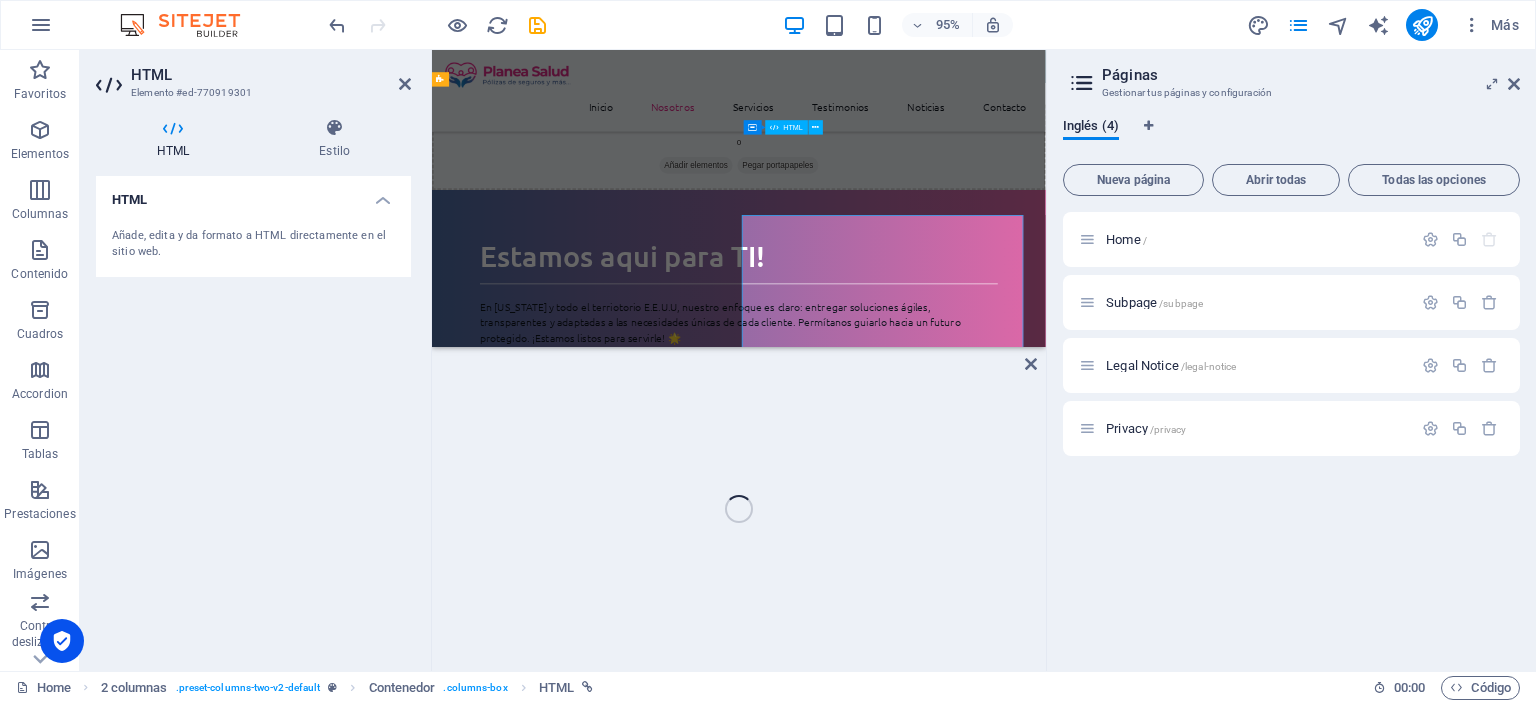 scroll, scrollTop: 1692, scrollLeft: 0, axis: vertical 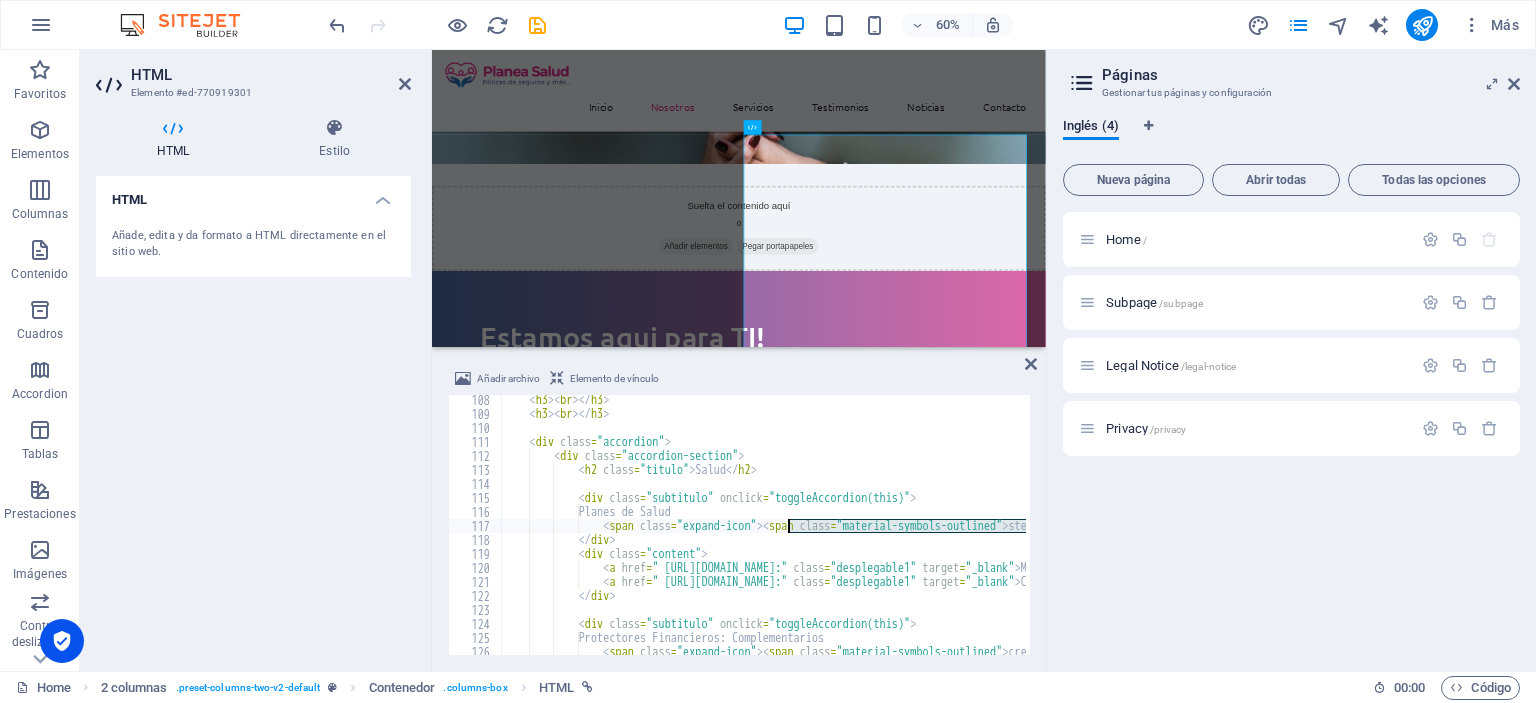 drag, startPoint x: 1024, startPoint y: 526, endPoint x: 805, endPoint y: 535, distance: 219.18486 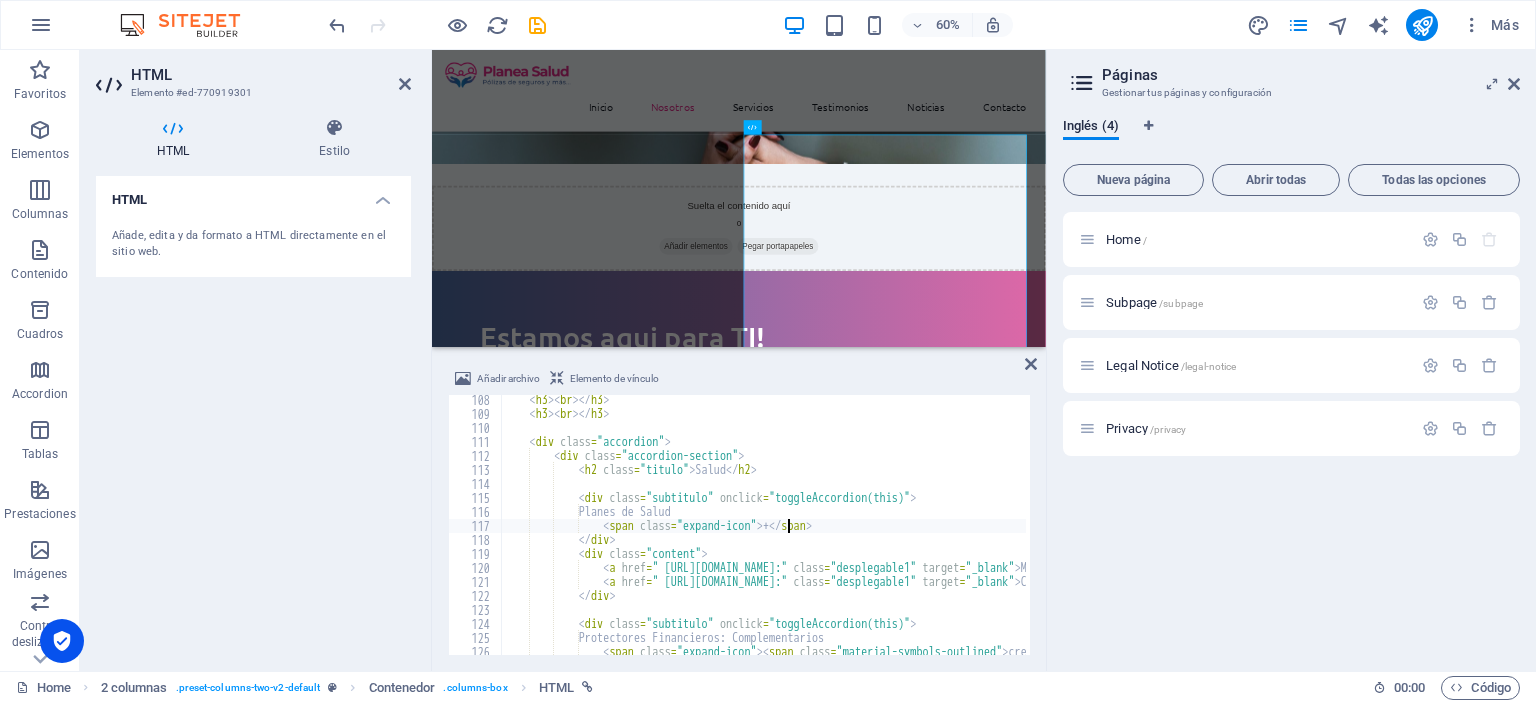scroll, scrollTop: 1620, scrollLeft: 0, axis: vertical 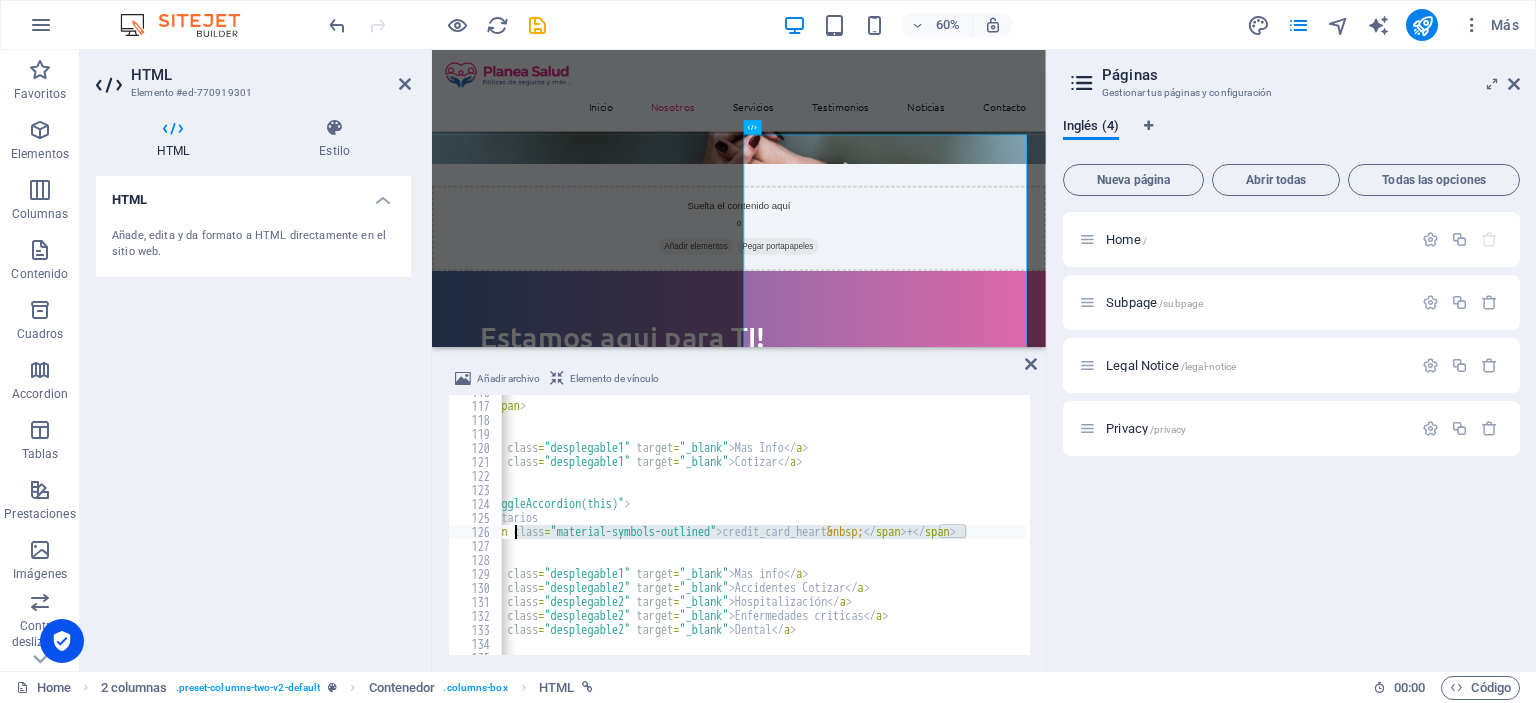 drag, startPoint x: 970, startPoint y: 535, endPoint x: 519, endPoint y: 537, distance: 451.00443 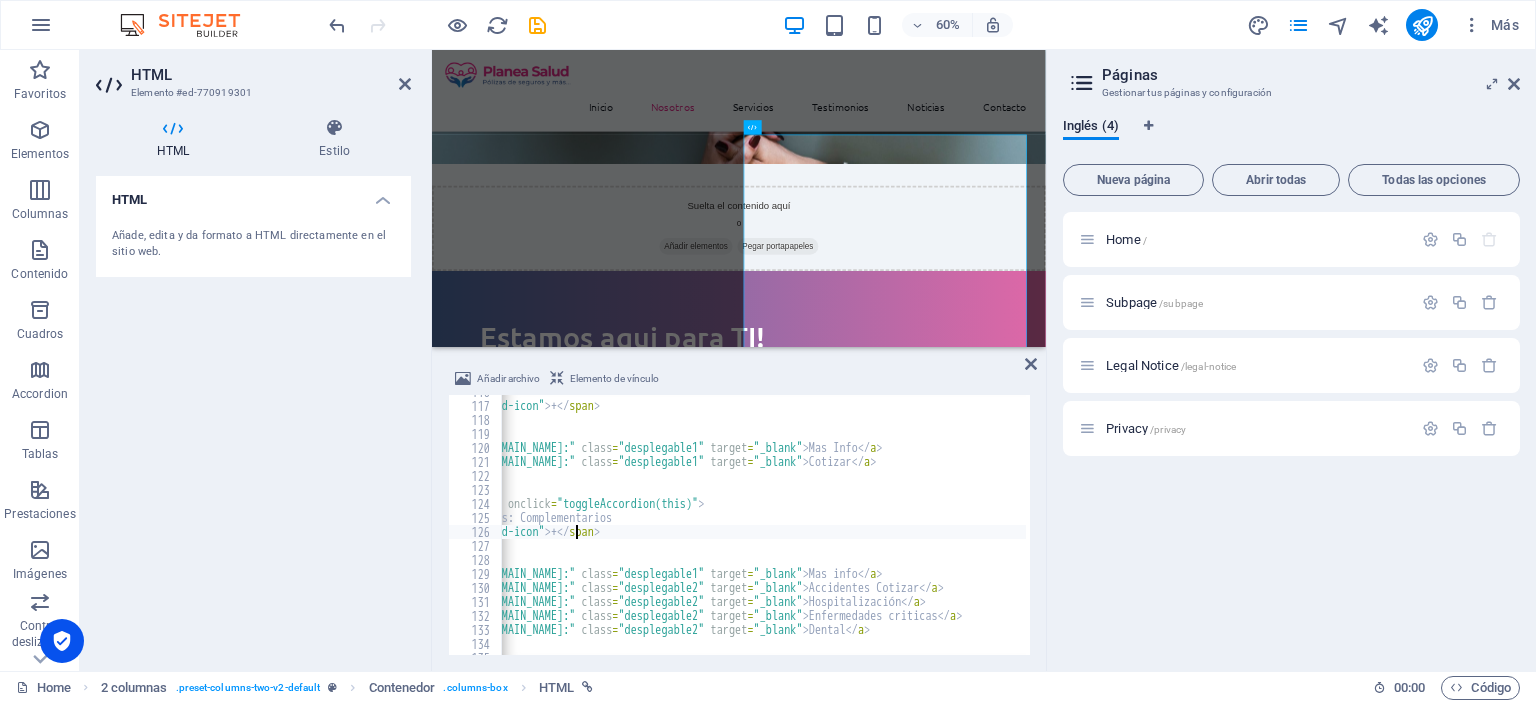 scroll, scrollTop: 0, scrollLeft: 204, axis: horizontal 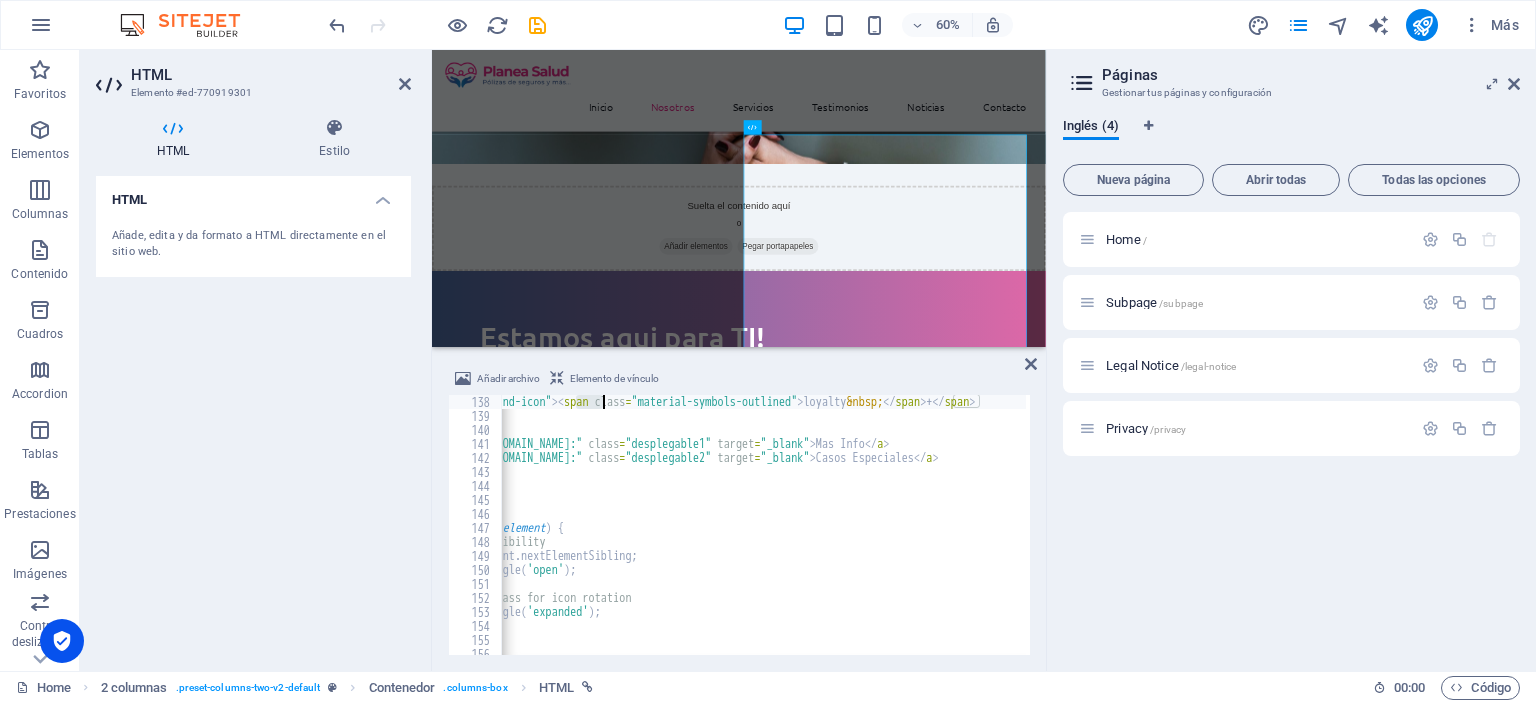 drag, startPoint x: 580, startPoint y: 405, endPoint x: 604, endPoint y: 403, distance: 24.083189 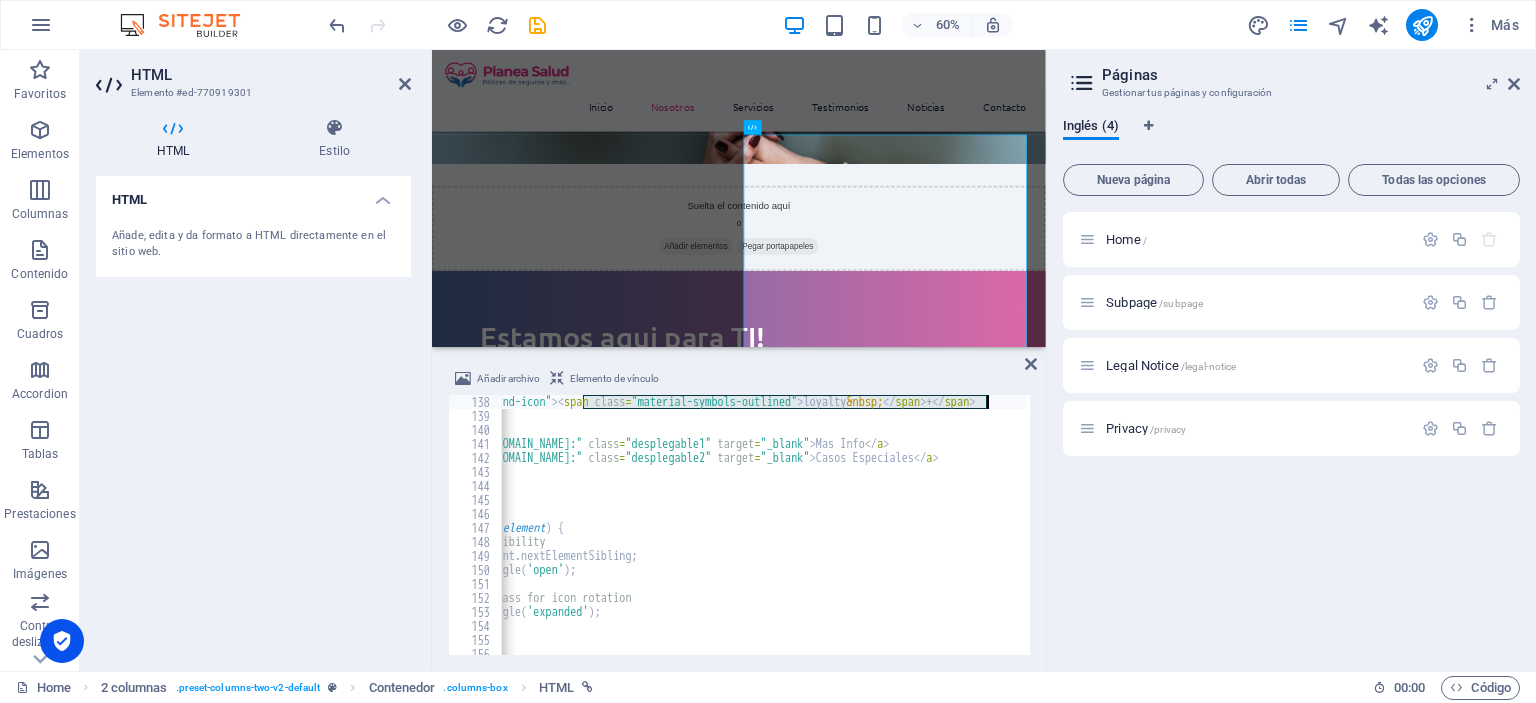 drag, startPoint x: 585, startPoint y: 403, endPoint x: 986, endPoint y: 403, distance: 401 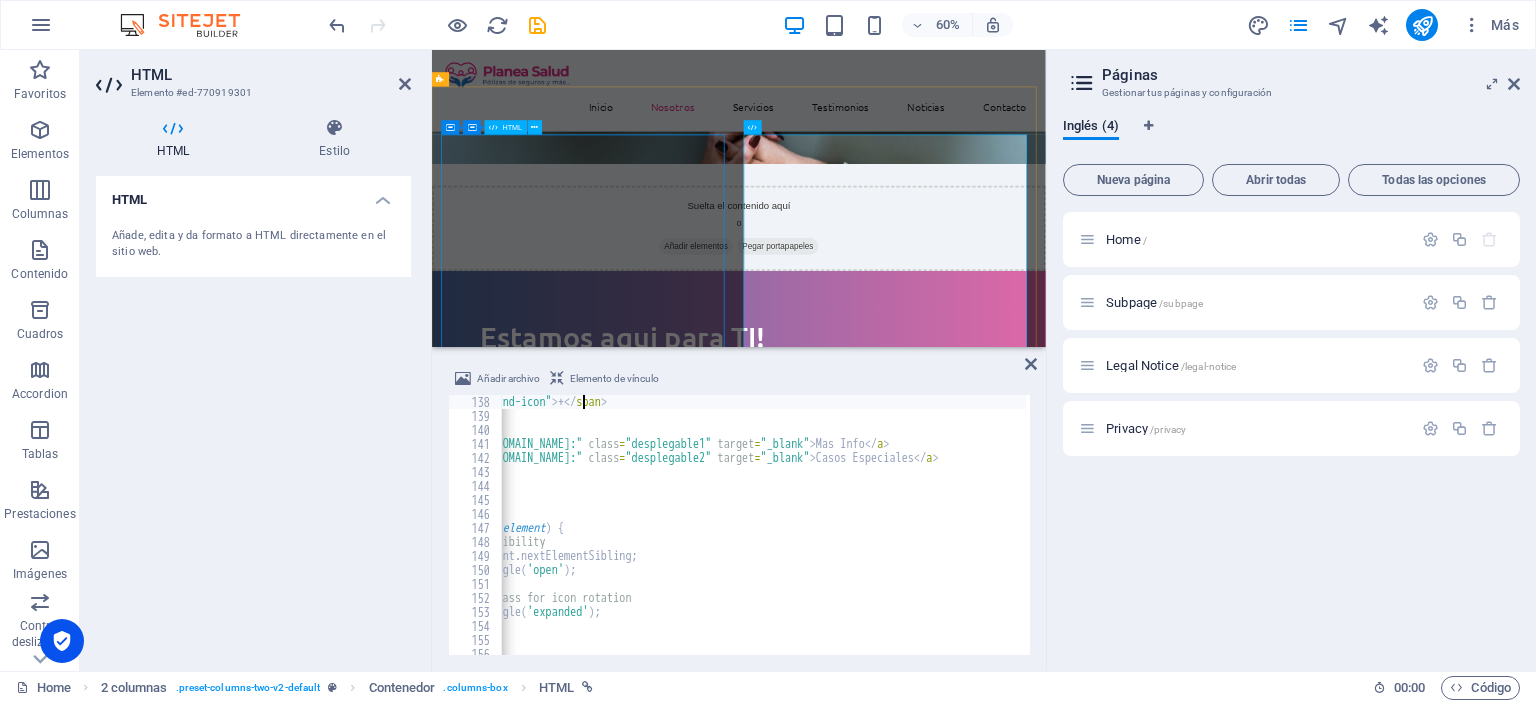 click on "Seguros y Salud
Seguros de Vida
Pólizas de Vida
+
Termino
Indexada
Anualidades
Gastos Finales: Pólizas o Protección Familiar
+
Gastos Funerales
Beneficios en Efectivo
Mas Informacion Seguros de Vida
+
Mas Info" at bounding box center (688, 1311) 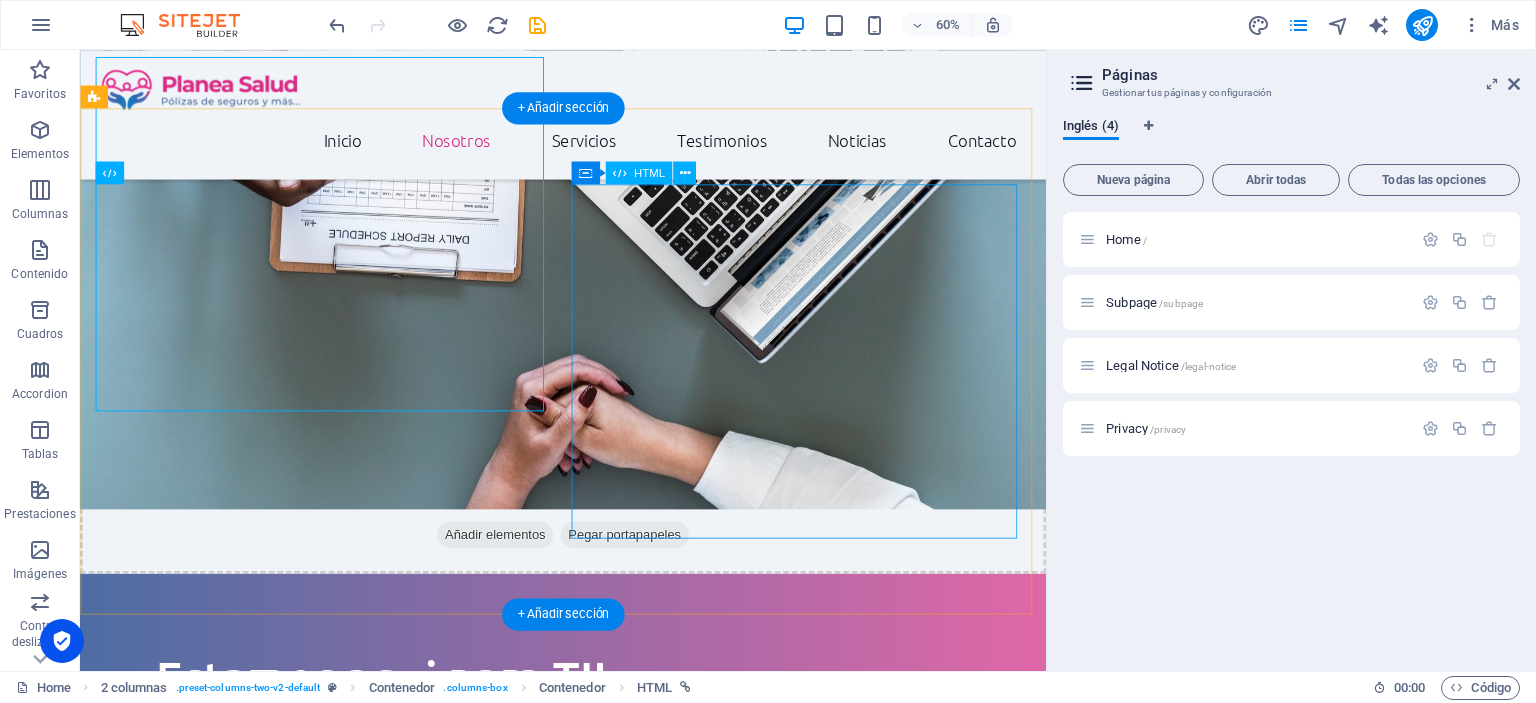 scroll, scrollTop: 1827, scrollLeft: 0, axis: vertical 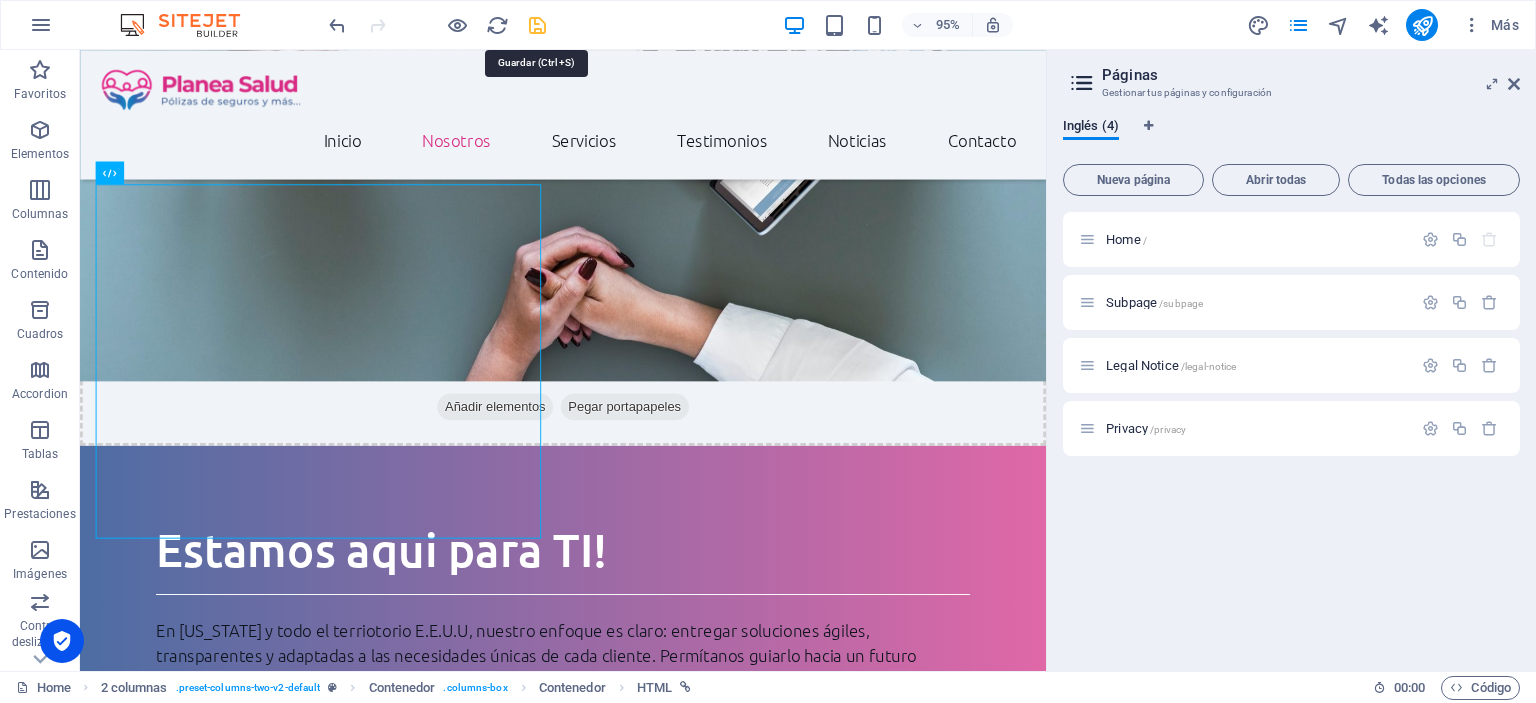 click at bounding box center (537, 25) 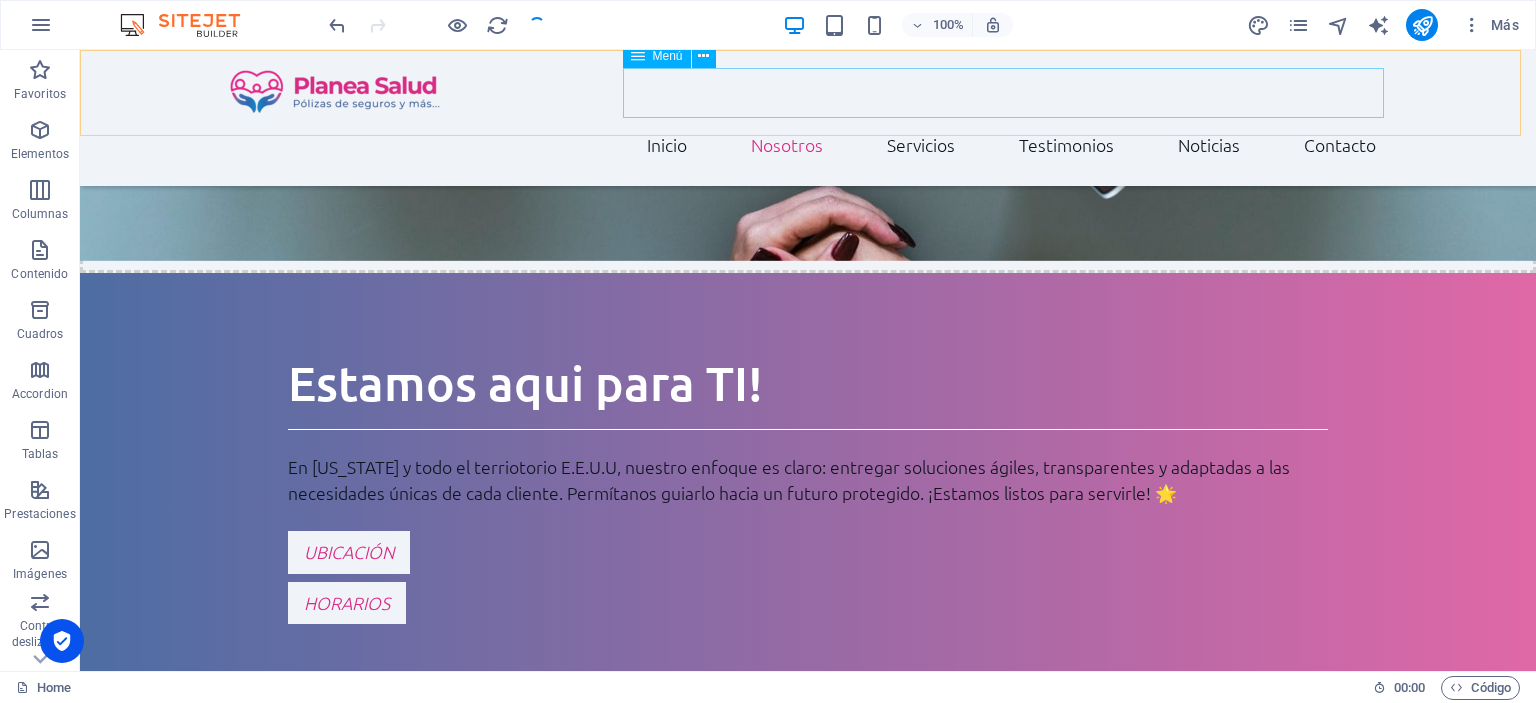 scroll, scrollTop: 1632, scrollLeft: 0, axis: vertical 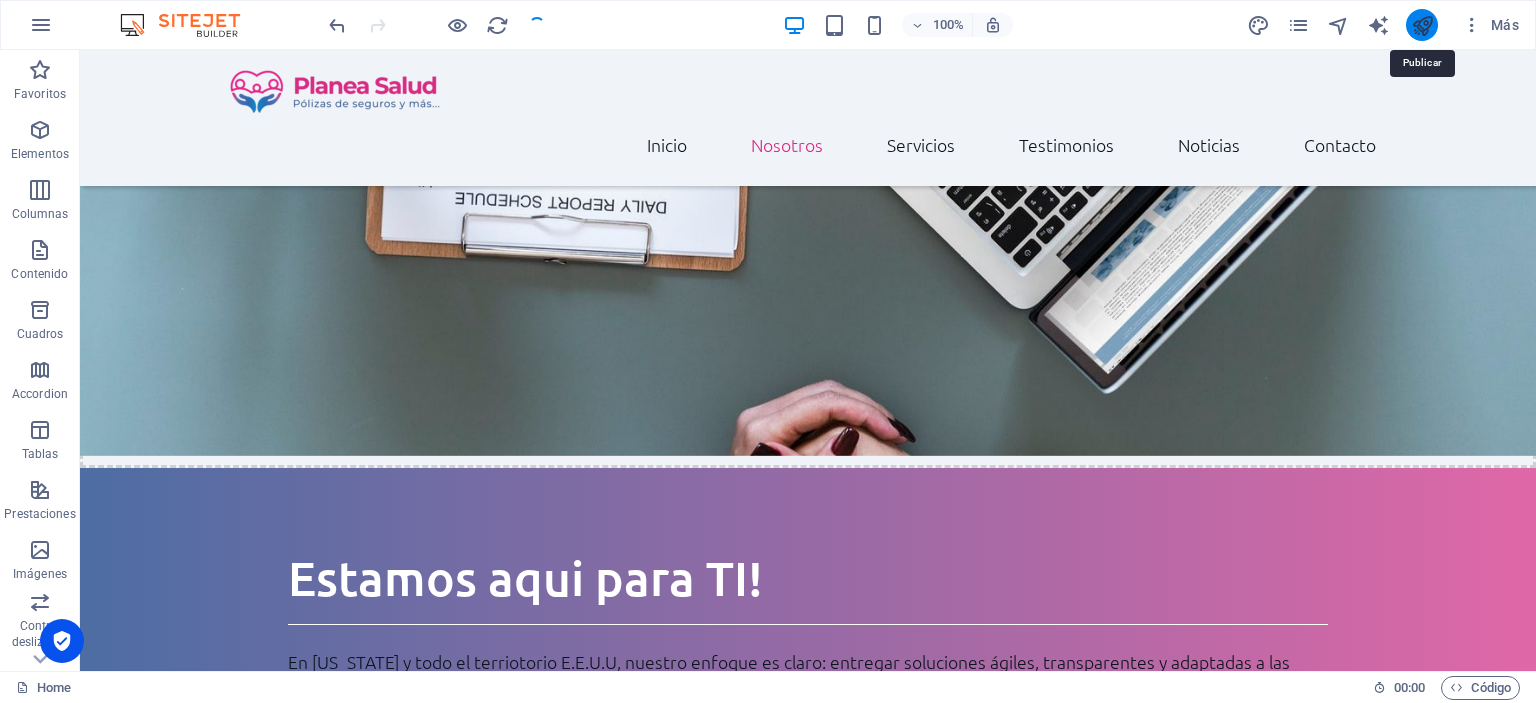 click at bounding box center [1422, 25] 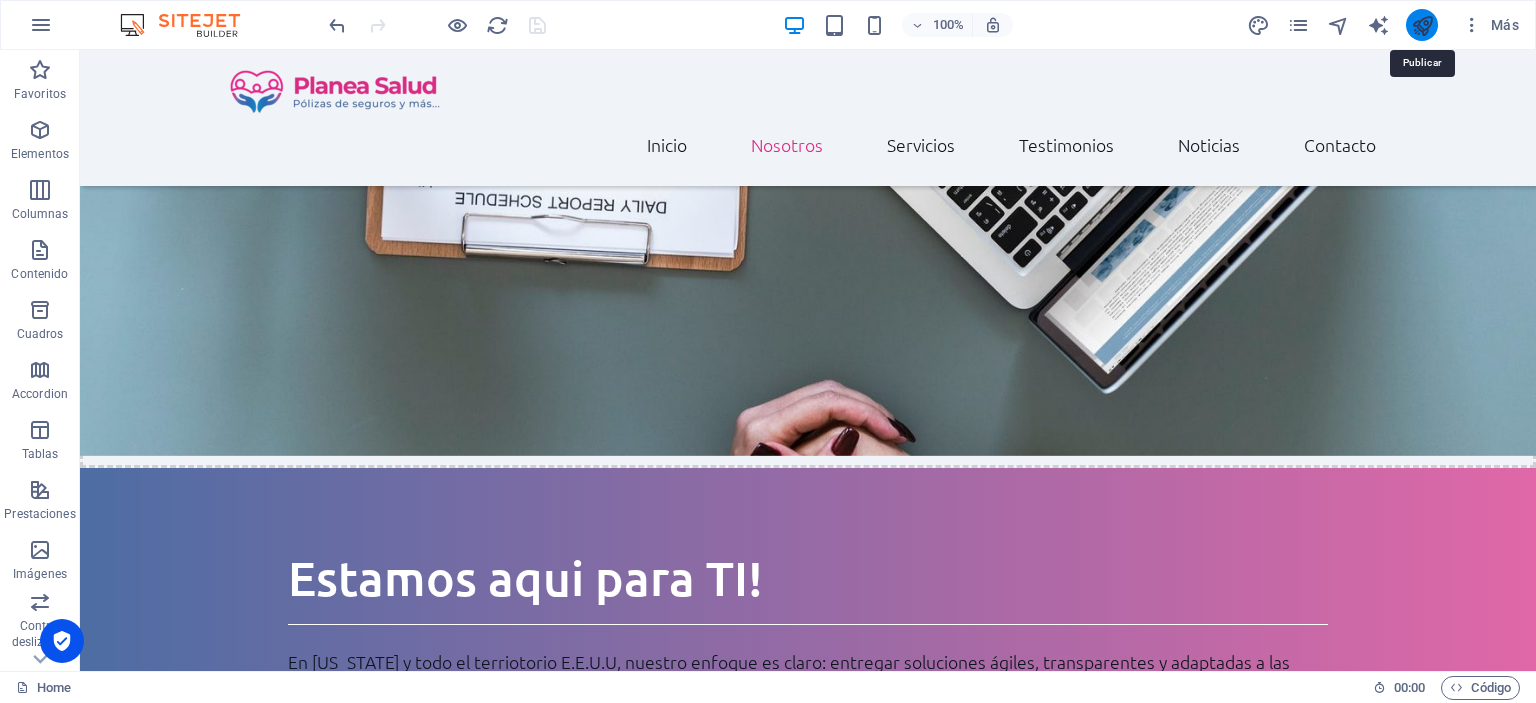 click at bounding box center (1422, 25) 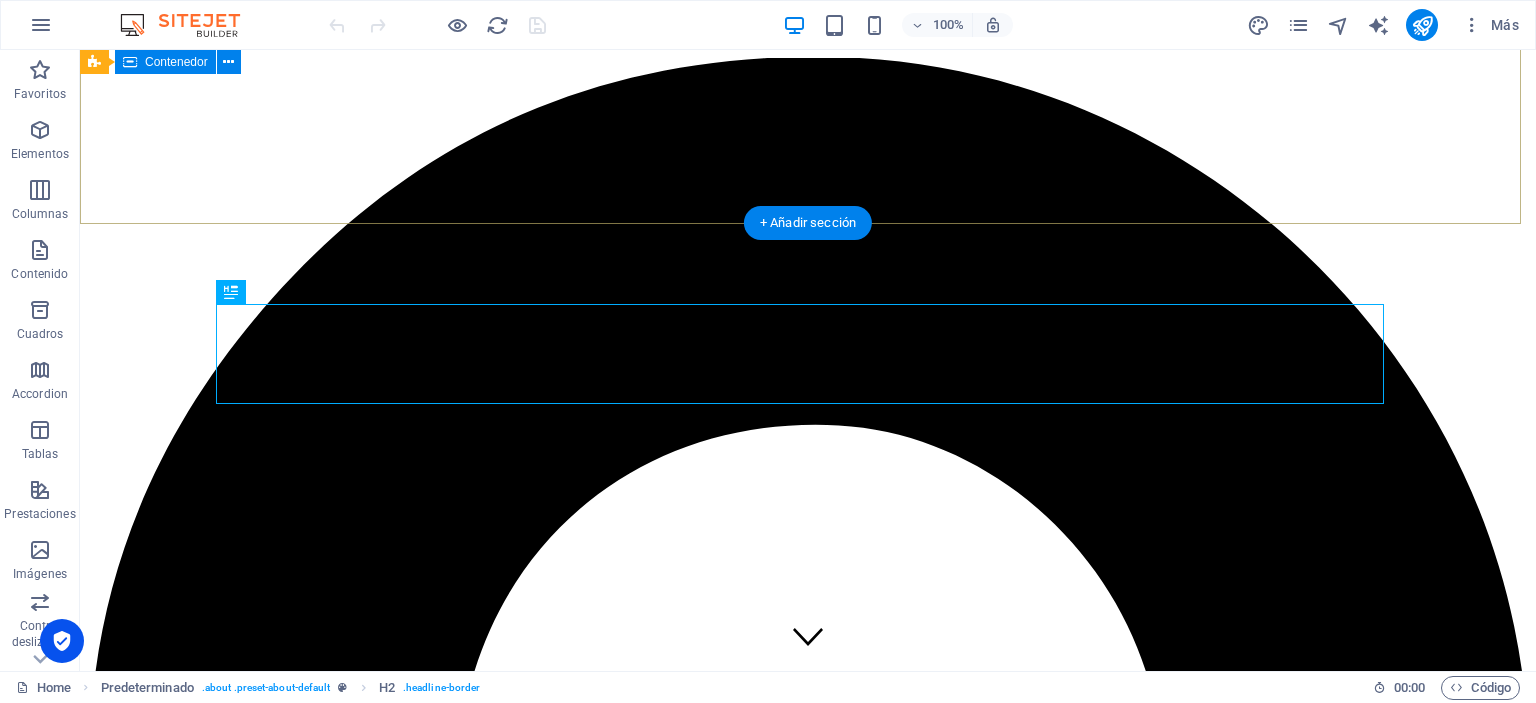 scroll, scrollTop: 504, scrollLeft: 0, axis: vertical 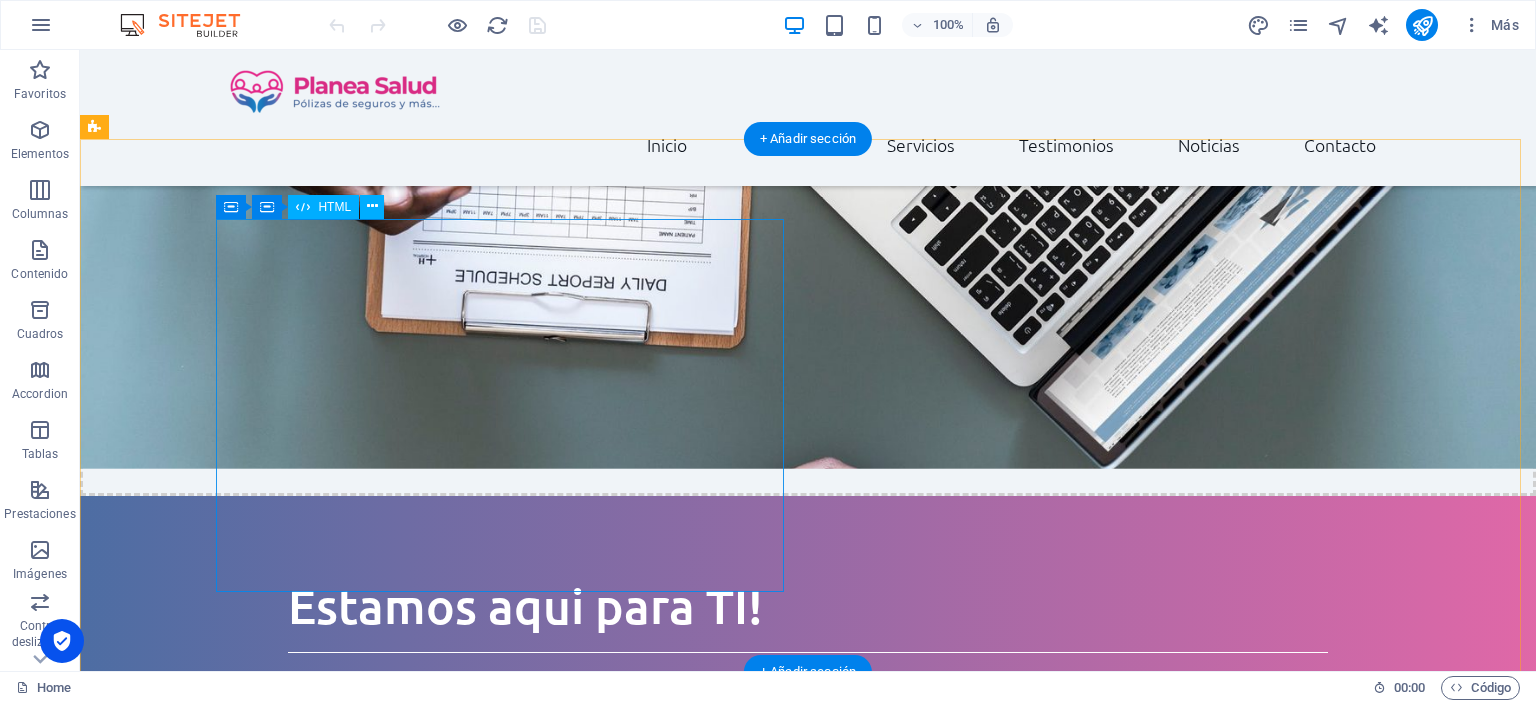 click on "Seguros y Salud
Seguros de Vida
Pólizas de Vida
+
Termino
Indexada
Anualidades
Gastos Finales: Pólizas o Protección Familiar
+
Gastos Funerales
Beneficios en Efectivo
Mas Informacion Seguros de Vida
+
Mas Info" at bounding box center (380, 1384) 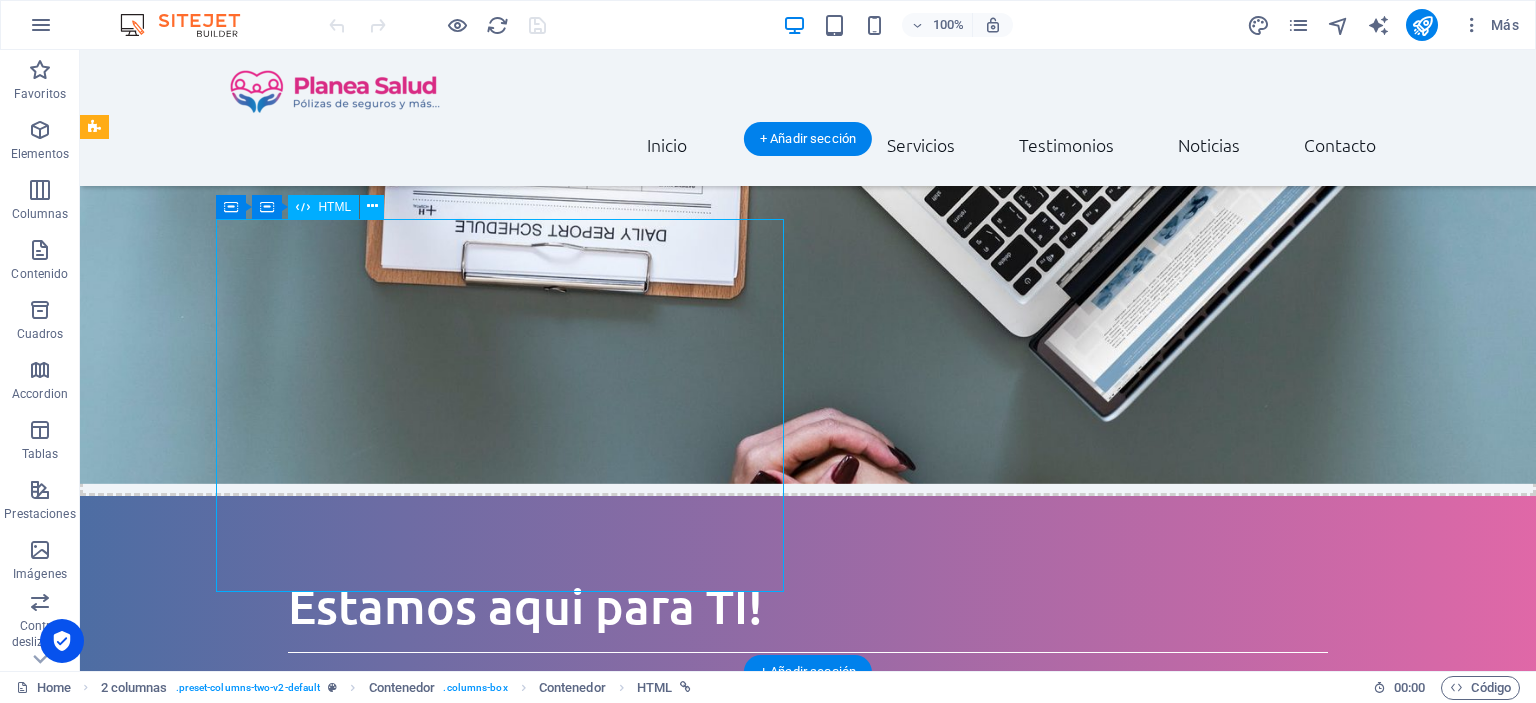 scroll, scrollTop: 1304, scrollLeft: 0, axis: vertical 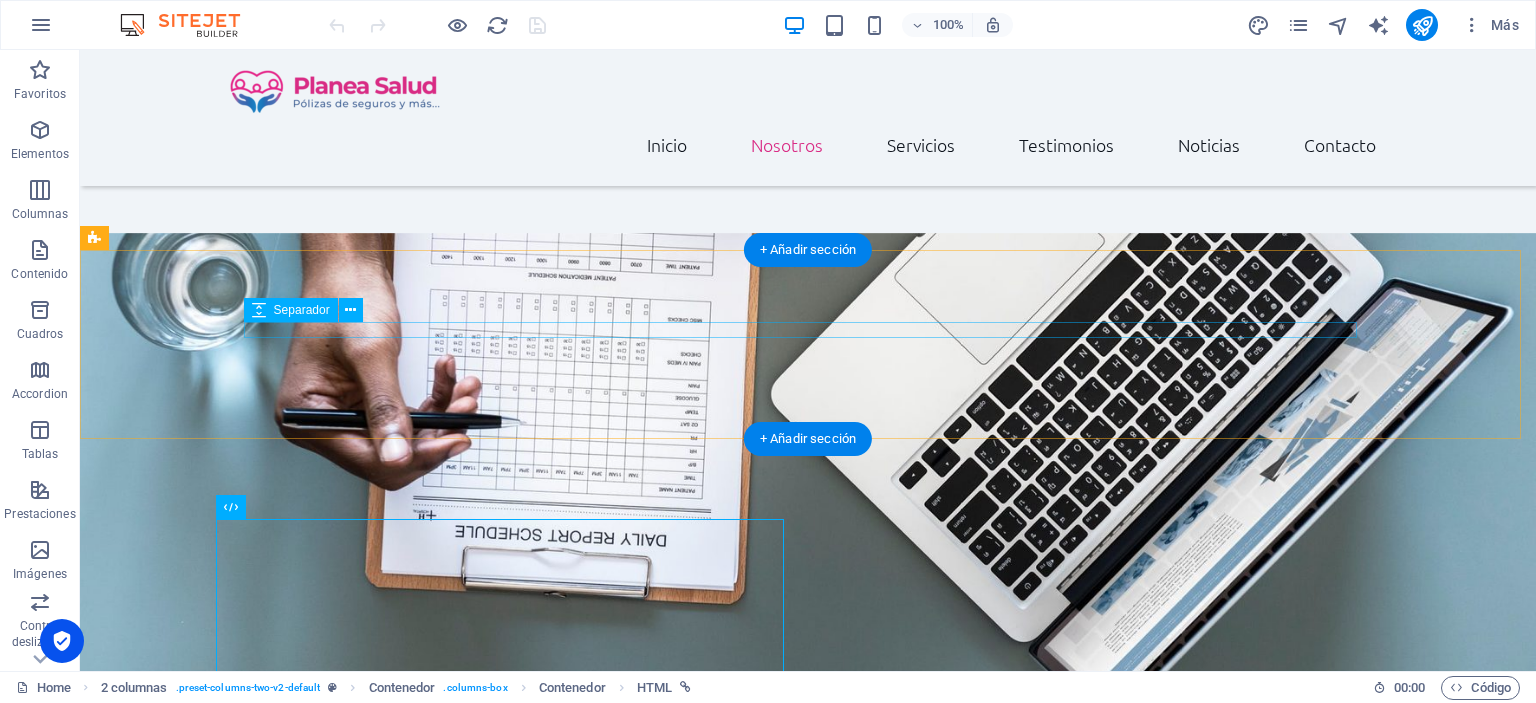 click at bounding box center (808, 1308) 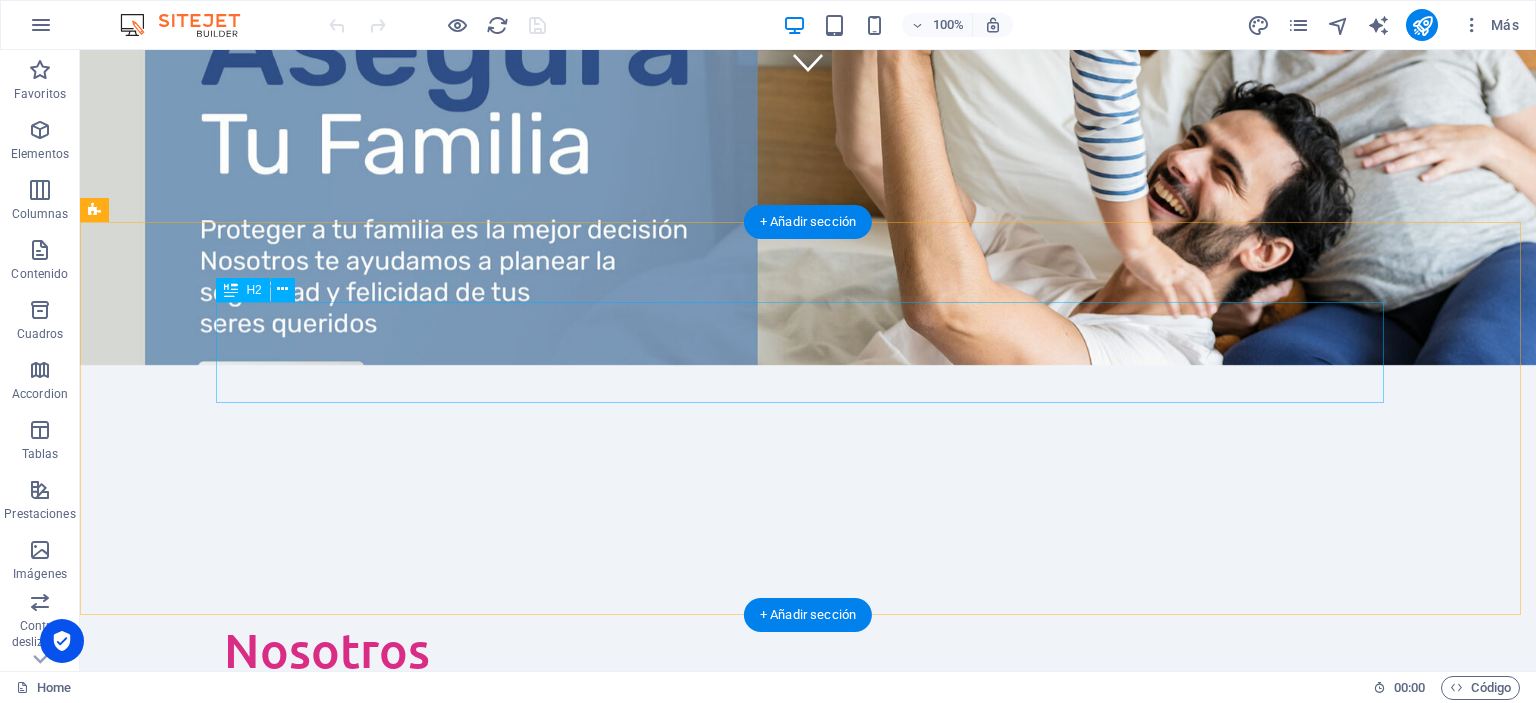 scroll, scrollTop: 504, scrollLeft: 0, axis: vertical 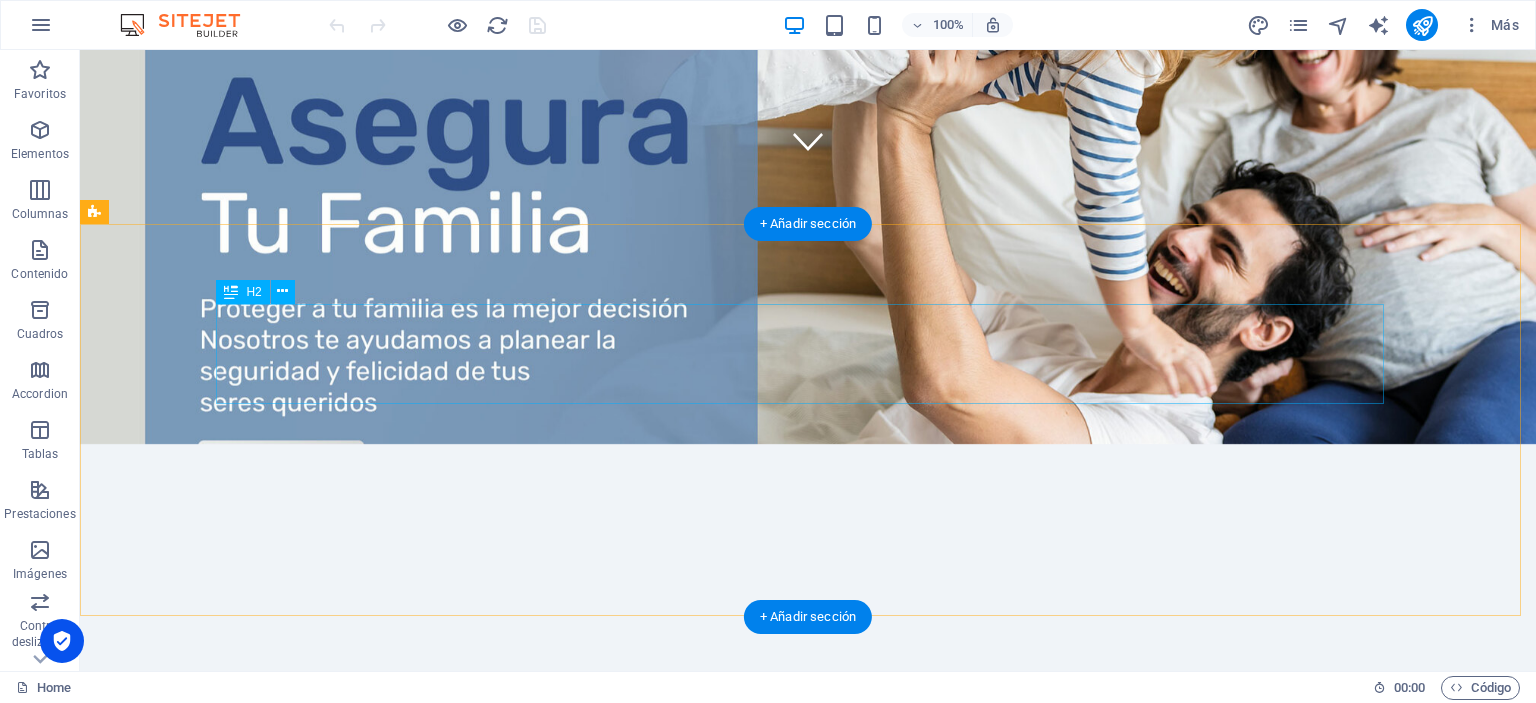 click on "Nosotros" at bounding box center [808, 737] 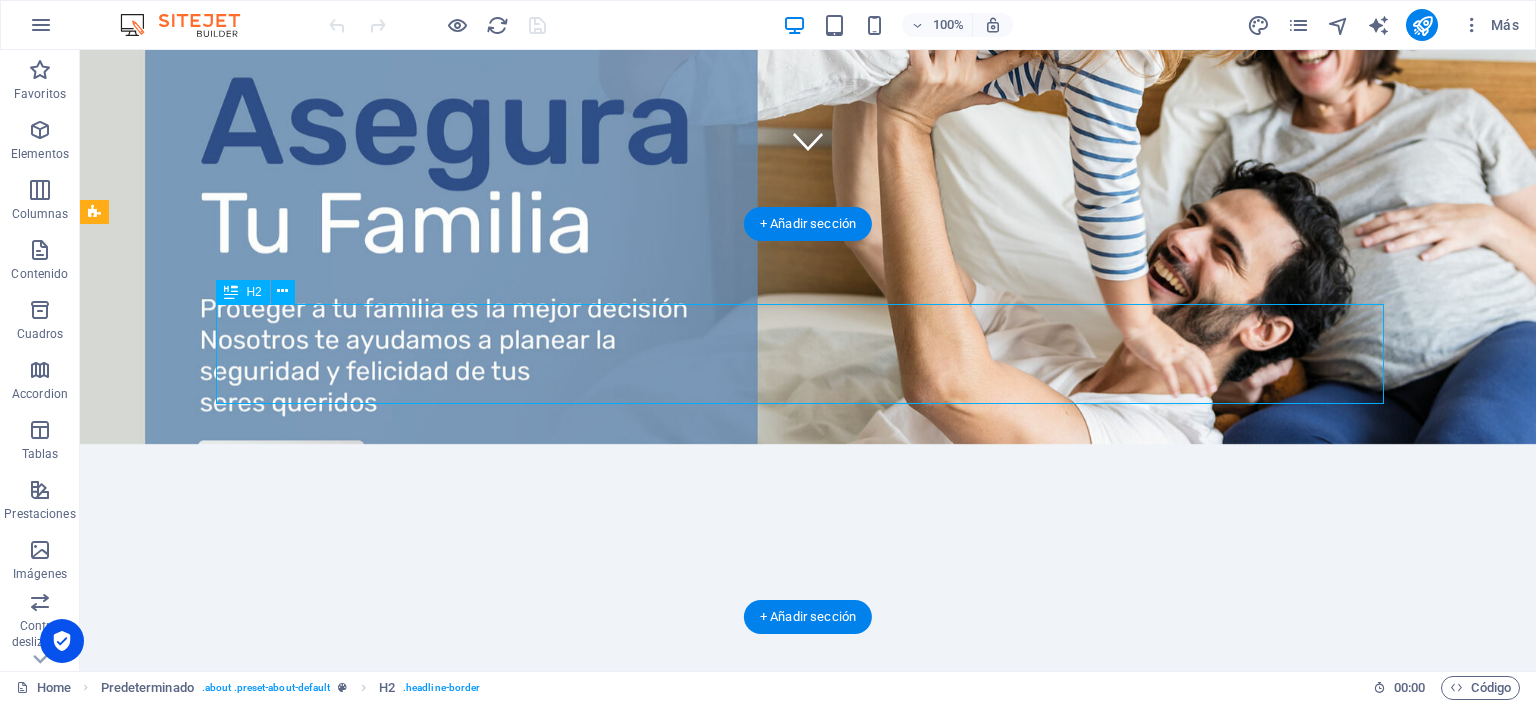 click on "Nosotros" at bounding box center [808, 737] 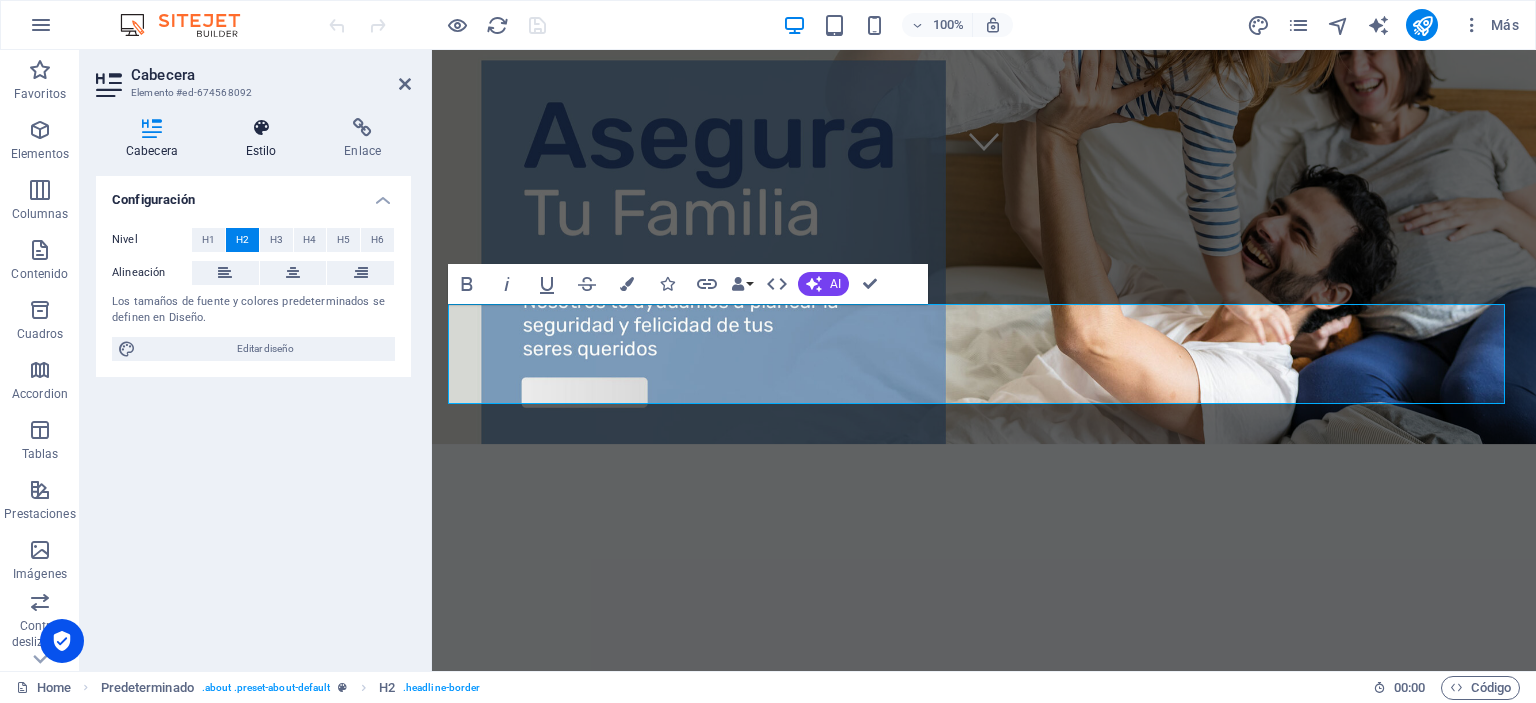 click on "Estilo" at bounding box center [265, 139] 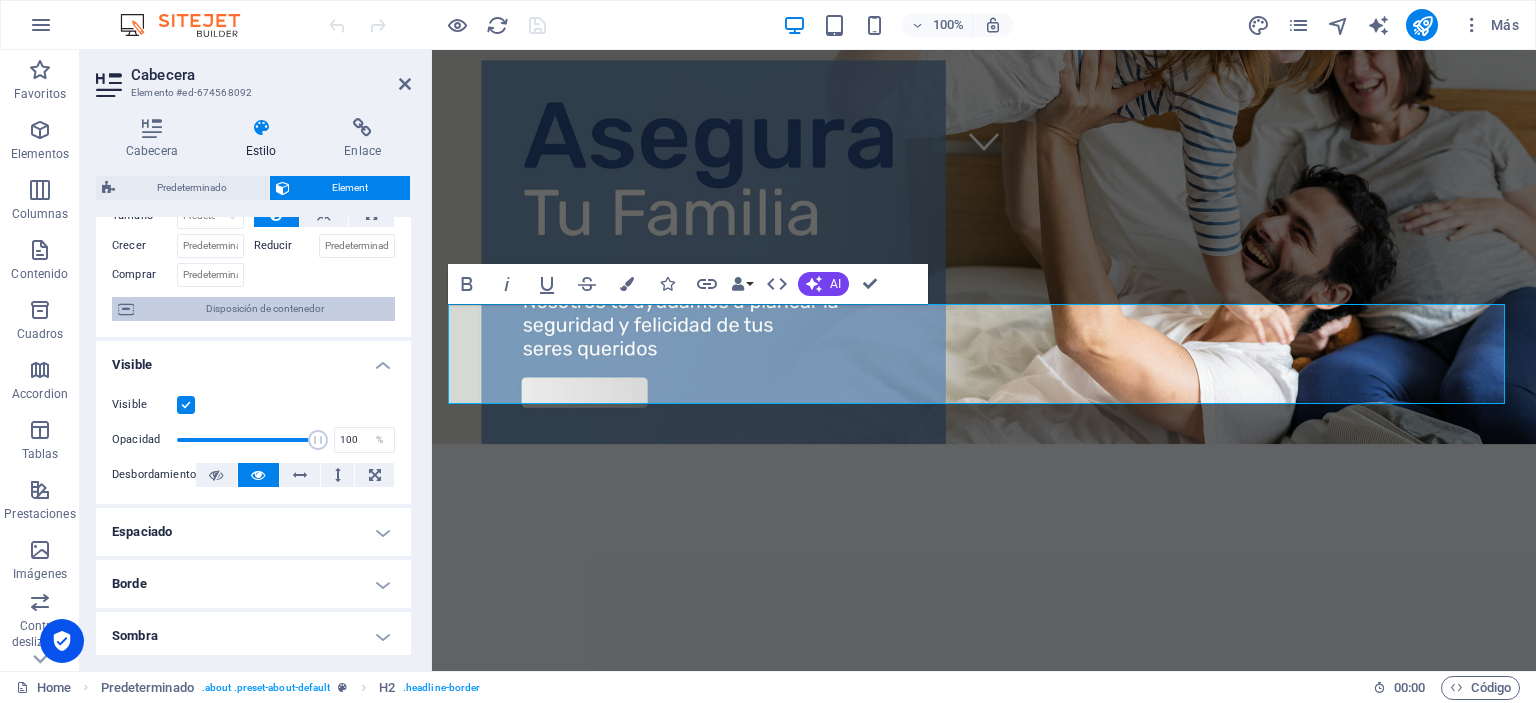 scroll, scrollTop: 400, scrollLeft: 0, axis: vertical 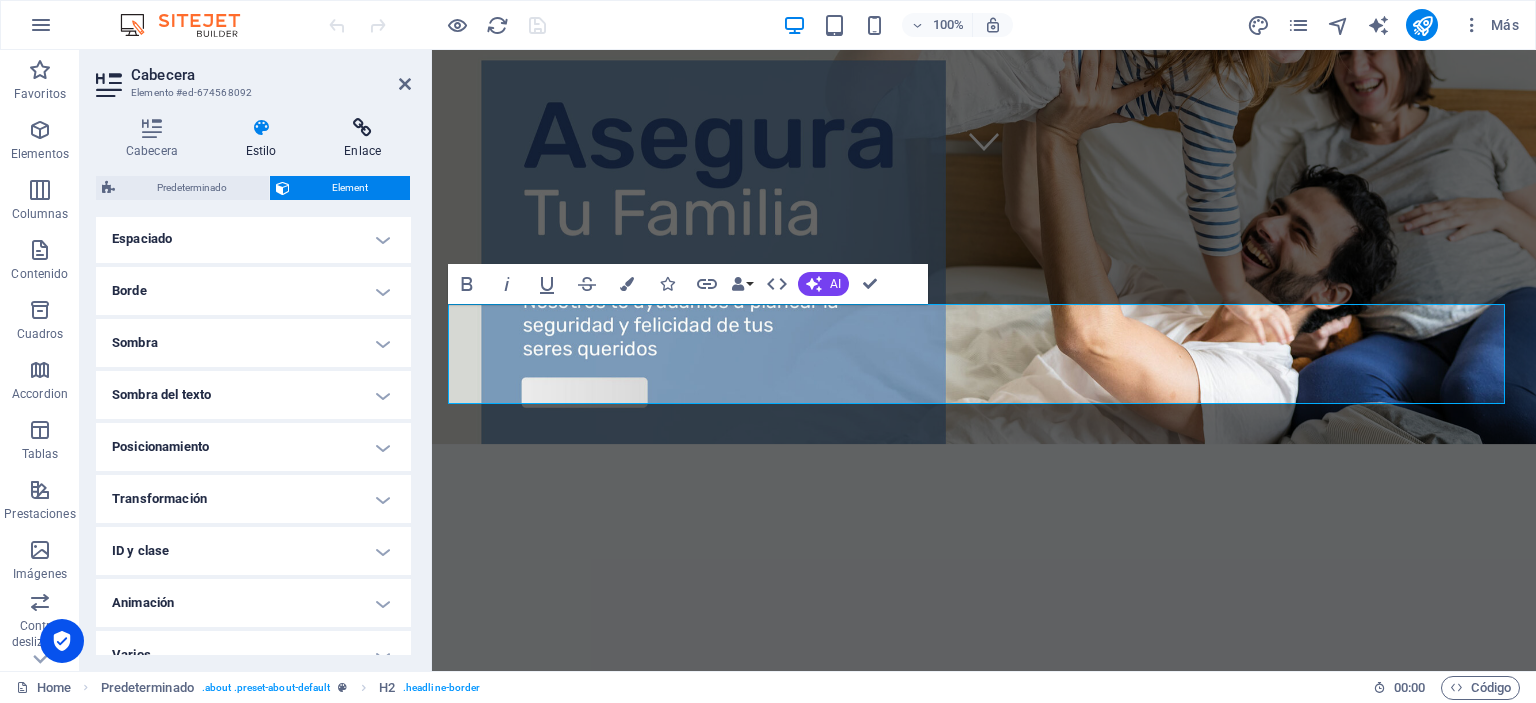 click on "Enlace" at bounding box center [362, 139] 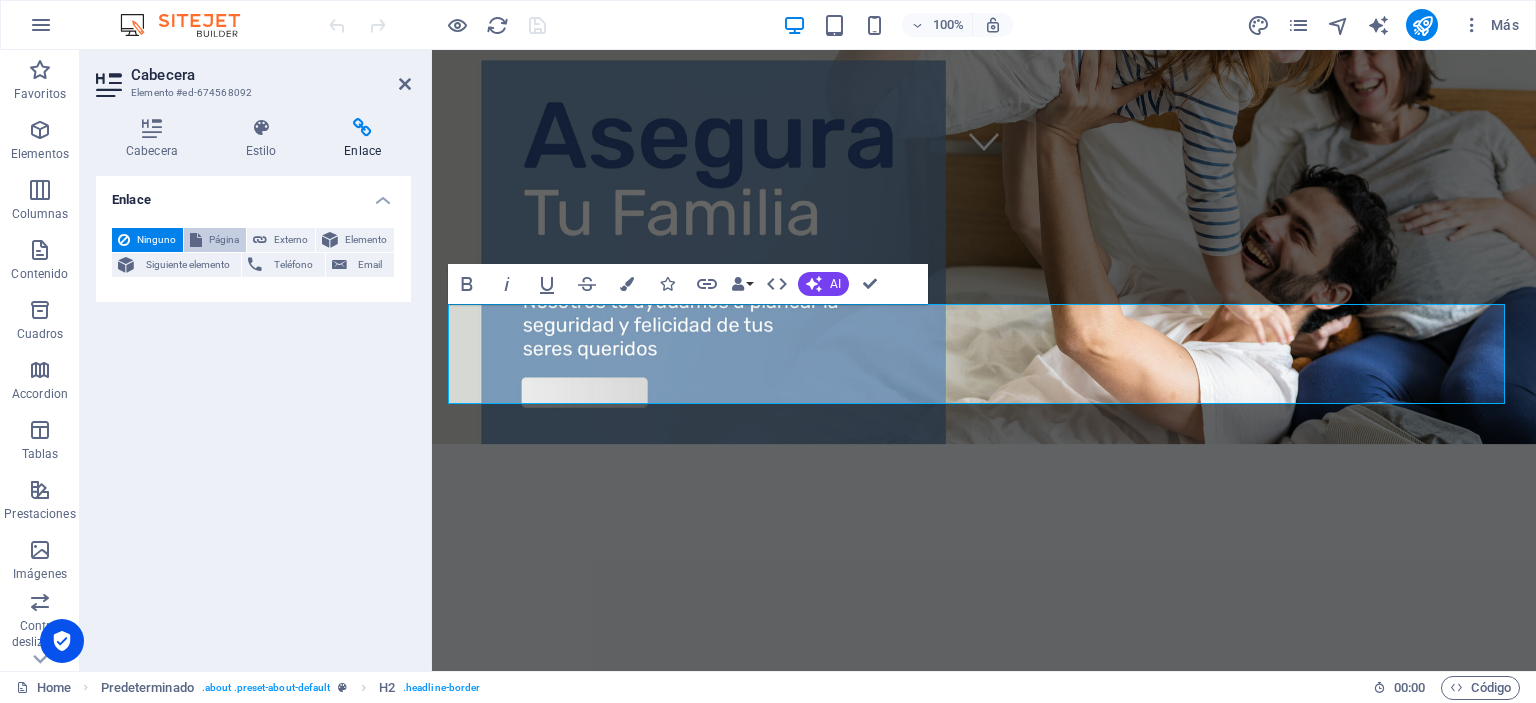 click on "Página" at bounding box center (224, 240) 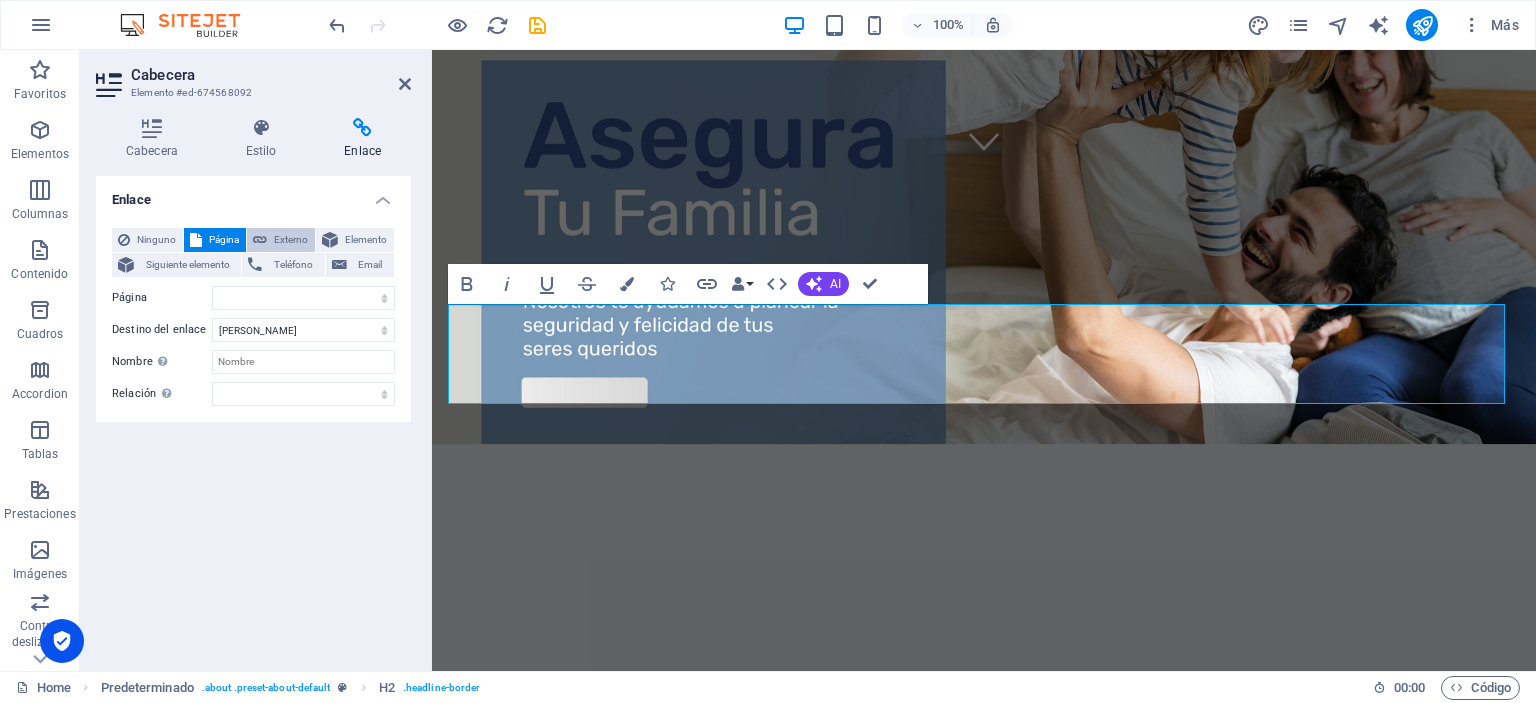 click on "Externo" at bounding box center [291, 240] 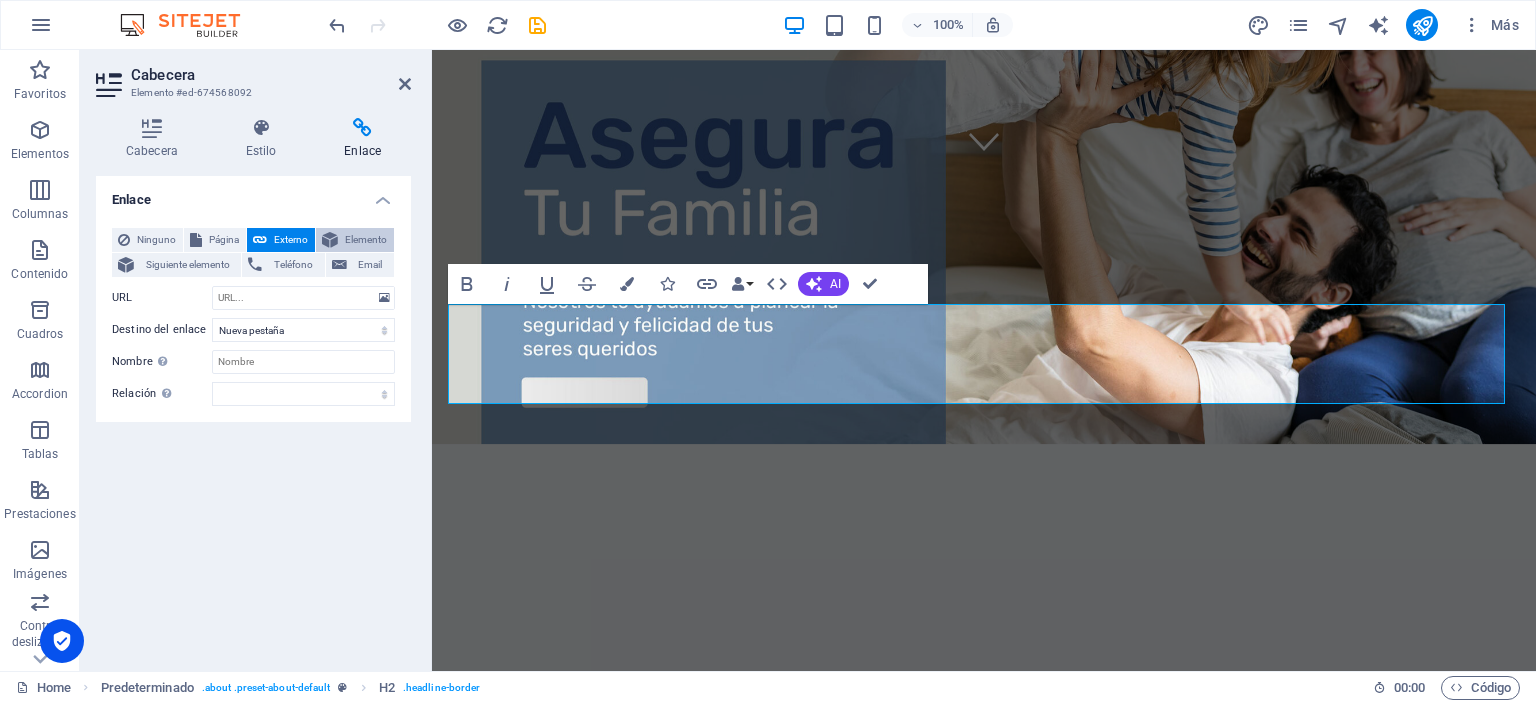 click on "Elemento" at bounding box center [366, 240] 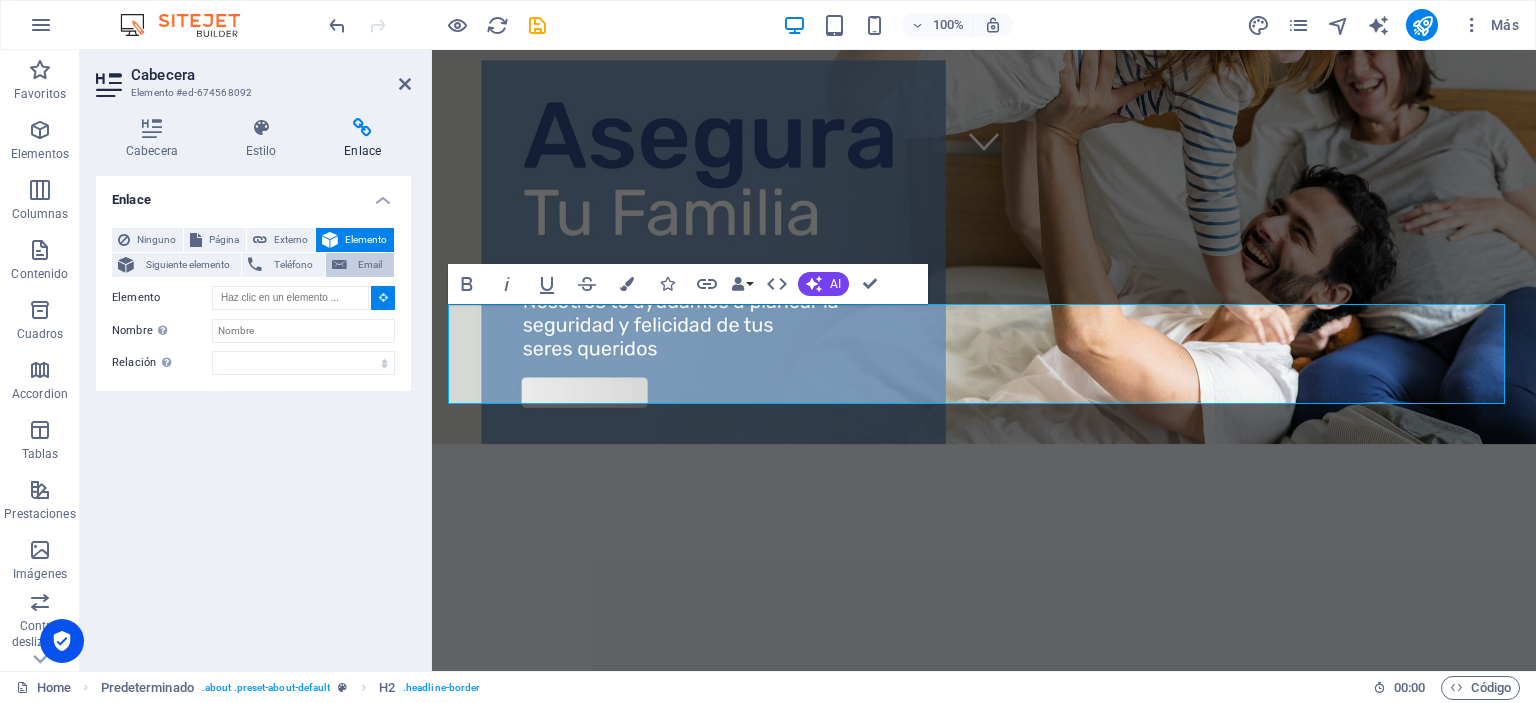 click on "Email" at bounding box center [370, 265] 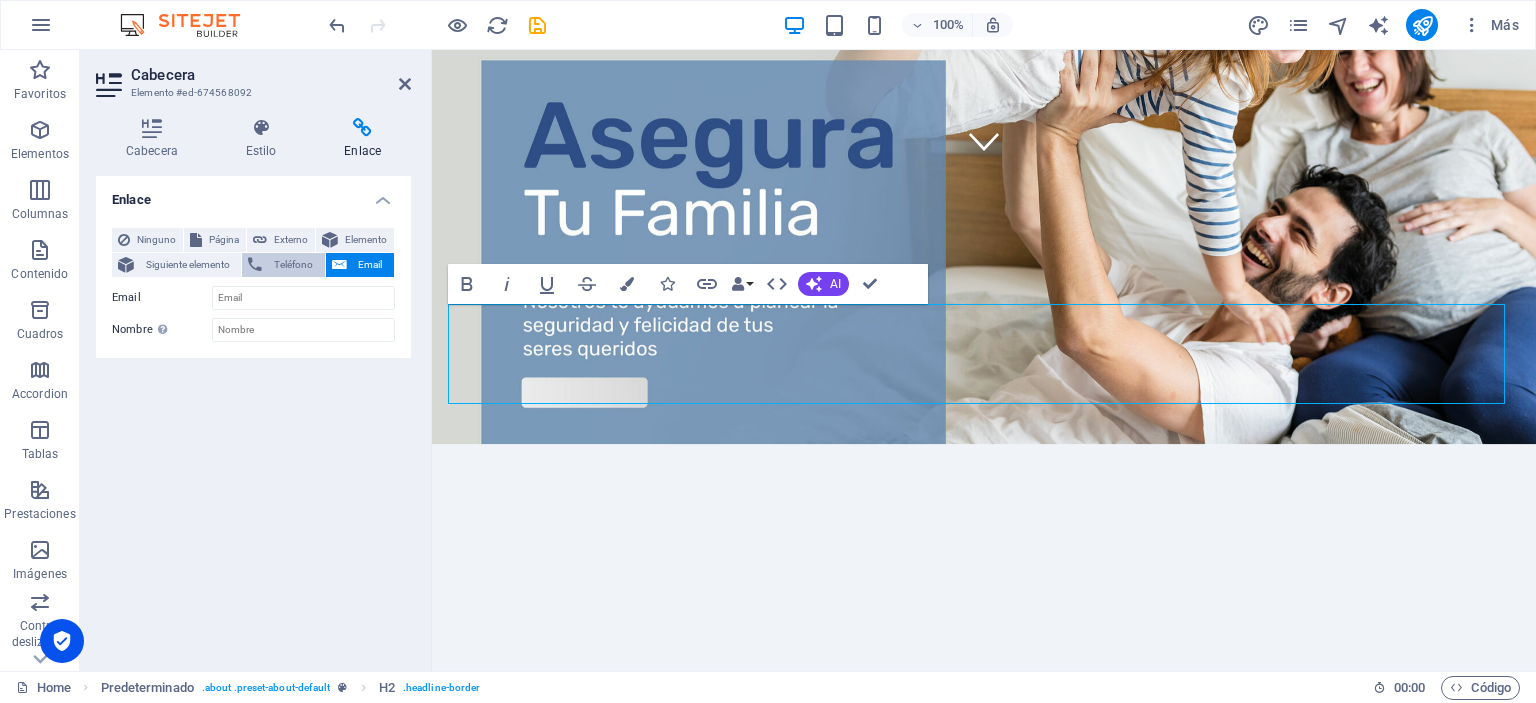 click on "Teléfono" at bounding box center [283, 265] 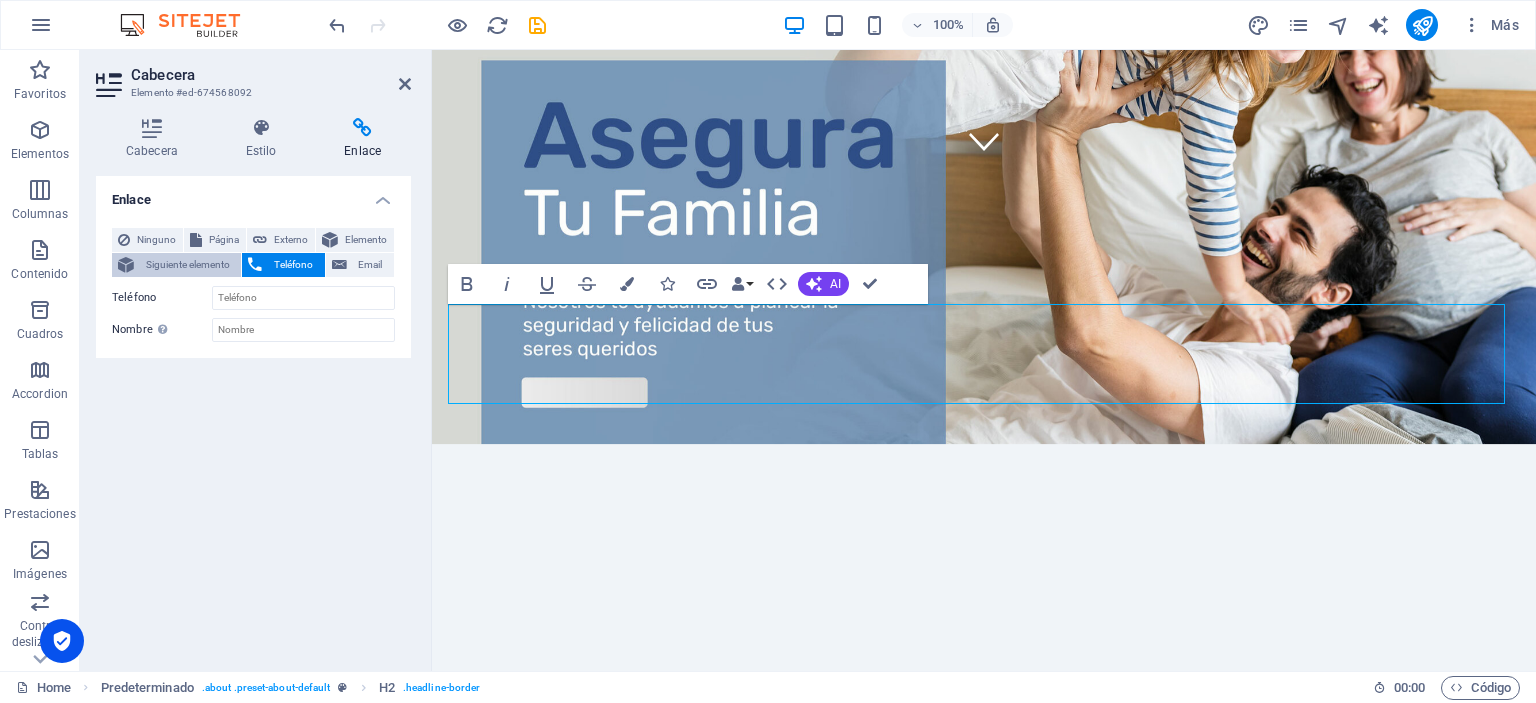 click on "Siguiente elemento" at bounding box center [187, 265] 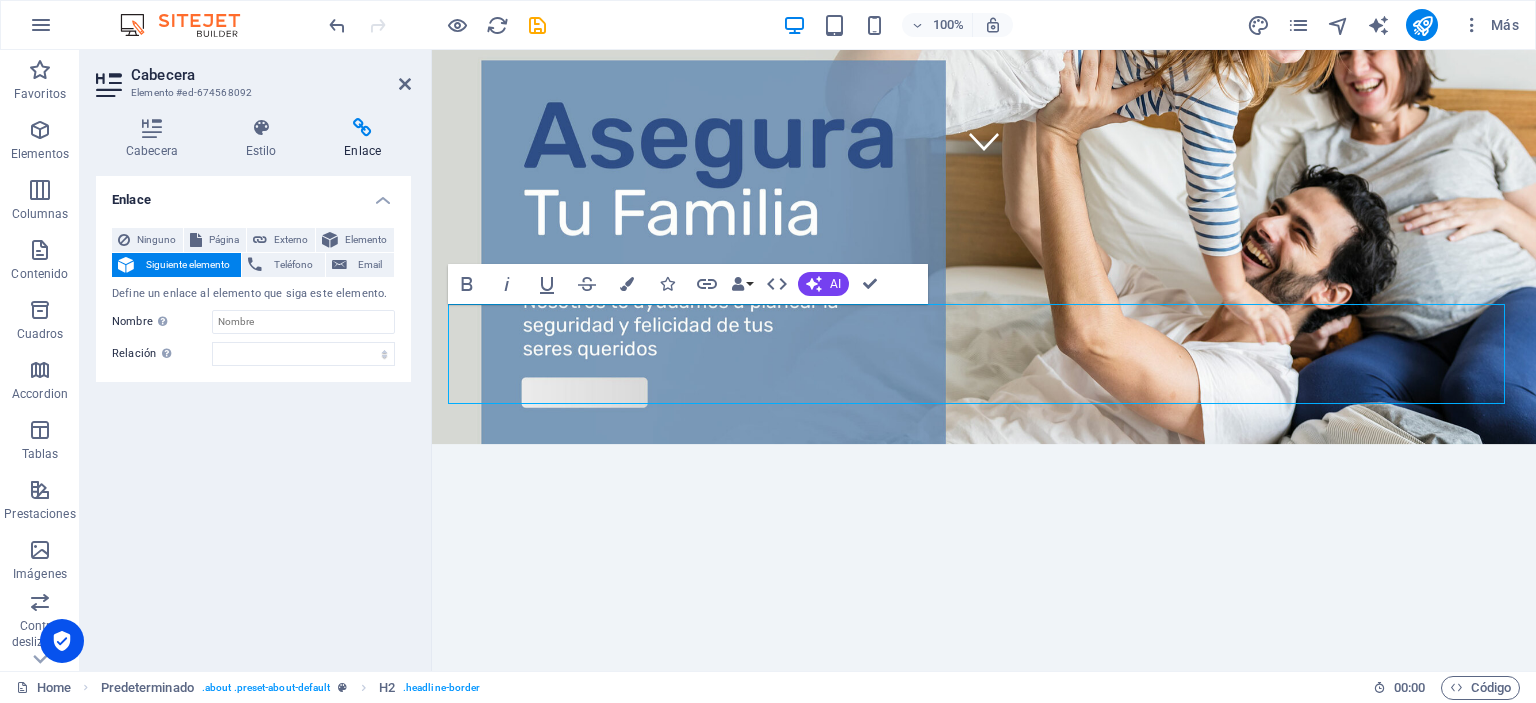 click on "Siguiente elemento" at bounding box center [187, 265] 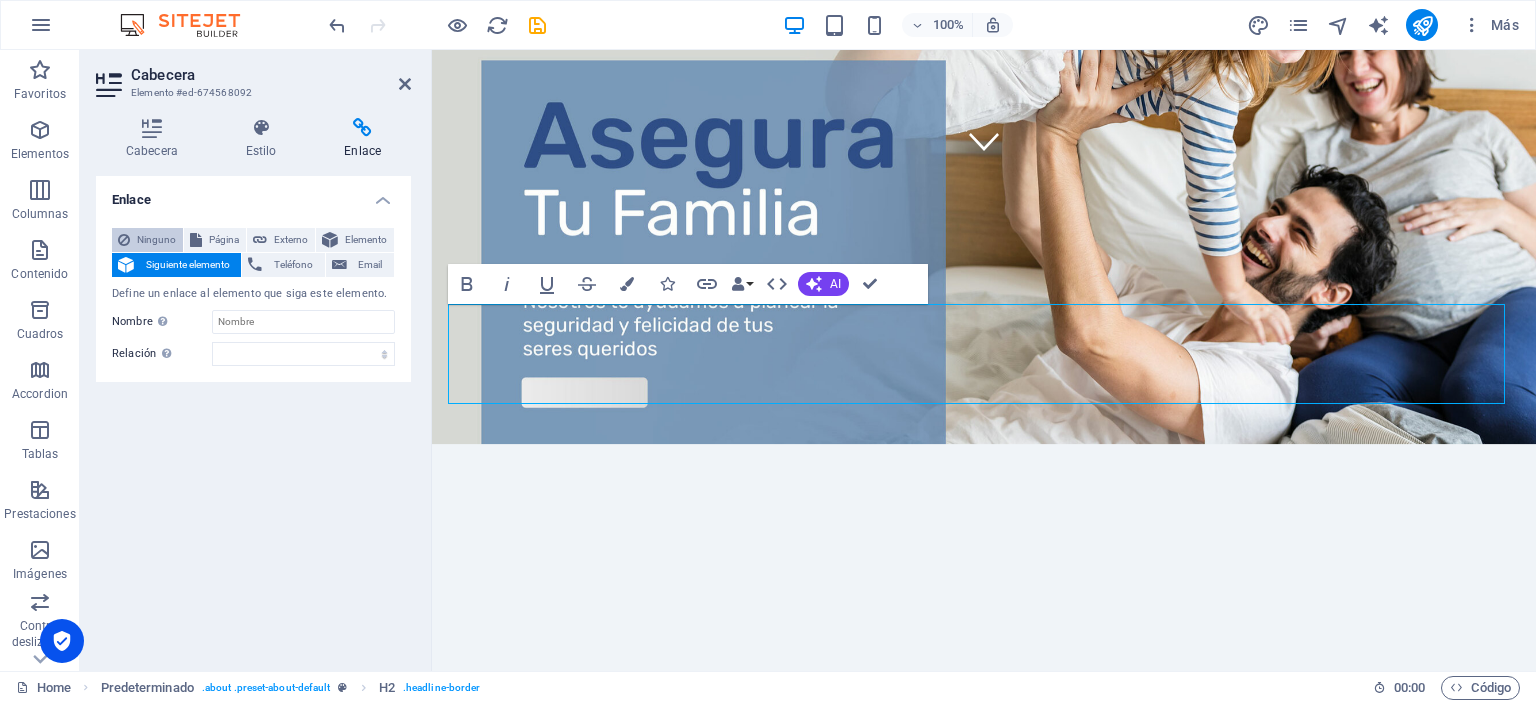 click on "Ninguno" at bounding box center [156, 240] 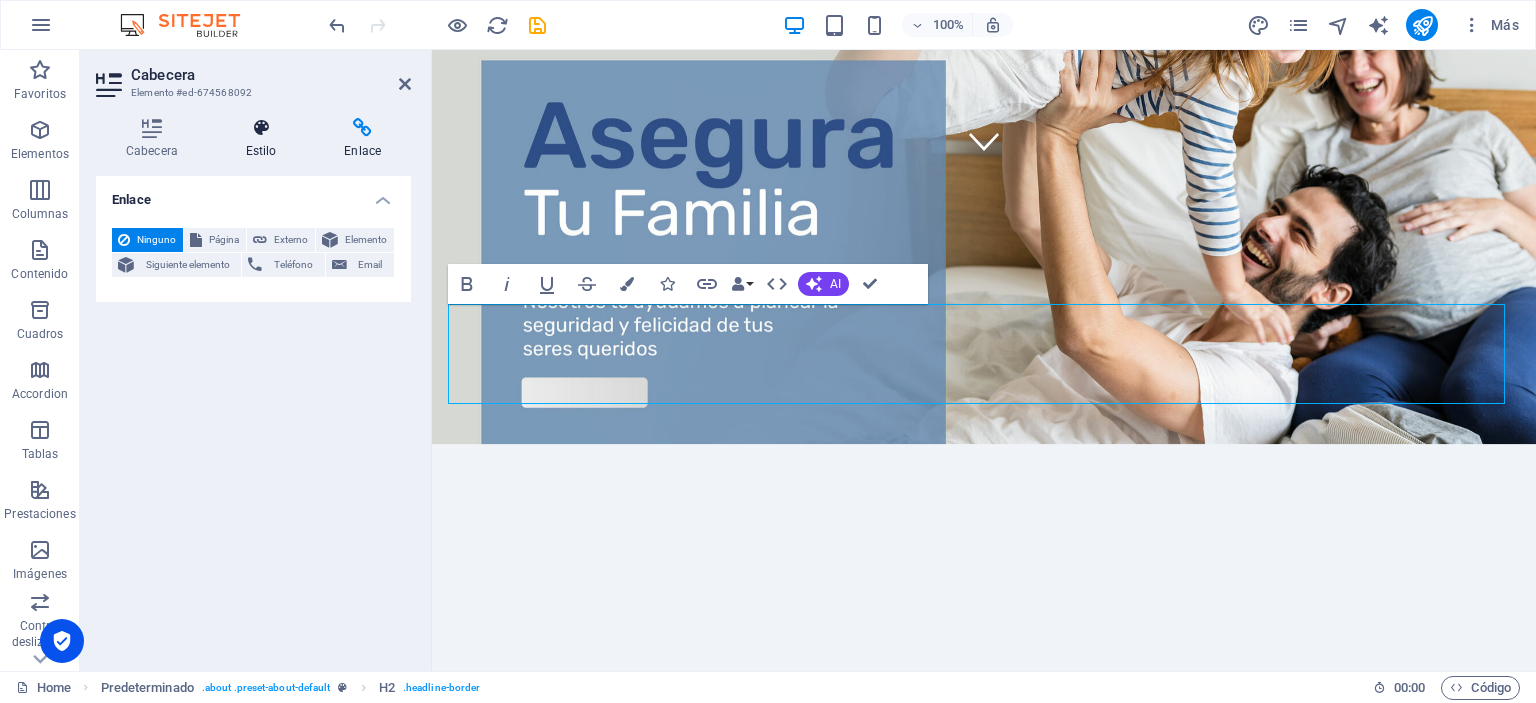 click on "Estilo" at bounding box center [265, 139] 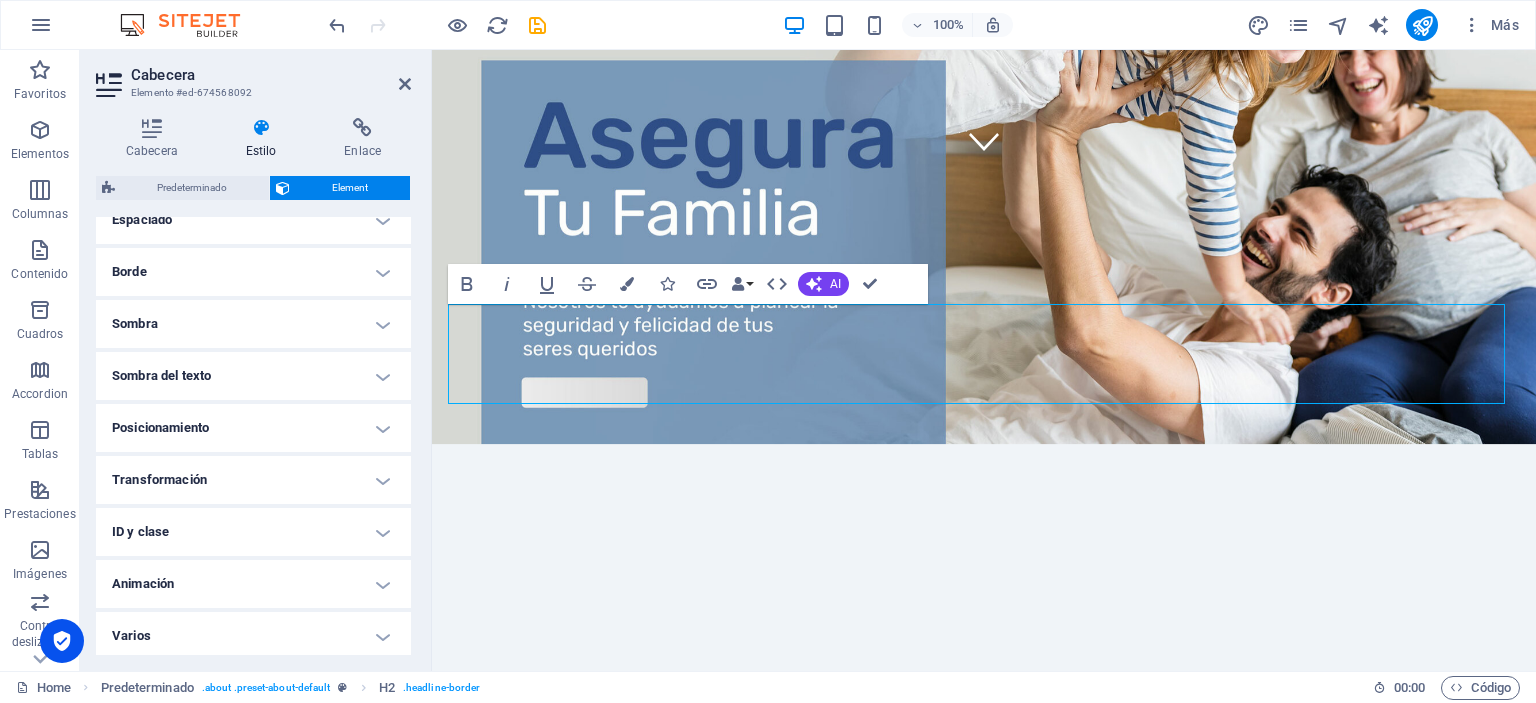 scroll, scrollTop: 423, scrollLeft: 0, axis: vertical 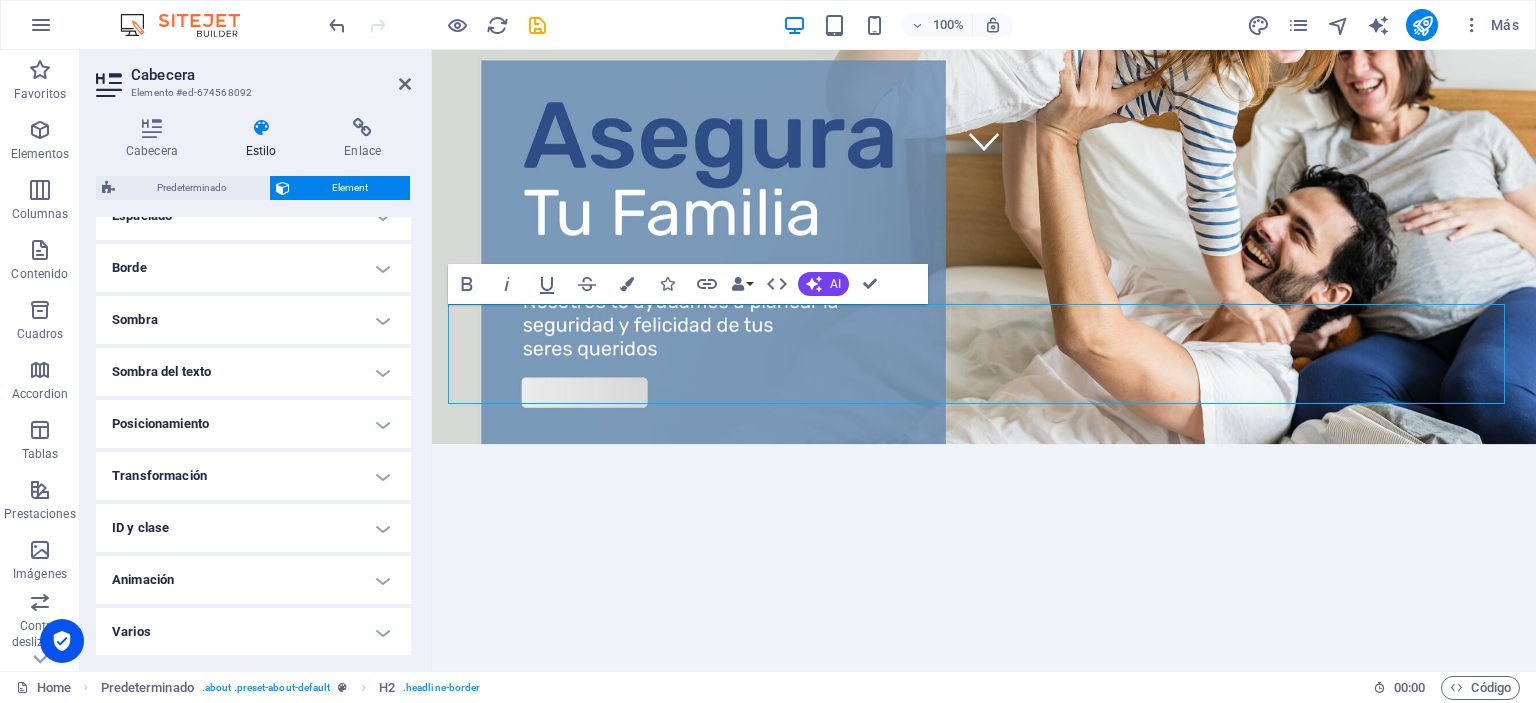 click on "ID y clase" at bounding box center (253, 528) 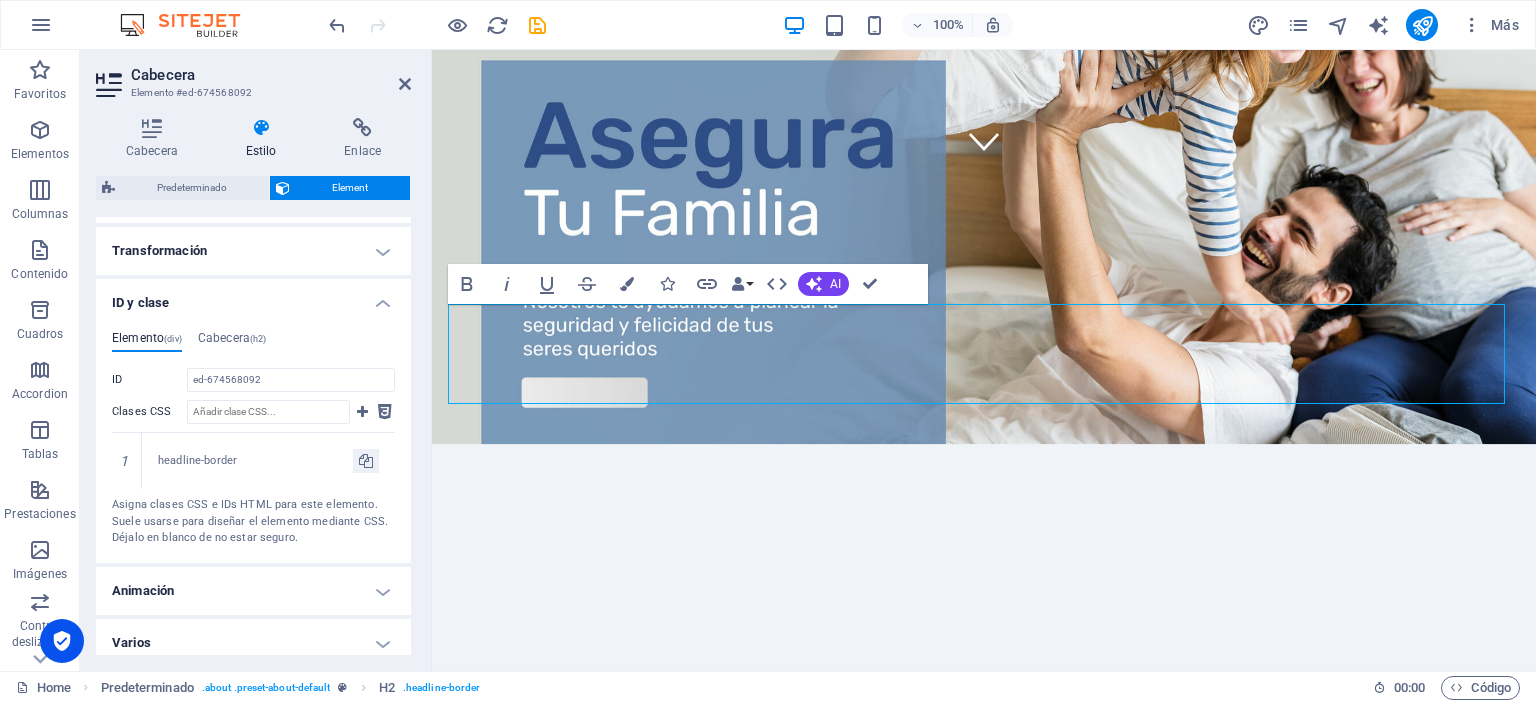 scroll, scrollTop: 658, scrollLeft: 0, axis: vertical 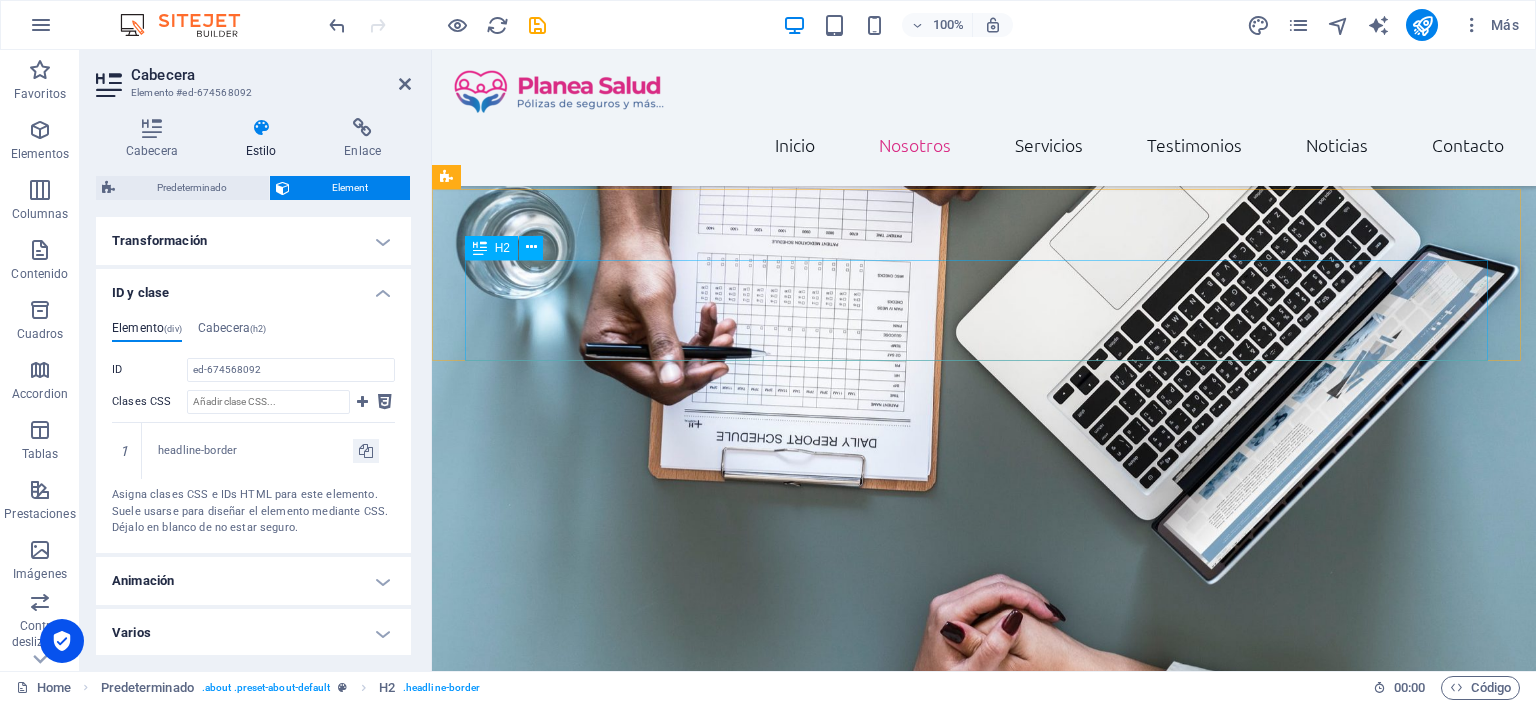 click on "Conoce nuestros productos" at bounding box center (984, 1268) 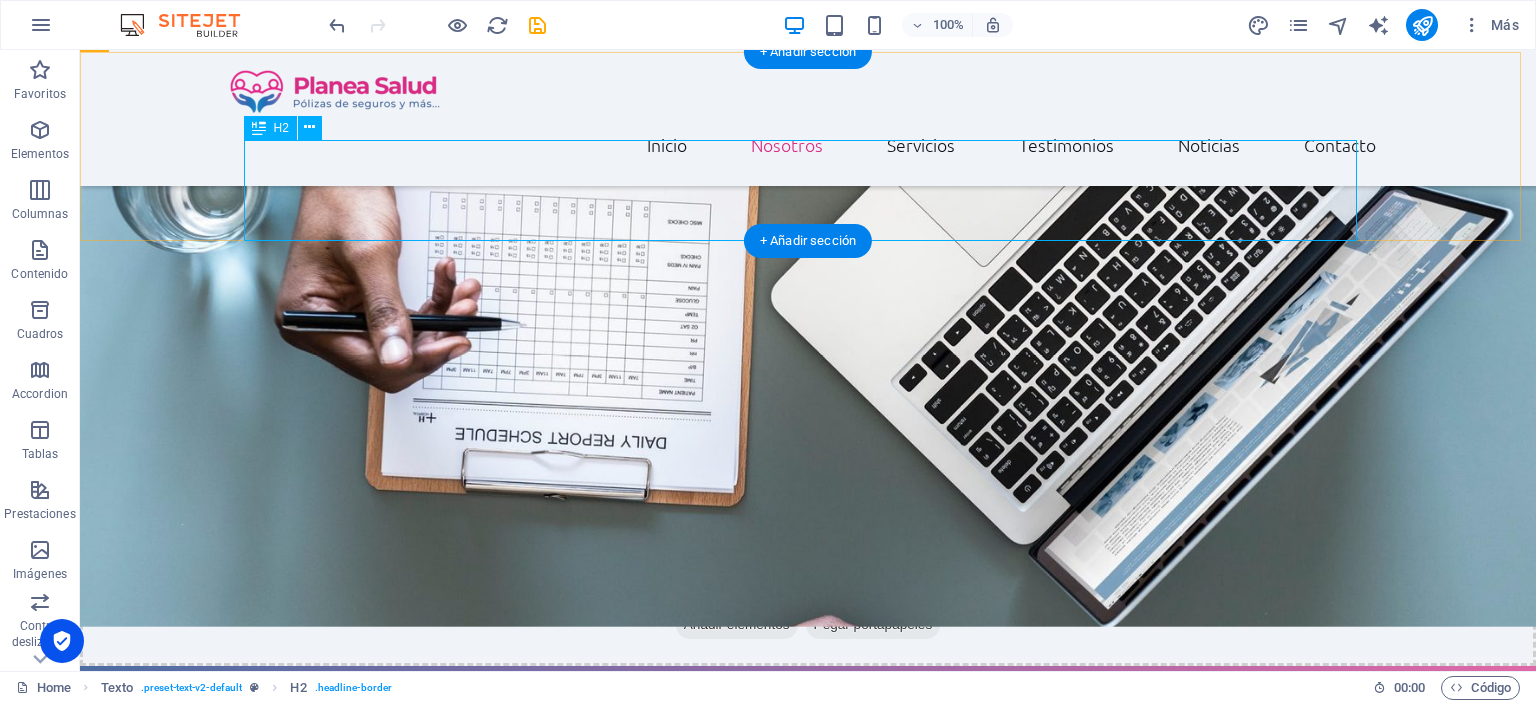 scroll, scrollTop: 1404, scrollLeft: 0, axis: vertical 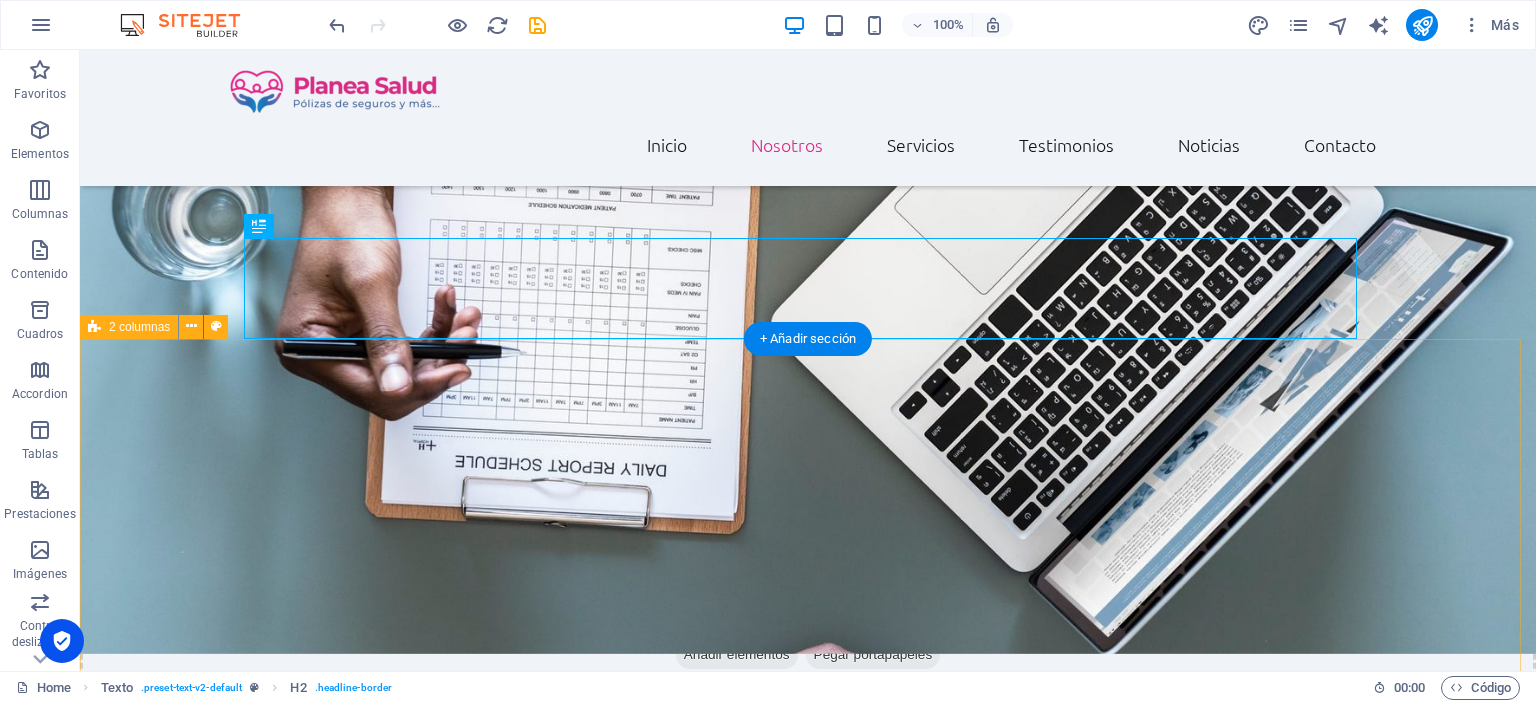 click on "Seguros y Salud
Seguros de Vida
Pólizas de Vida
+
Termino
Indexada
Anualidades
Gastos Finales: Pólizas o Protección Familiar
+
Gastos Funerales
Beneficios en Efectivo
Mas Informacion Seguros de Vida
+
Mas Info
Salud
Planes de Salud
+
Mas Info
Cotizar
+
Mas info Dental" at bounding box center (808, 1778) 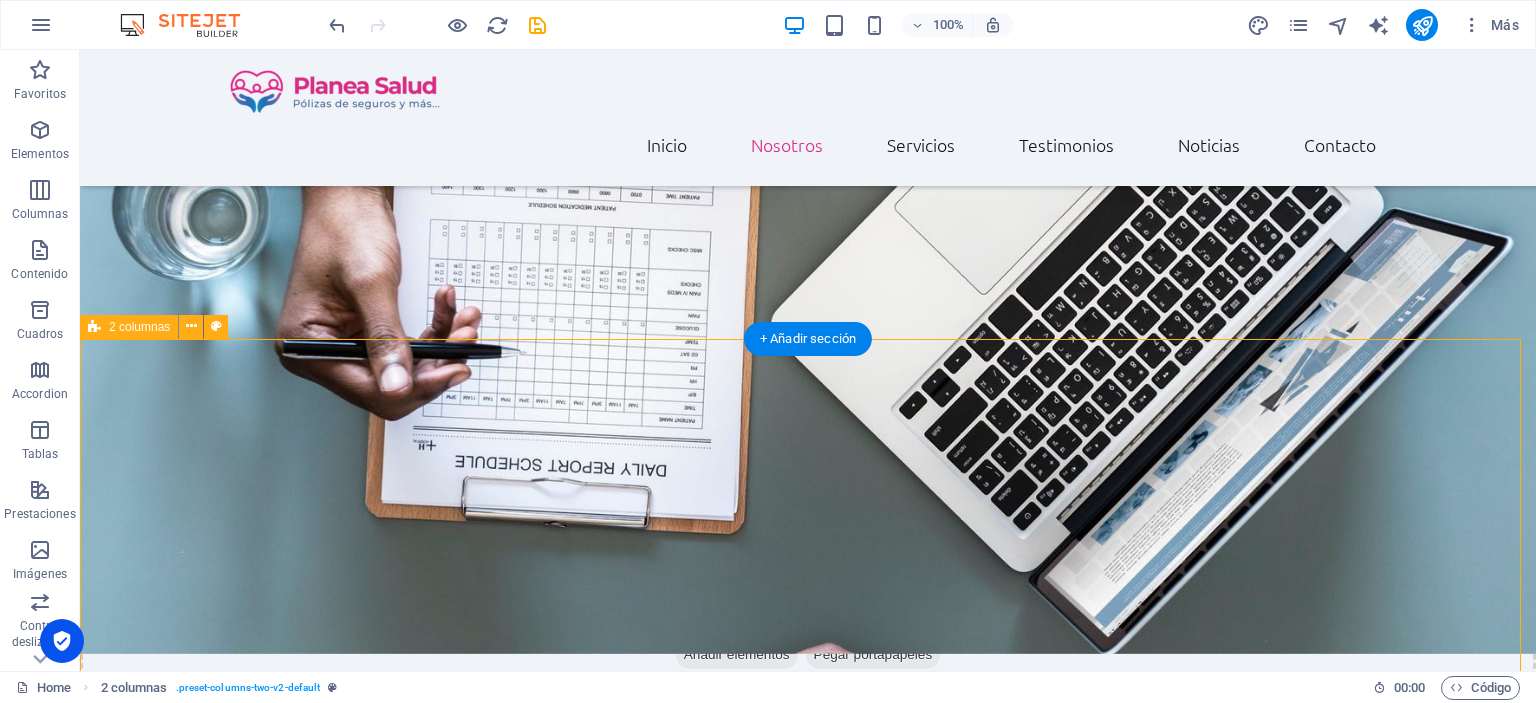 click on "Seguros y Salud
Seguros de Vida
Pólizas de Vida
+
Termino
Indexada
Anualidades
Gastos Finales: Pólizas o Protección Familiar
+
Gastos Funerales
Beneficios en Efectivo
Mas Informacion Seguros de Vida
+
Mas Info
Salud
Planes de Salud
+
Mas Info
Cotizar
+
Mas info Dental" at bounding box center (808, 1778) 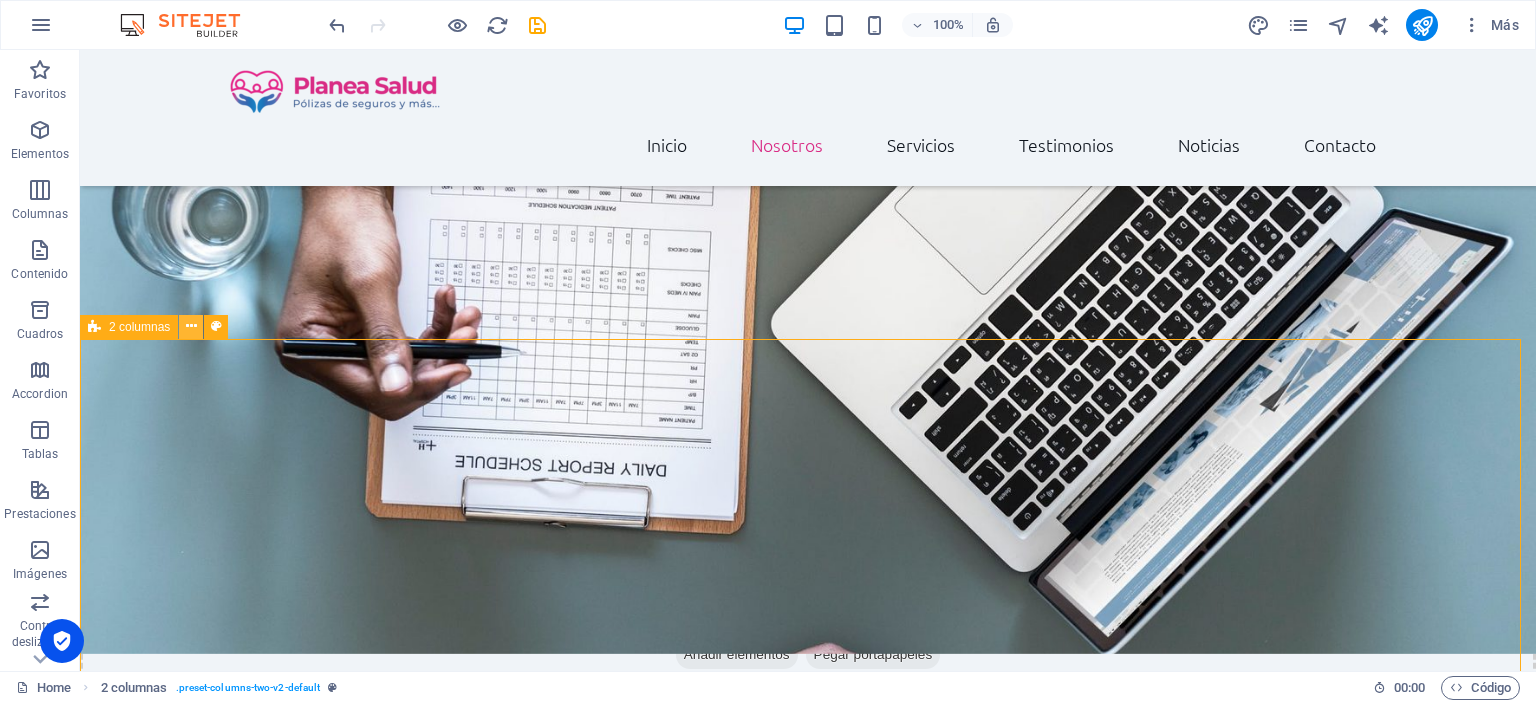 click at bounding box center [191, 326] 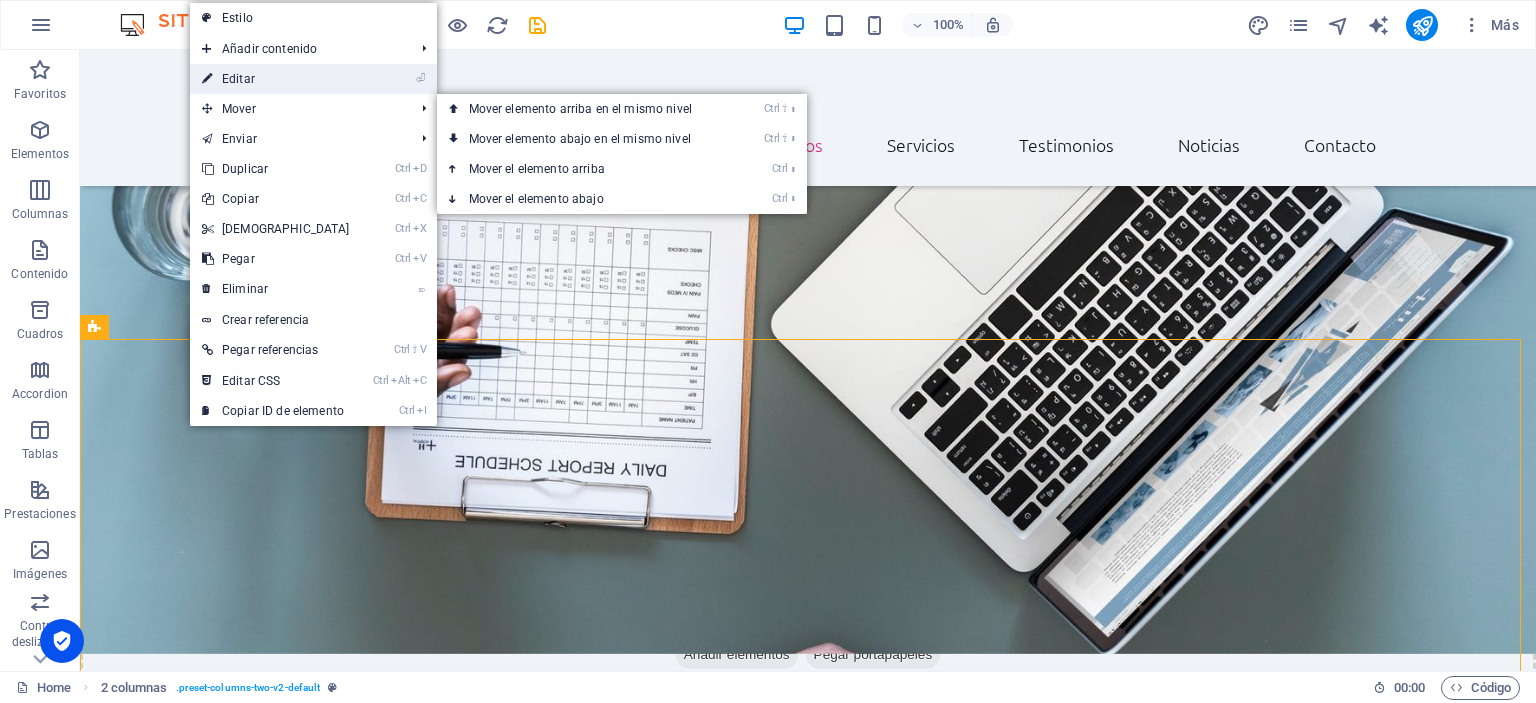 click on "⏎  Editar" at bounding box center (276, 79) 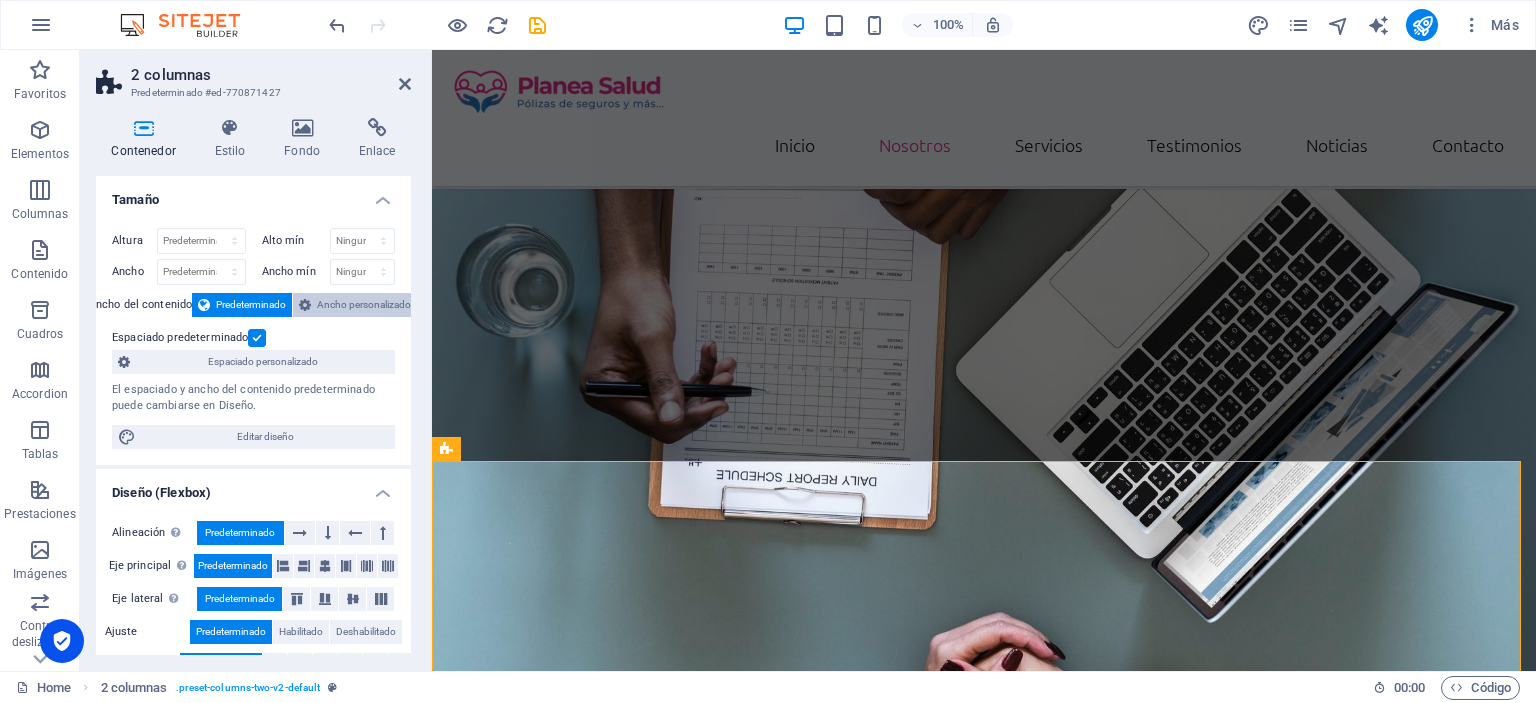 click on "Ancho personalizado" at bounding box center (364, 305) 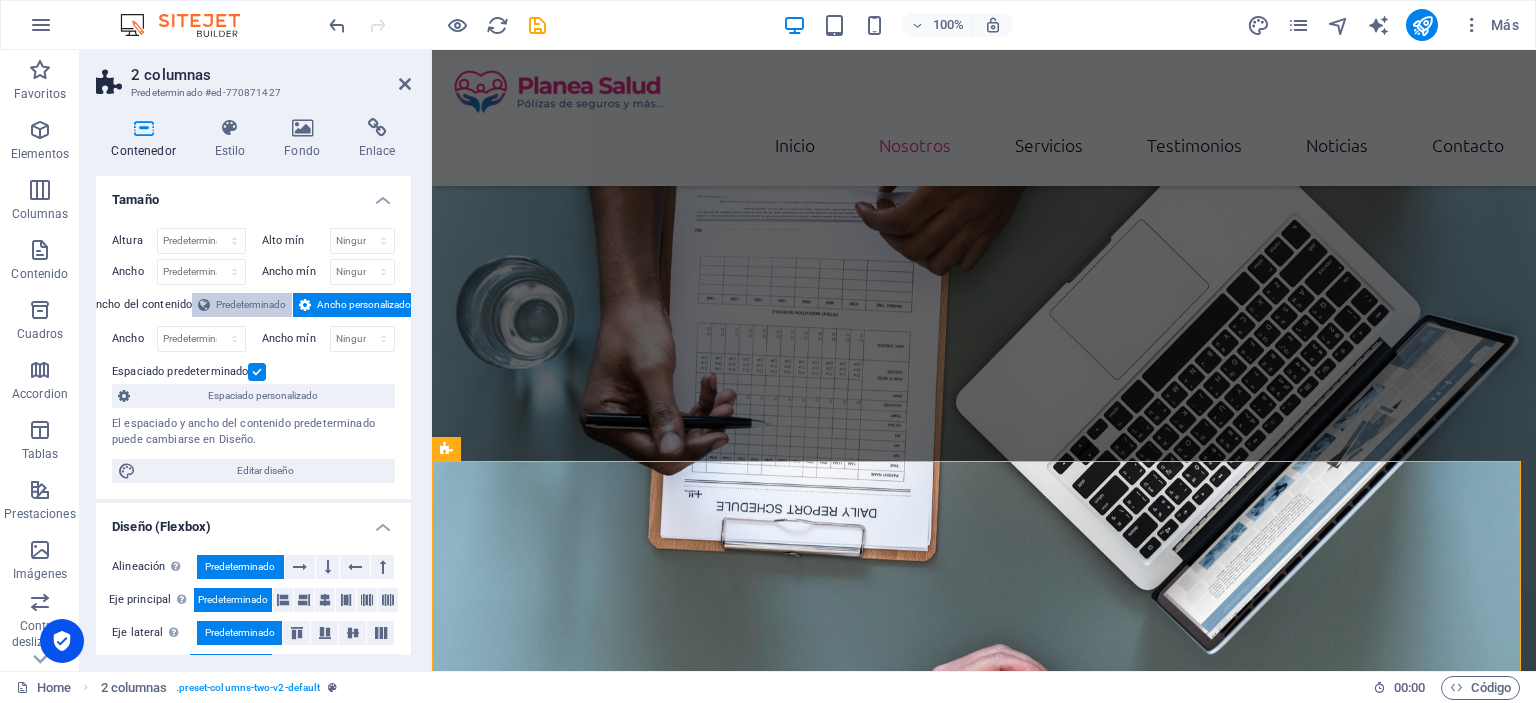 click on "Predeterminado" at bounding box center (251, 305) 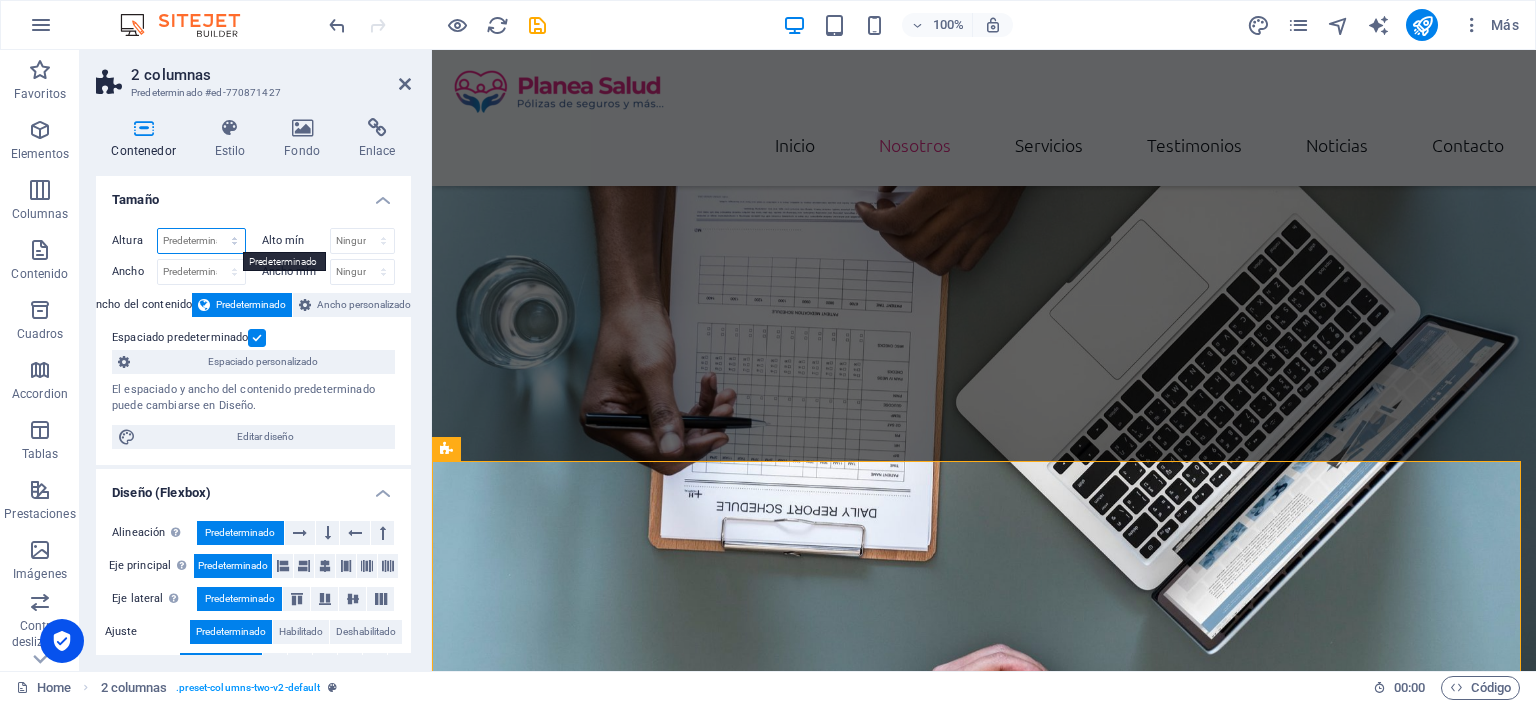 click on "Predeterminado px rem % vh vw" at bounding box center [201, 241] 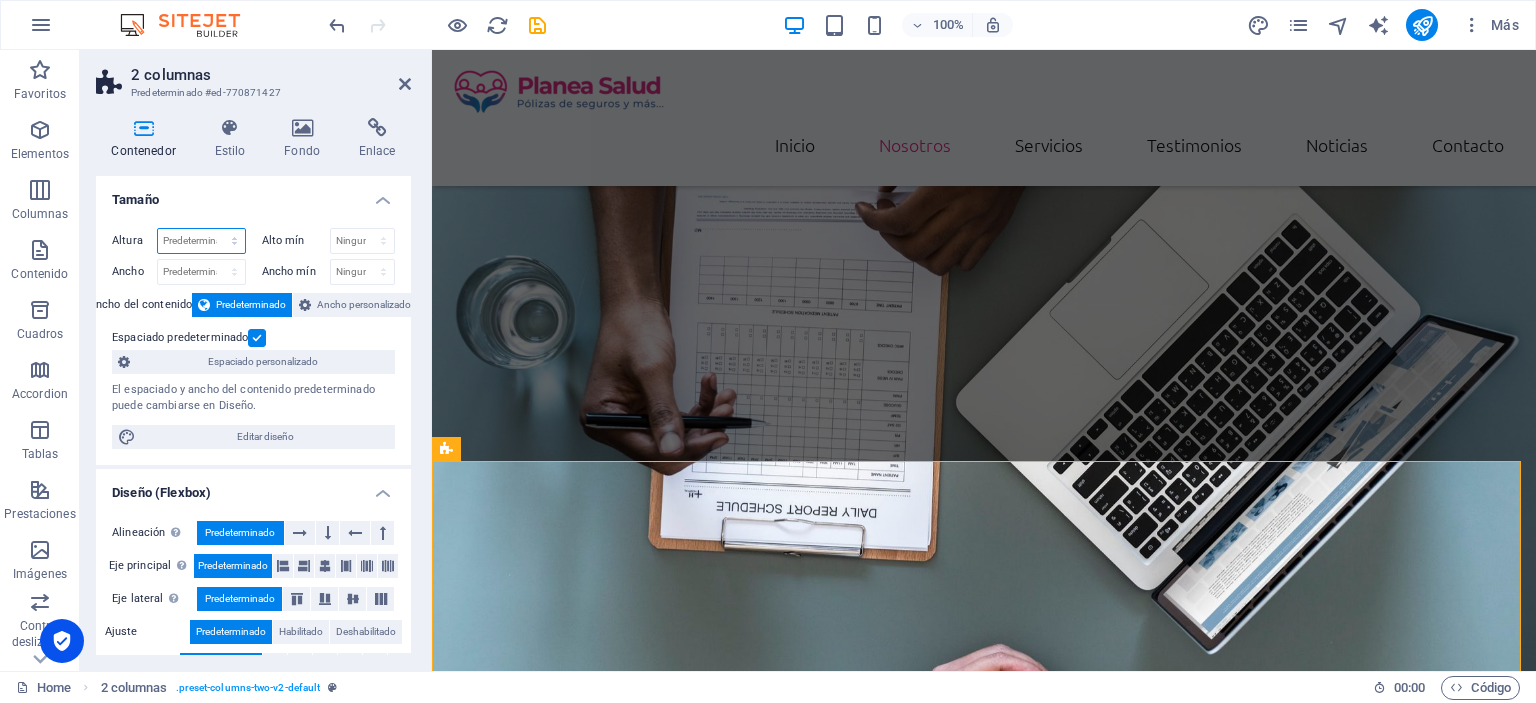 select on "%" 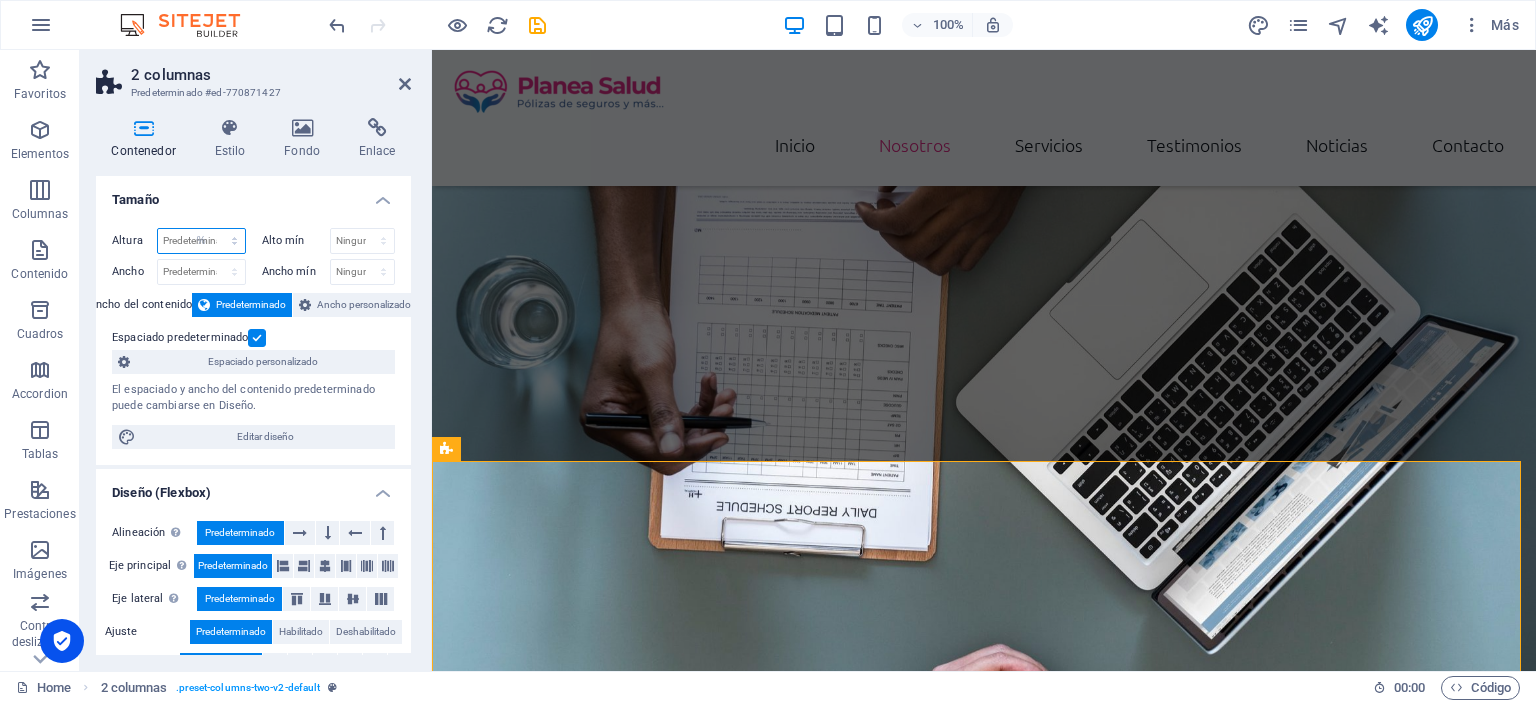 click on "Predeterminado px rem % vh vw" at bounding box center [201, 241] 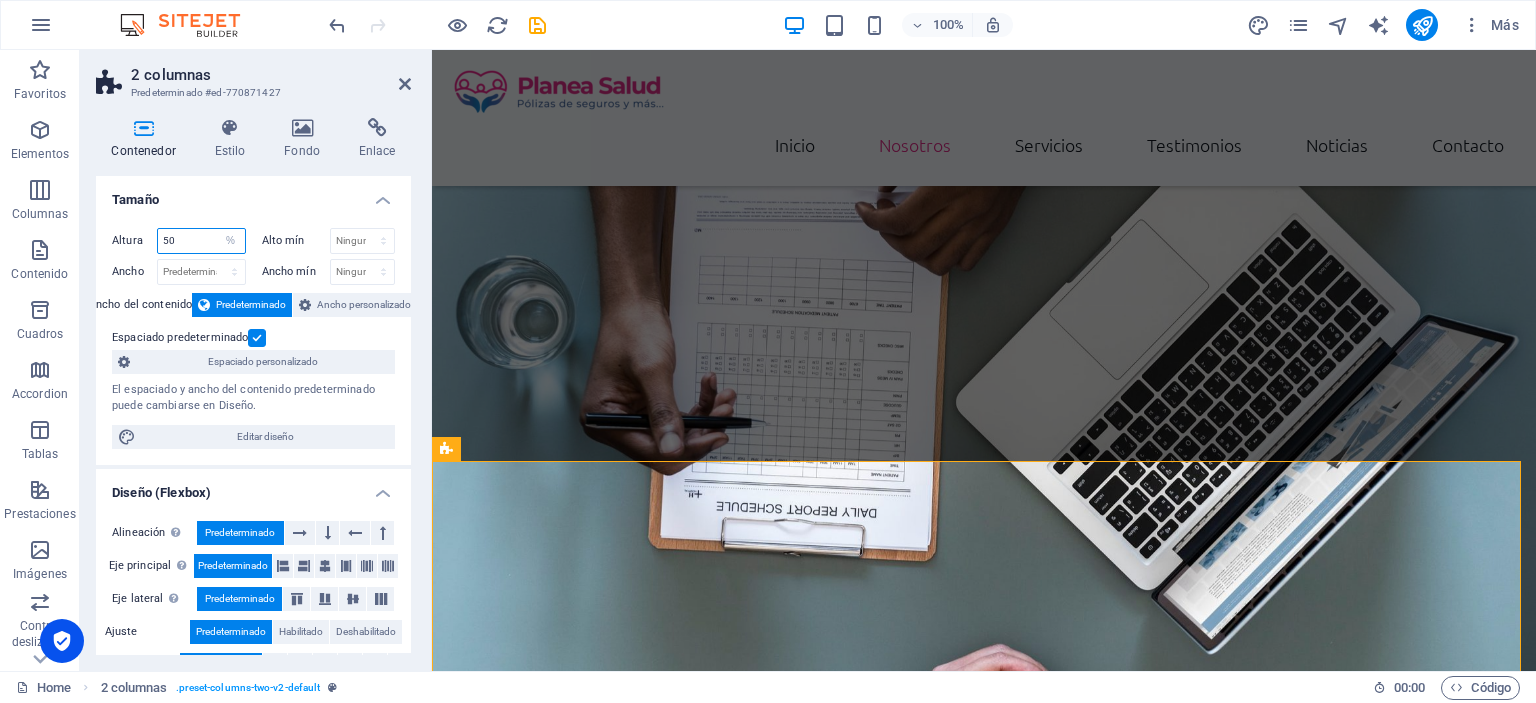 type on "50" 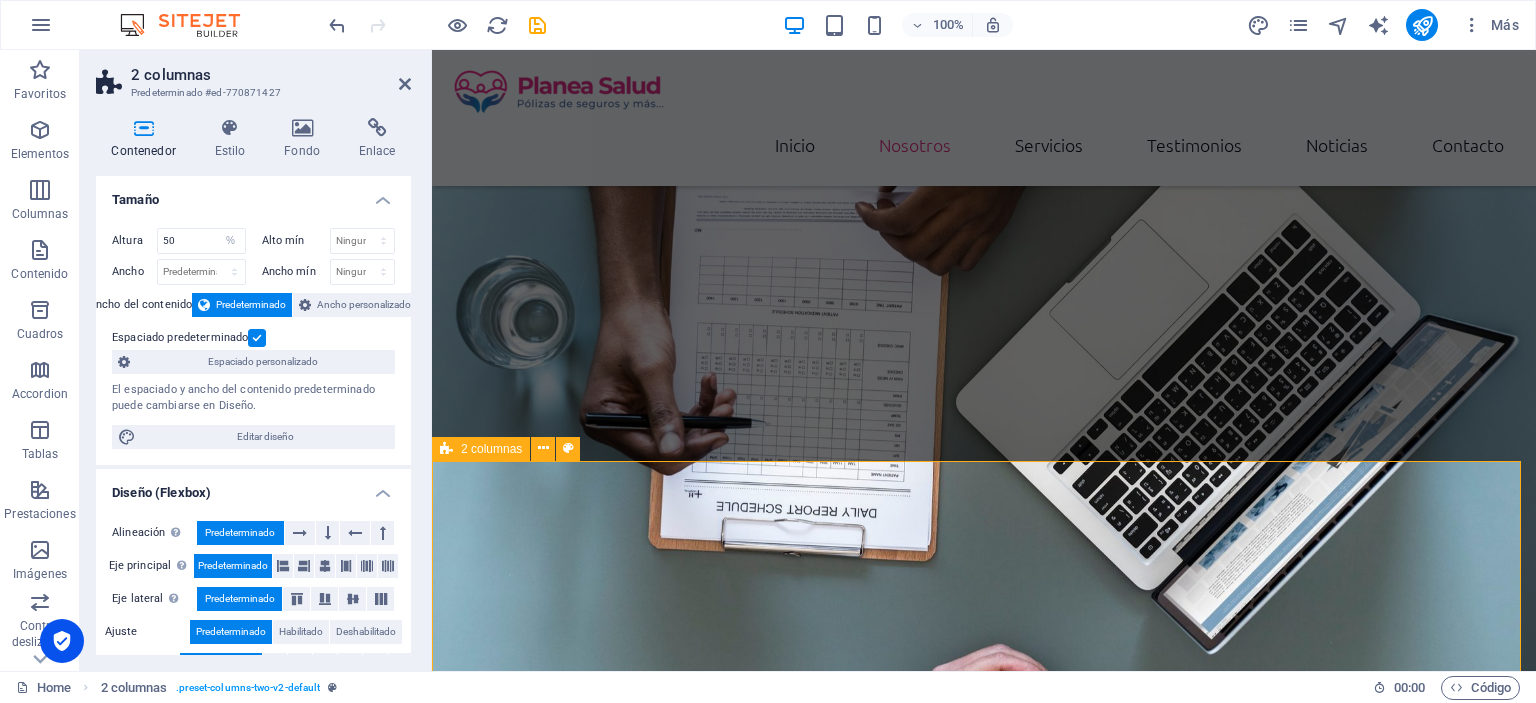 click on "Seguros y Salud
Seguros de Vida
Pólizas de Vida
+
Termino
Indexada
Anualidades
Gastos Finales: Pólizas o Protección Familiar
+
Gastos Funerales
Beneficios en Efectivo
Mas Informacion Seguros de Vida
+
Mas Info
Salud
Planes de Salud
+
Mas Info
Cotizar
+
Mas info Dental" at bounding box center (984, 1892) 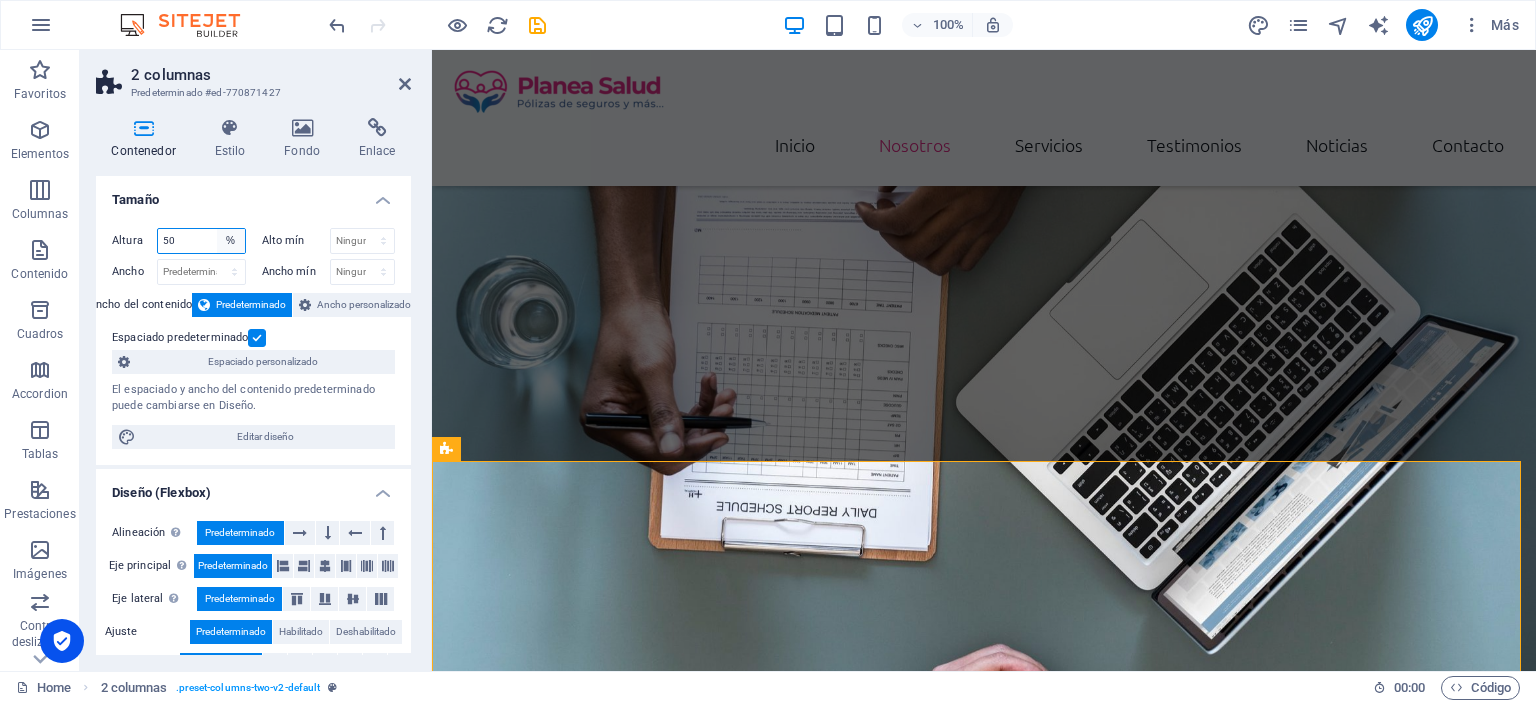 click on "Predeterminado px rem % vh vw" at bounding box center [231, 241] 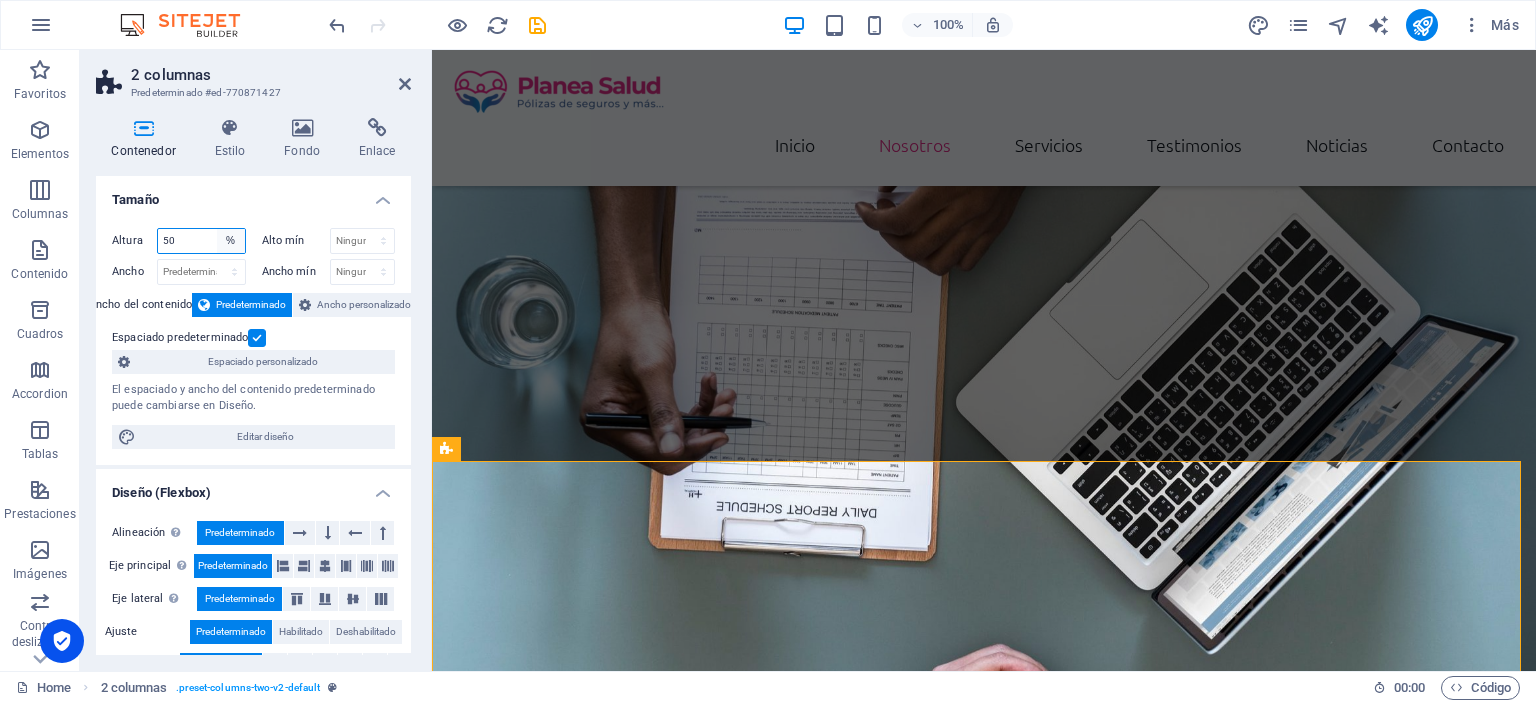select on "default" 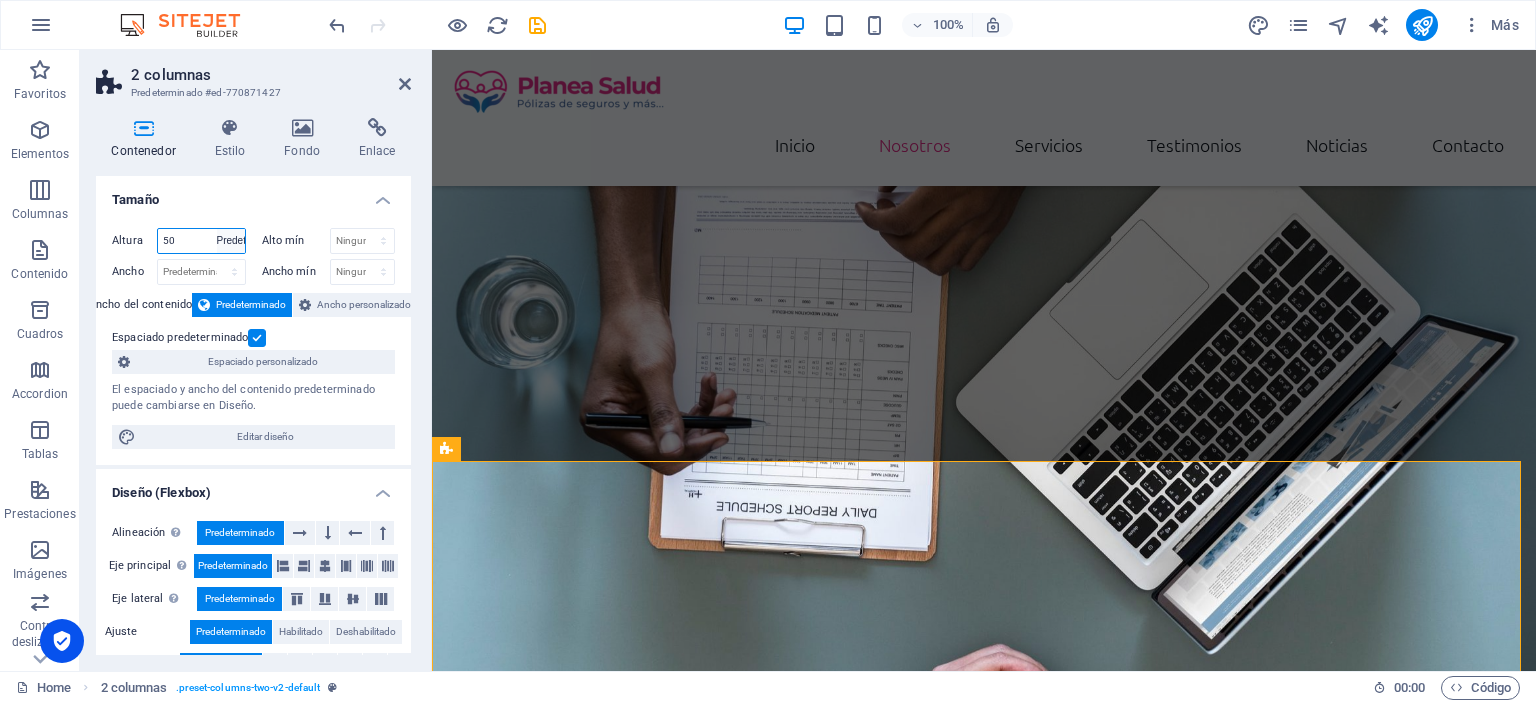 click on "Predeterminado px rem % vh vw" at bounding box center (231, 241) 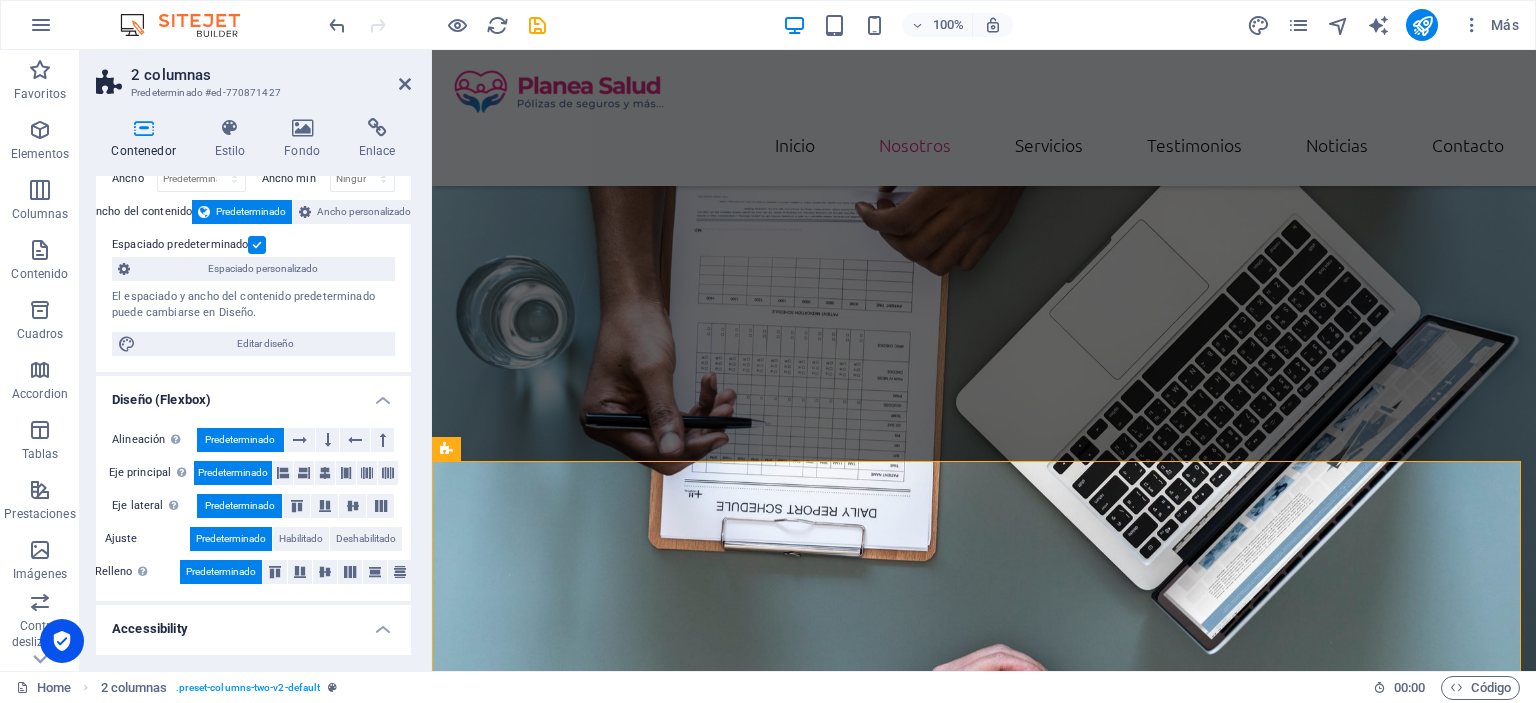scroll, scrollTop: 0, scrollLeft: 0, axis: both 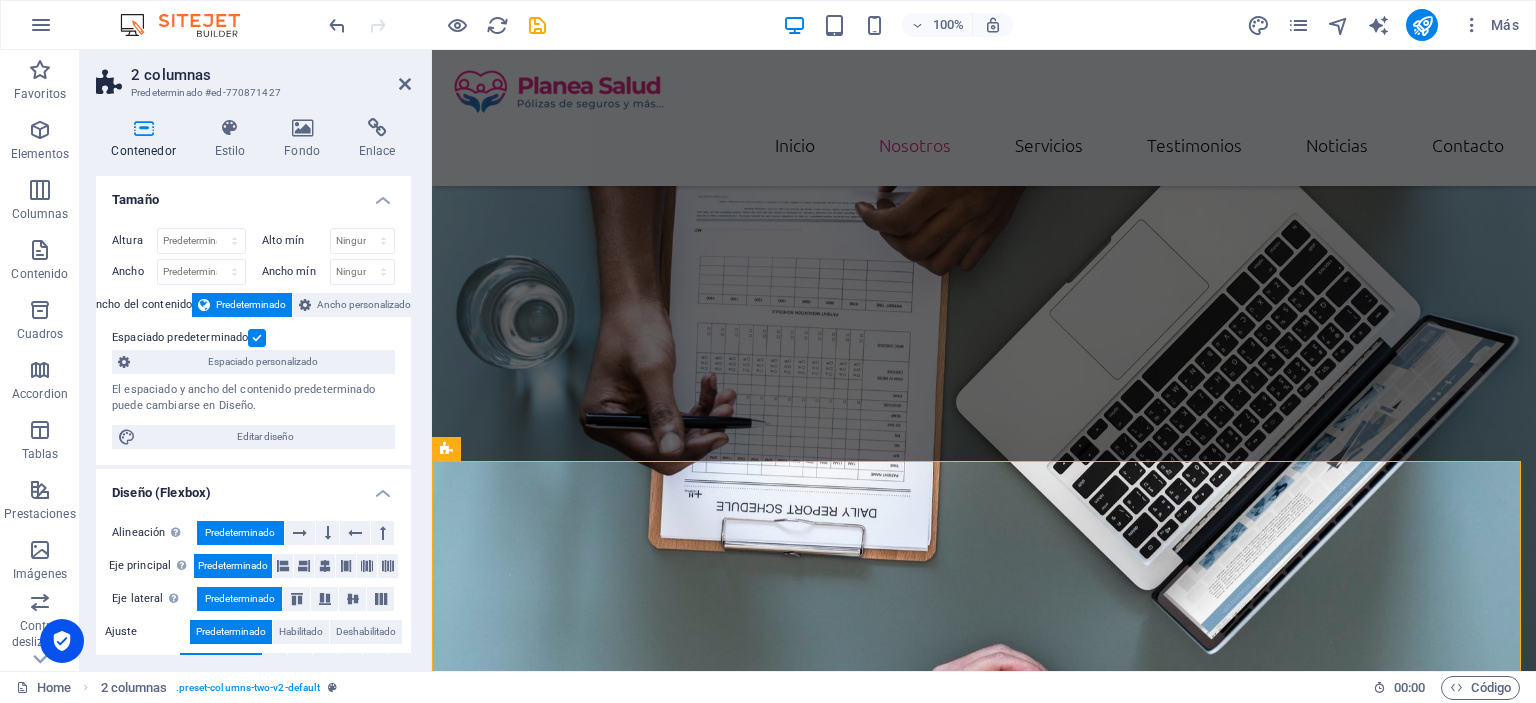 click on "Contenedor Estilo Fondo Enlace Tamaño Altura Predeterminado px rem % vh vw Alto mín Ninguno px rem % vh vw Ancho Predeterminado px rem % em vh vw Ancho mín Ninguno px rem % vh vw Ancho del contenido Predeterminado Ancho personalizado Ancho Predeterminado px rem % em vh vw Ancho mín Ninguno px rem % vh vw Espaciado predeterminado Espaciado personalizado El espaciado y ancho del contenido predeterminado puede cambiarse en Diseño. Editar diseño Diseño (Flexbox) Alineación Determina flex-direction. Predeterminado Eje principal Determina la forma en la que los elementos deberían comportarse por el eje principal en este contenedor (contenido justificado). Predeterminado Eje lateral Controla la dirección vertical del elemento en el contenedor (alinear elementos). Predeterminado Ajuste Predeterminado Habilitado Deshabilitado Relleno Controla las distancias y la dirección de los elementos en el eje Y en varias líneas (alinear contenido). Predeterminado Accessibility Role Ninguno Encabezado" at bounding box center [253, 386] 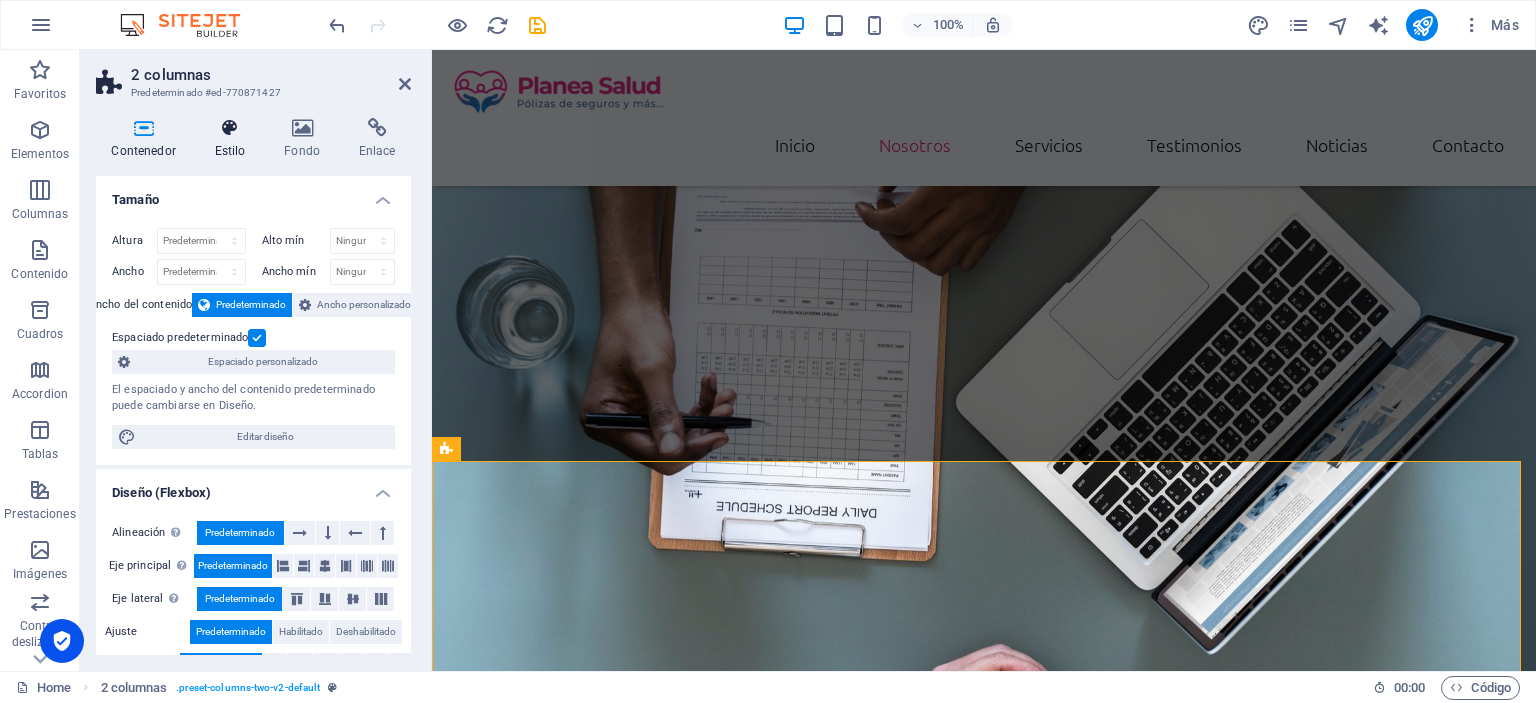 click on "Estilo" at bounding box center [234, 139] 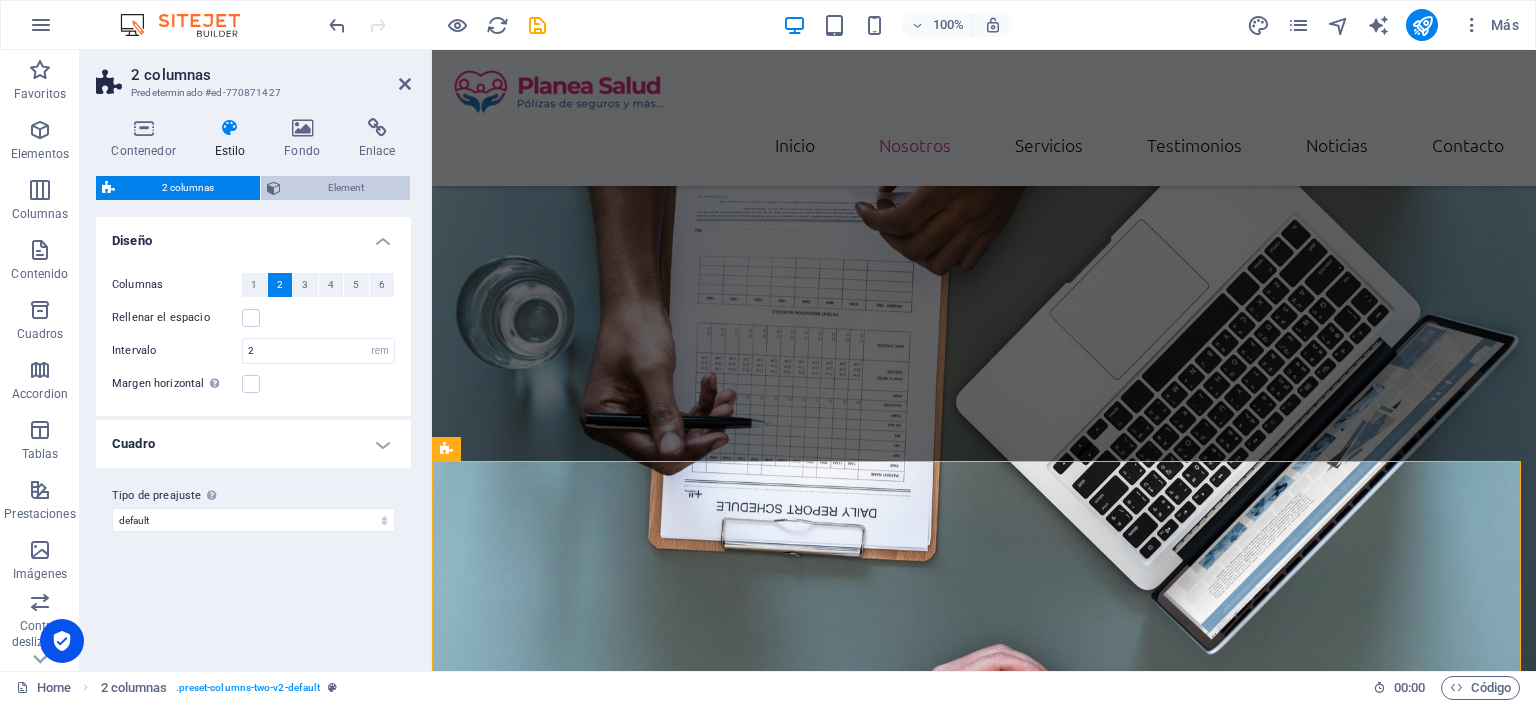 click on "Element" at bounding box center [345, 188] 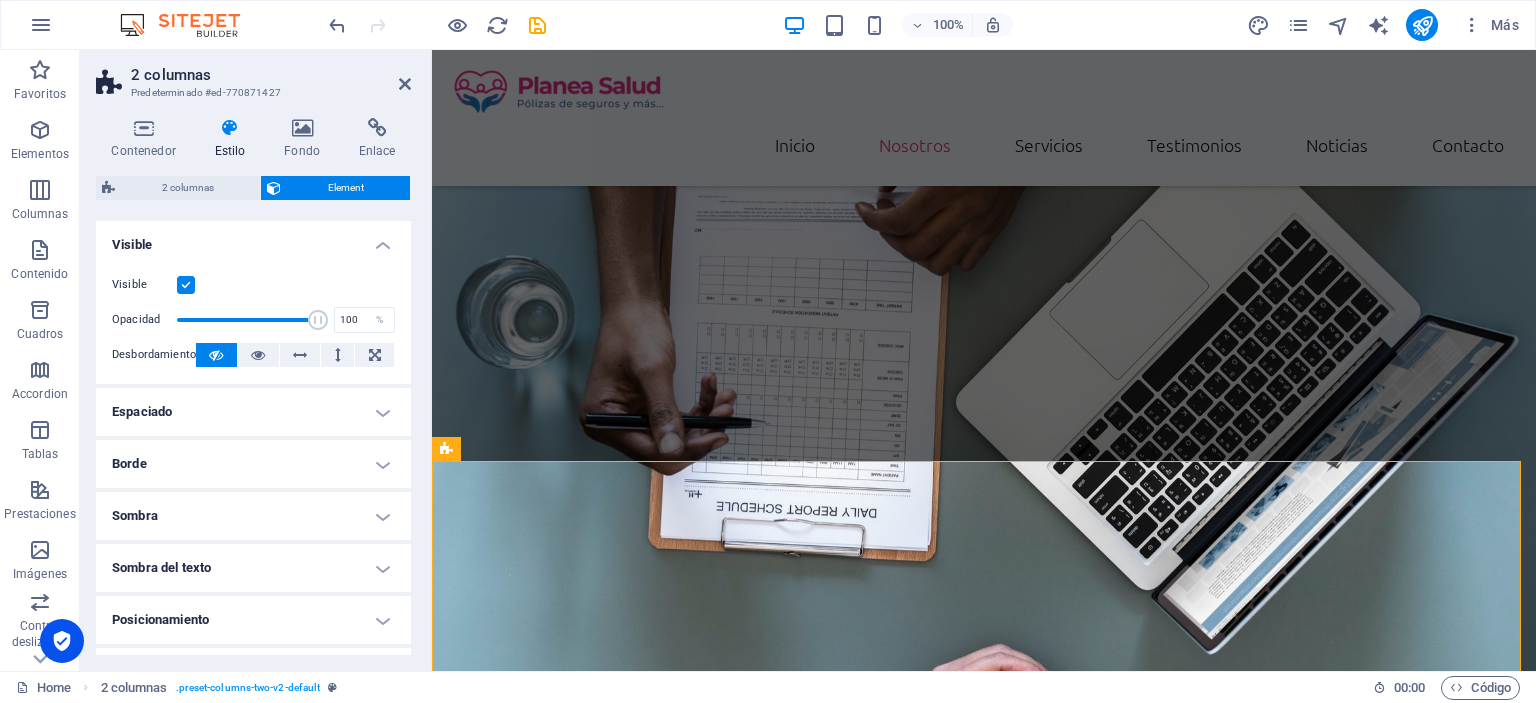 click on "Contenedor Estilo Fondo Enlace Tamaño Altura Predeterminado px rem % vh vw Alto mín Ninguno px rem % vh vw Ancho Predeterminado px rem % em vh vw Ancho mín Ninguno px rem % vh vw Ancho del contenido Predeterminado Ancho personalizado Ancho Predeterminado px rem % em vh vw Ancho mín Ninguno px rem % vh vw Espaciado predeterminado Espaciado personalizado El espaciado y ancho del contenido predeterminado puede cambiarse en Diseño. Editar diseño Diseño (Flexbox) Alineación Determina flex-direction. Predeterminado Eje principal Determina la forma en la que los elementos deberían comportarse por el eje principal en este contenedor (contenido justificado). Predeterminado Eje lateral Controla la dirección vertical del elemento en el contenedor (alinear elementos). Predeterminado Ajuste Predeterminado Habilitado Deshabilitado Relleno Controla las distancias y la dirección de los elementos en el eje Y en varias líneas (alinear contenido). Predeterminado Accessibility Role Ninguno Encabezado" at bounding box center (253, 386) 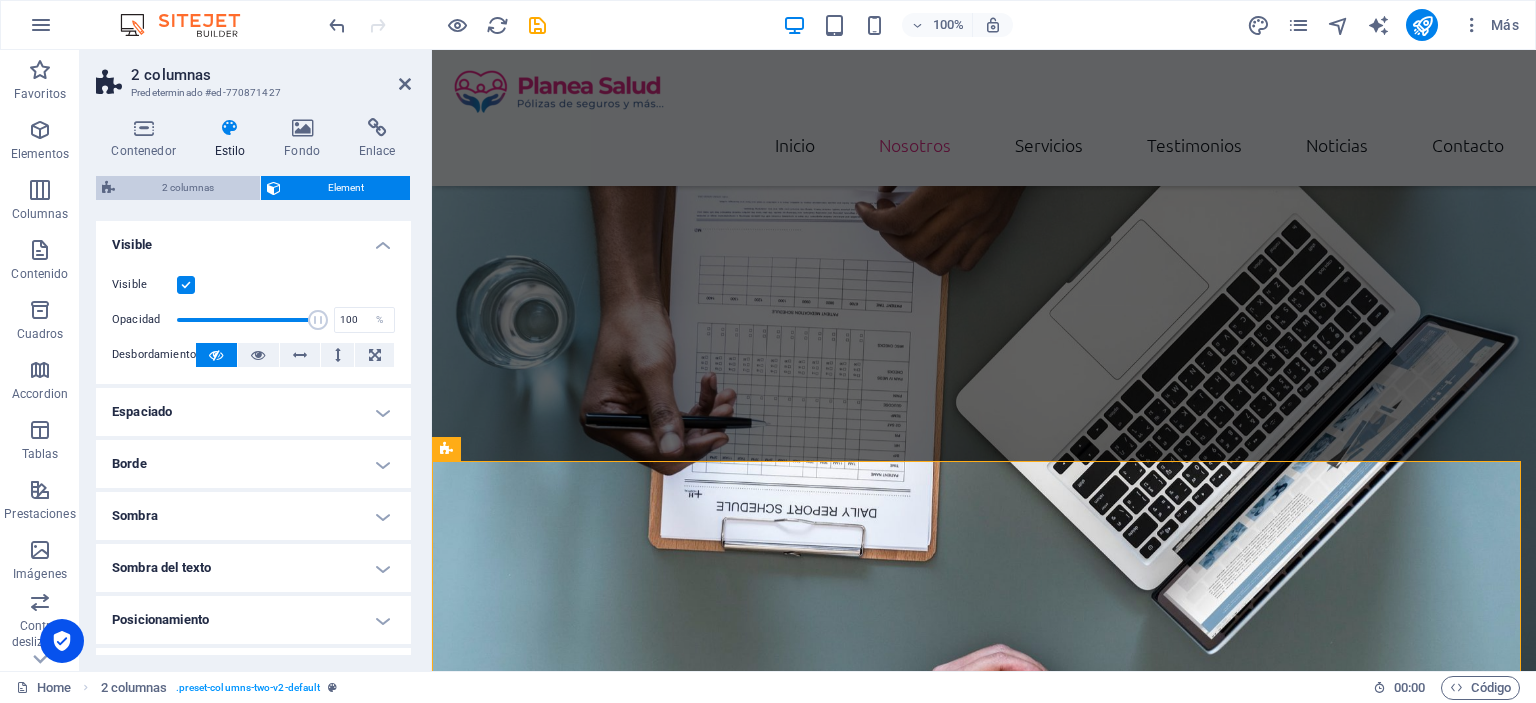click on "2 columnas" at bounding box center (187, 188) 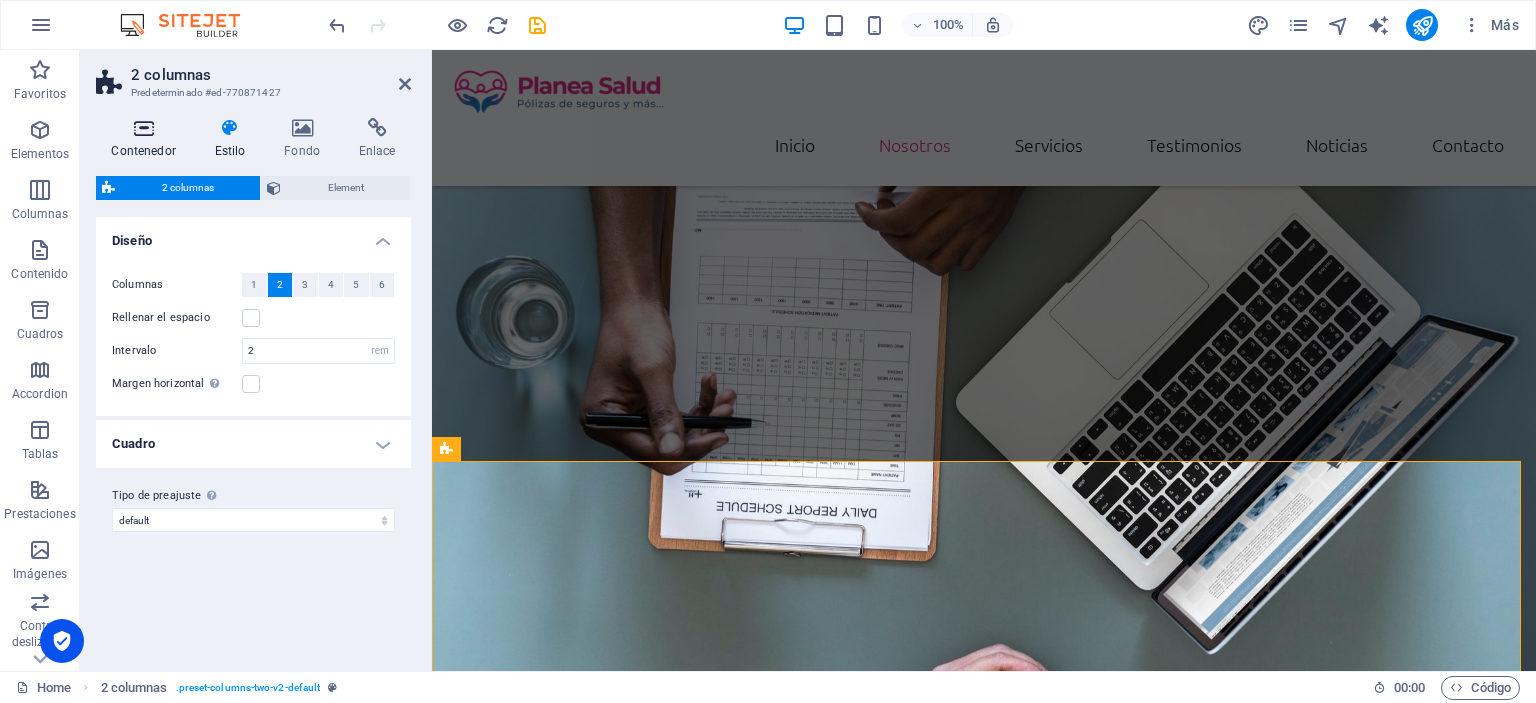 click at bounding box center [143, 128] 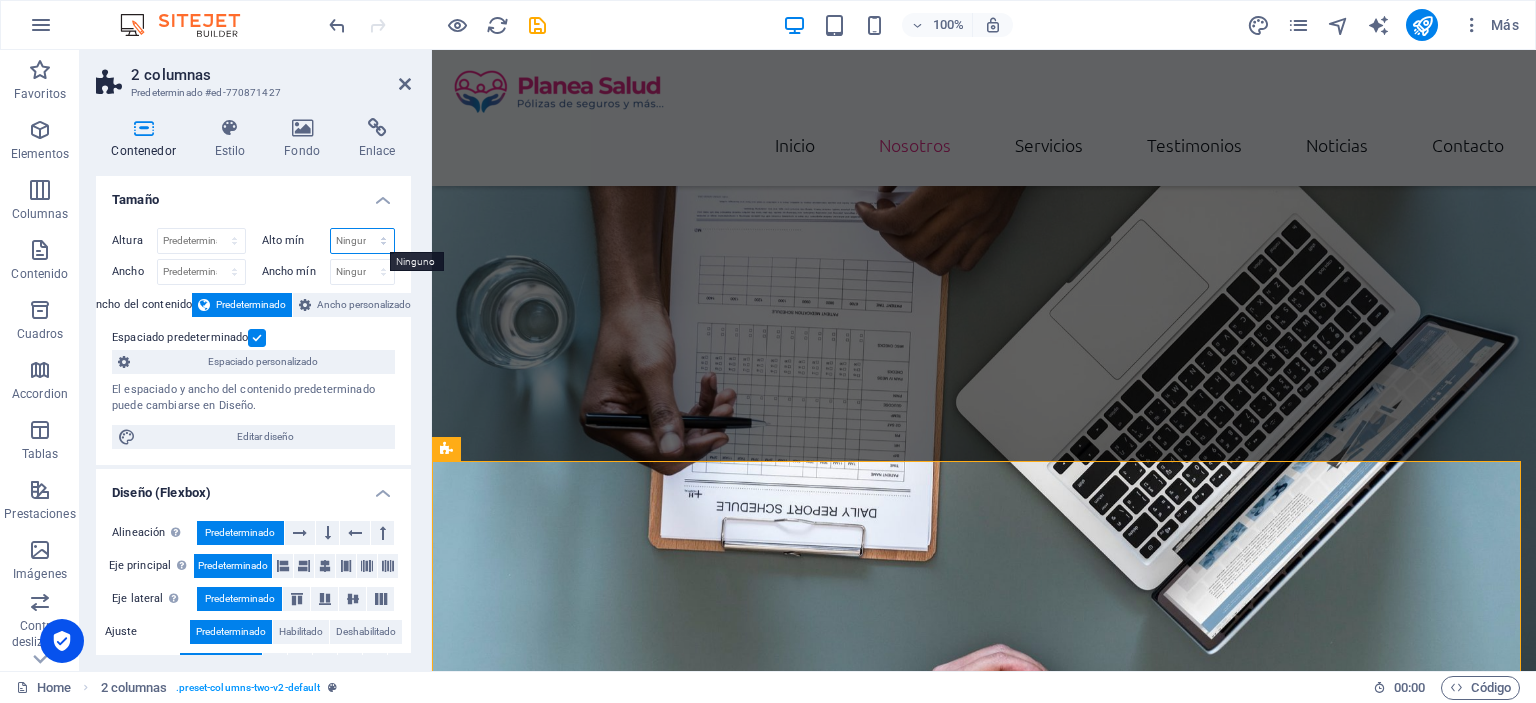 click on "Ninguno px rem % vh vw" at bounding box center [363, 241] 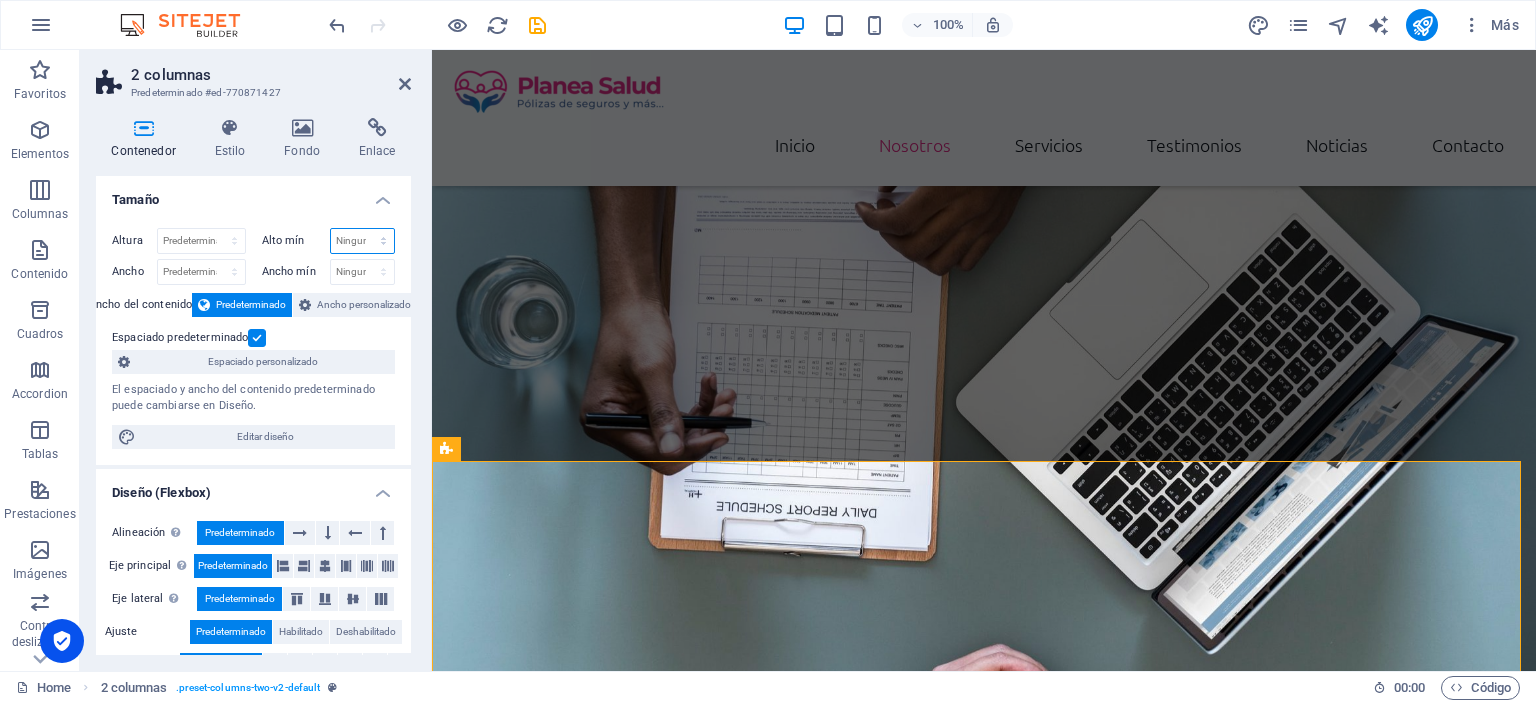 select on "%" 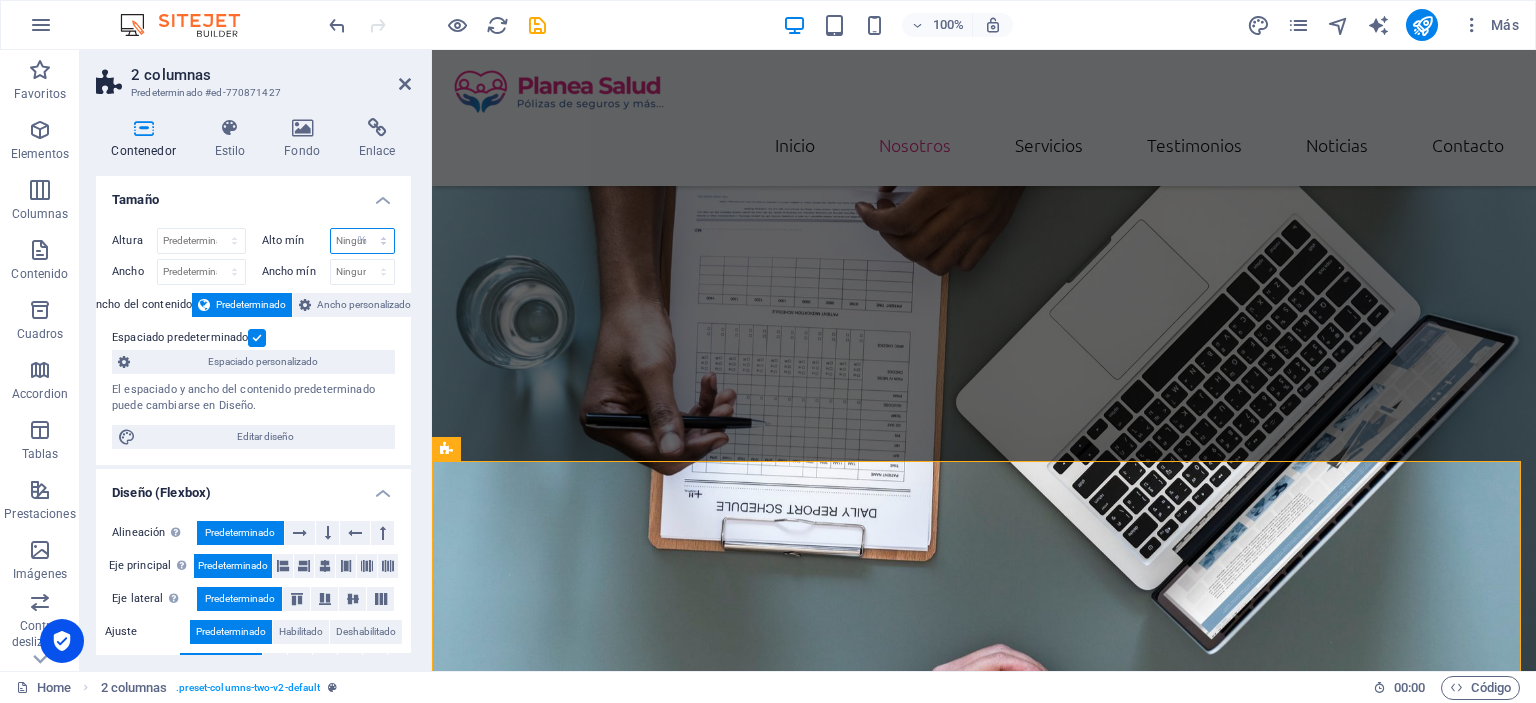 click on "Ninguno px rem % vh vw" at bounding box center [363, 241] 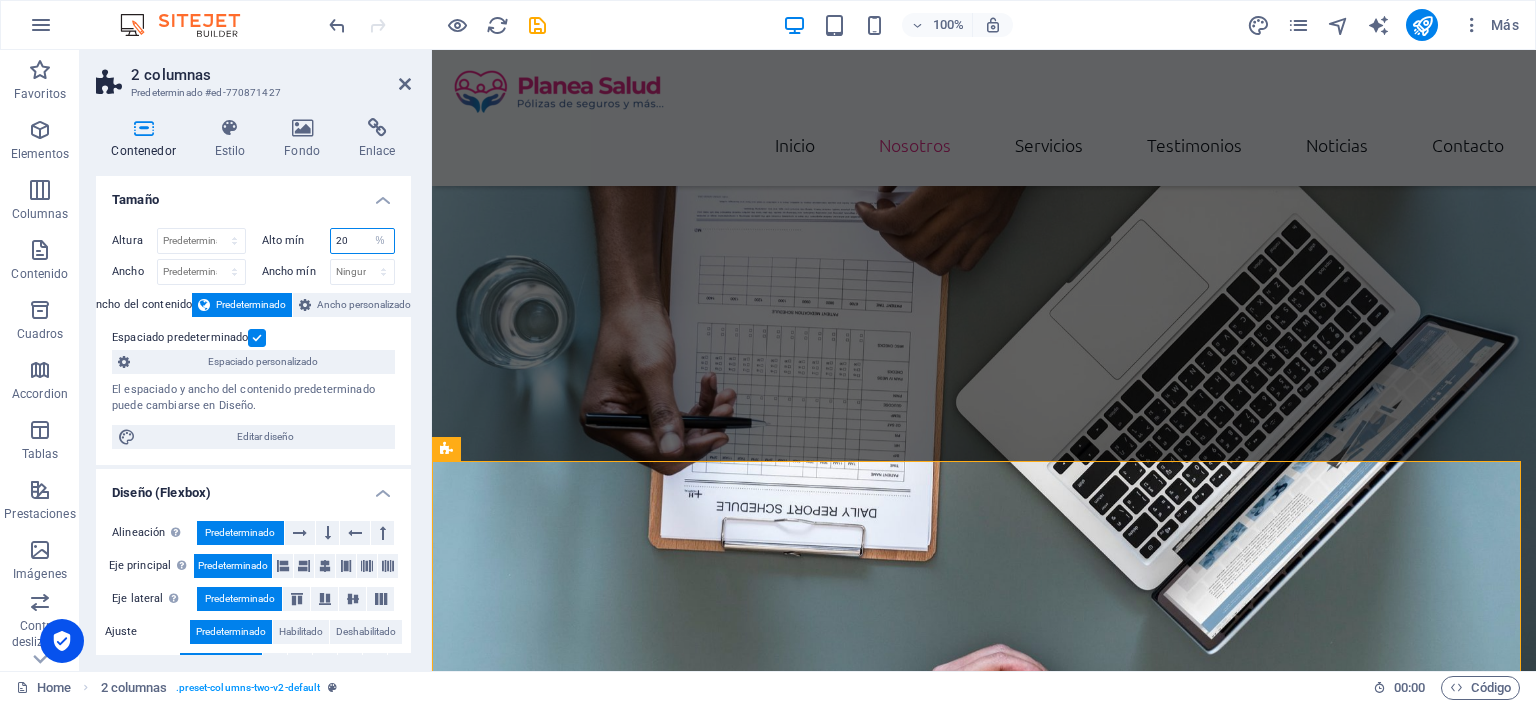 type on "20" 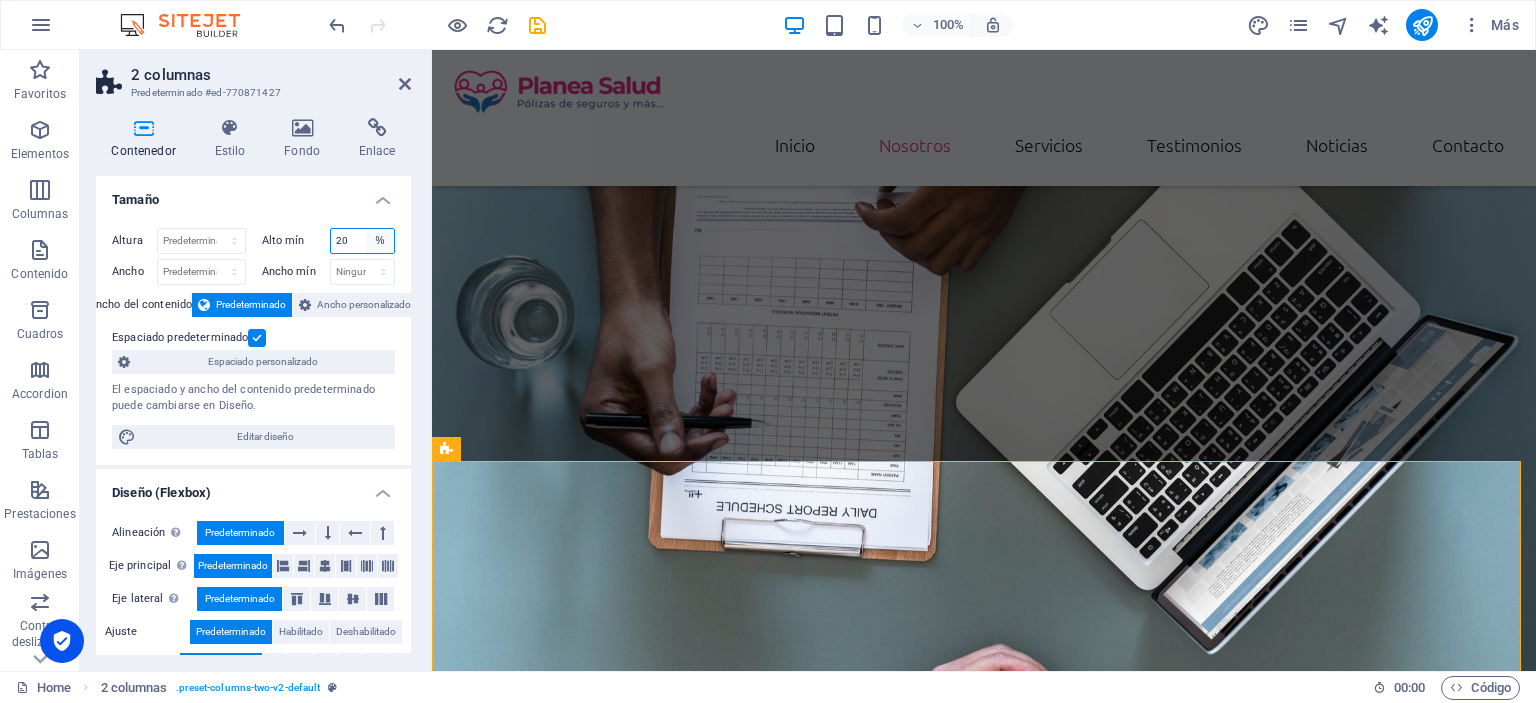 click on "Ninguno px rem % vh vw" at bounding box center (380, 241) 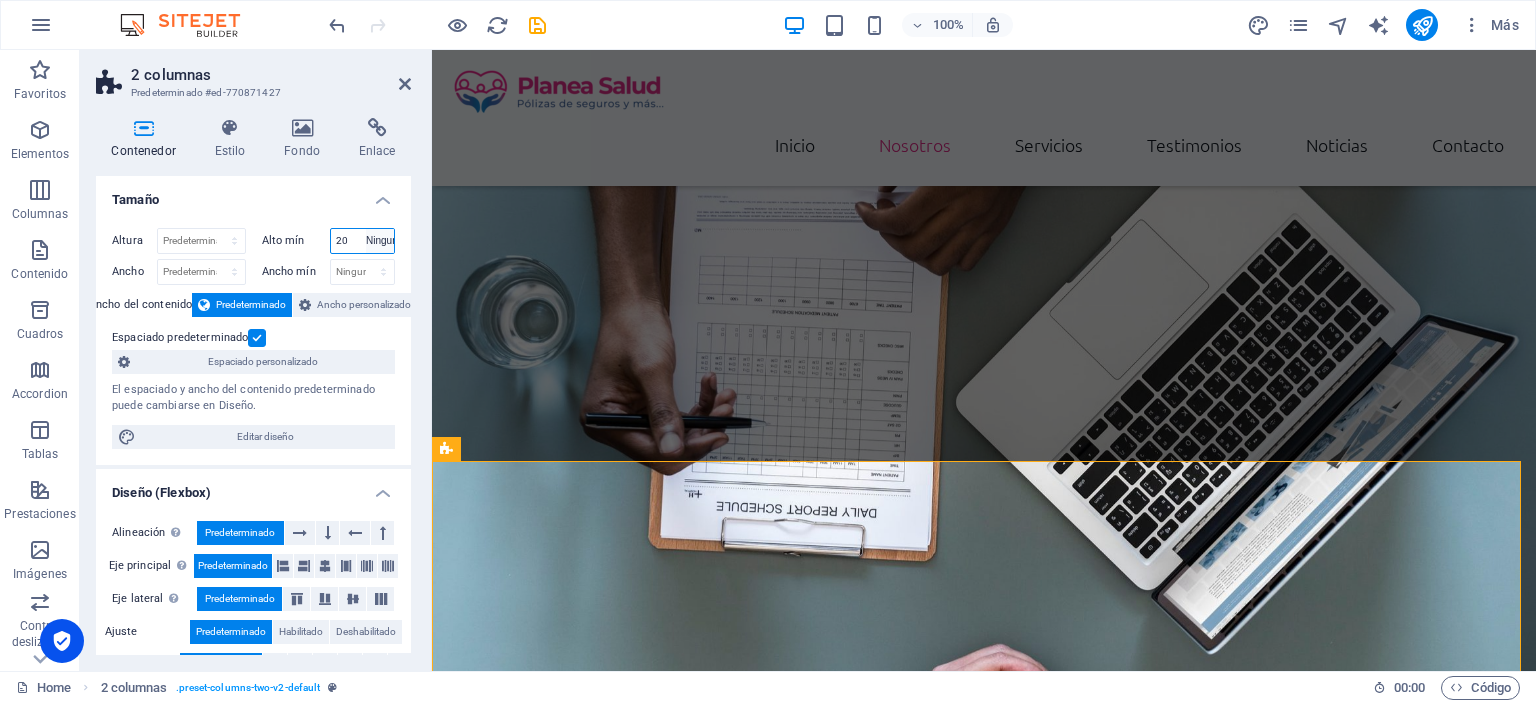 click on "Ninguno px rem % vh vw" at bounding box center (380, 241) 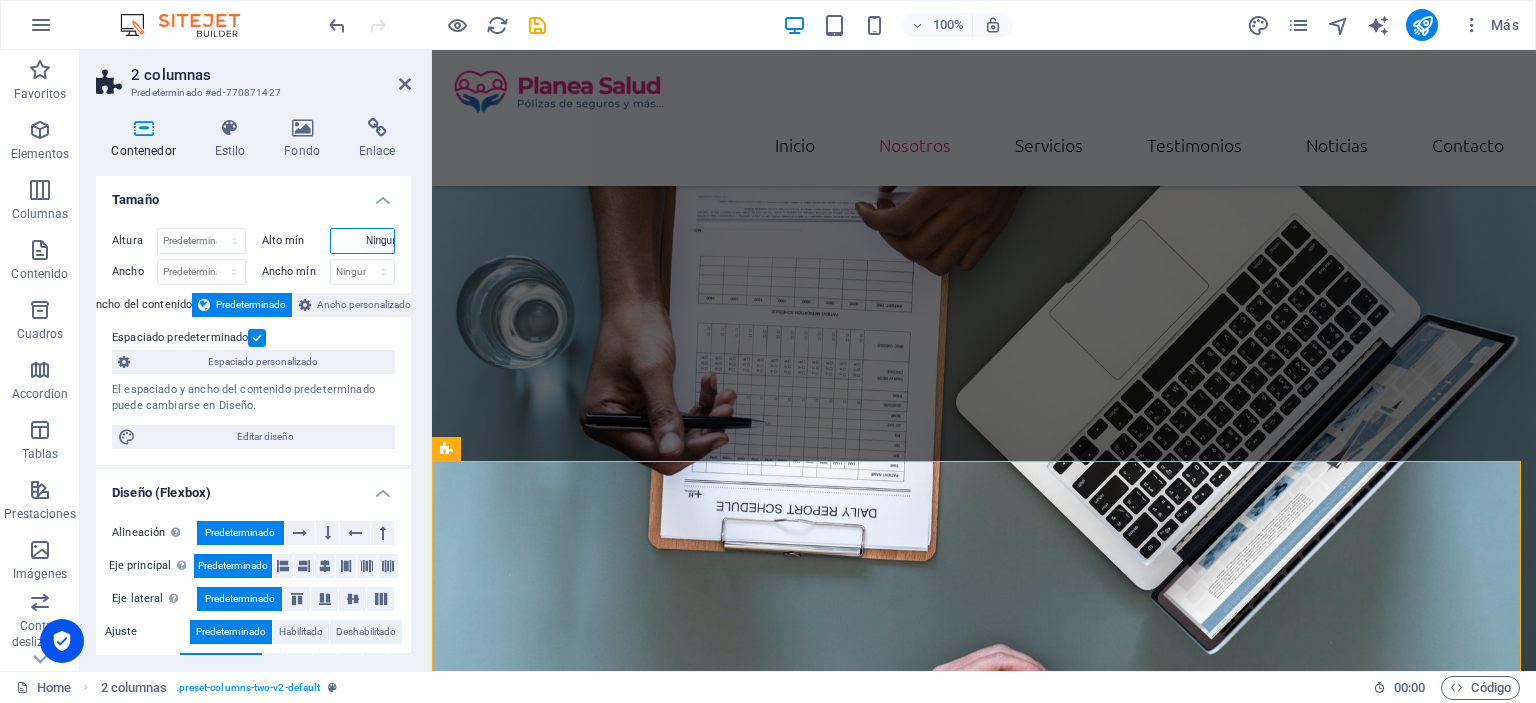 select on "DISABLED_OPTION_VALUE" 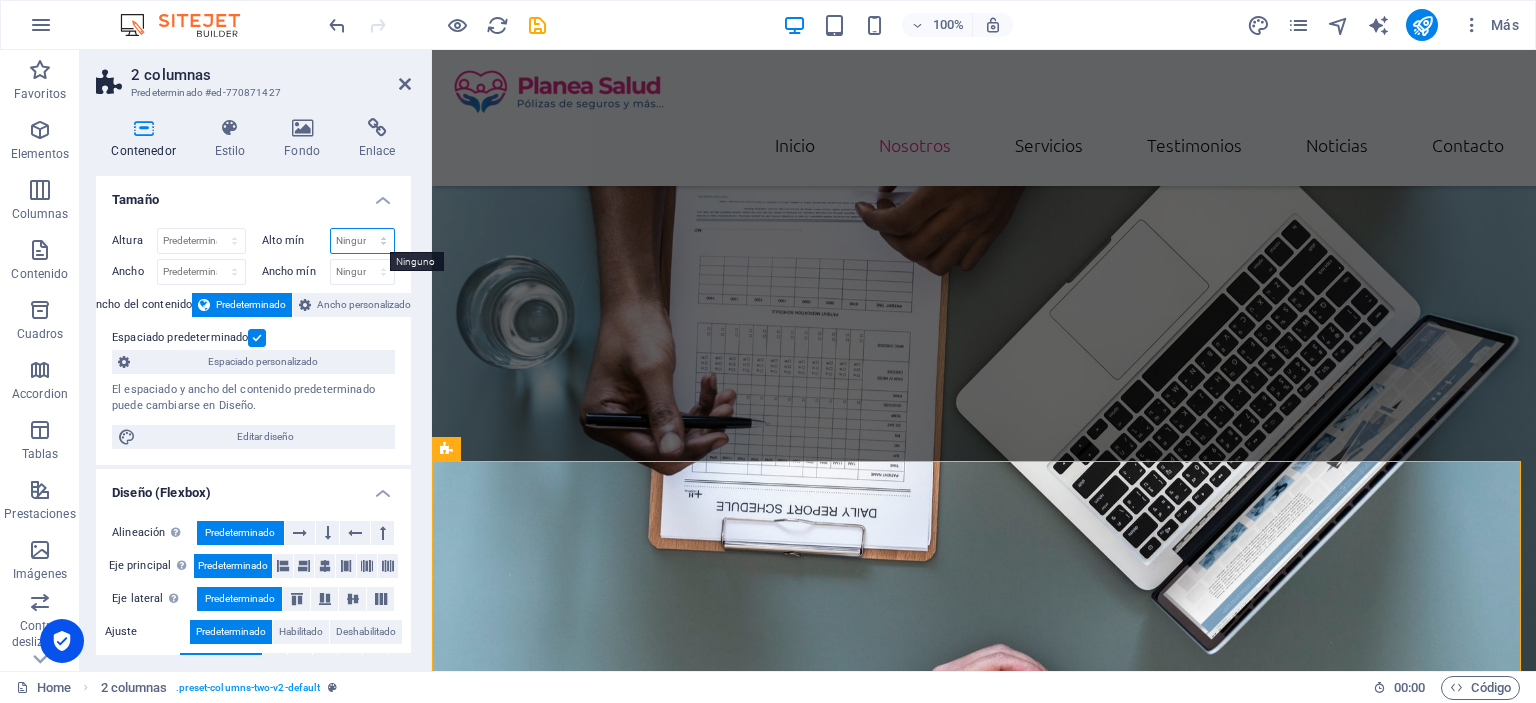 click on "Ninguno px rem % vh vw" at bounding box center (363, 241) 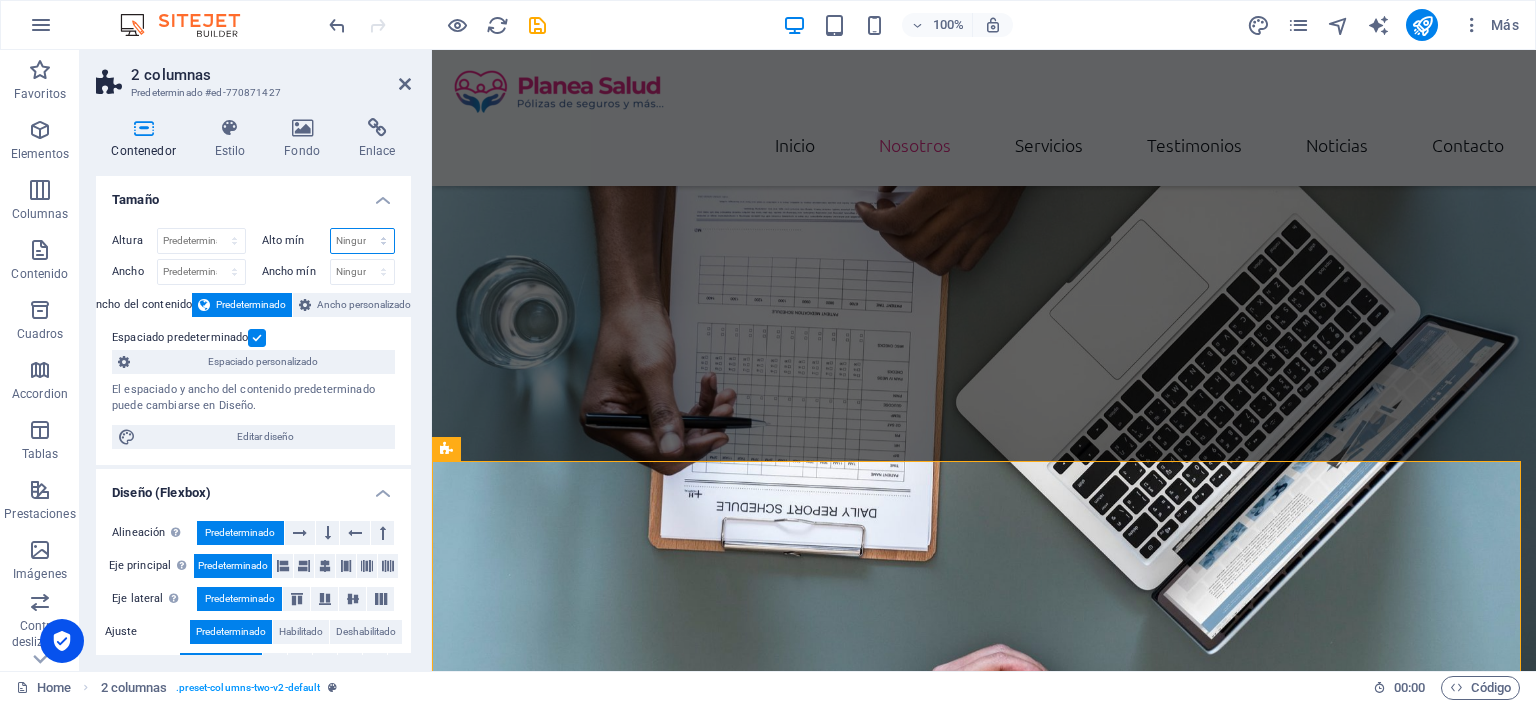 click on "Ninguno px rem % vh vw" at bounding box center [363, 241] 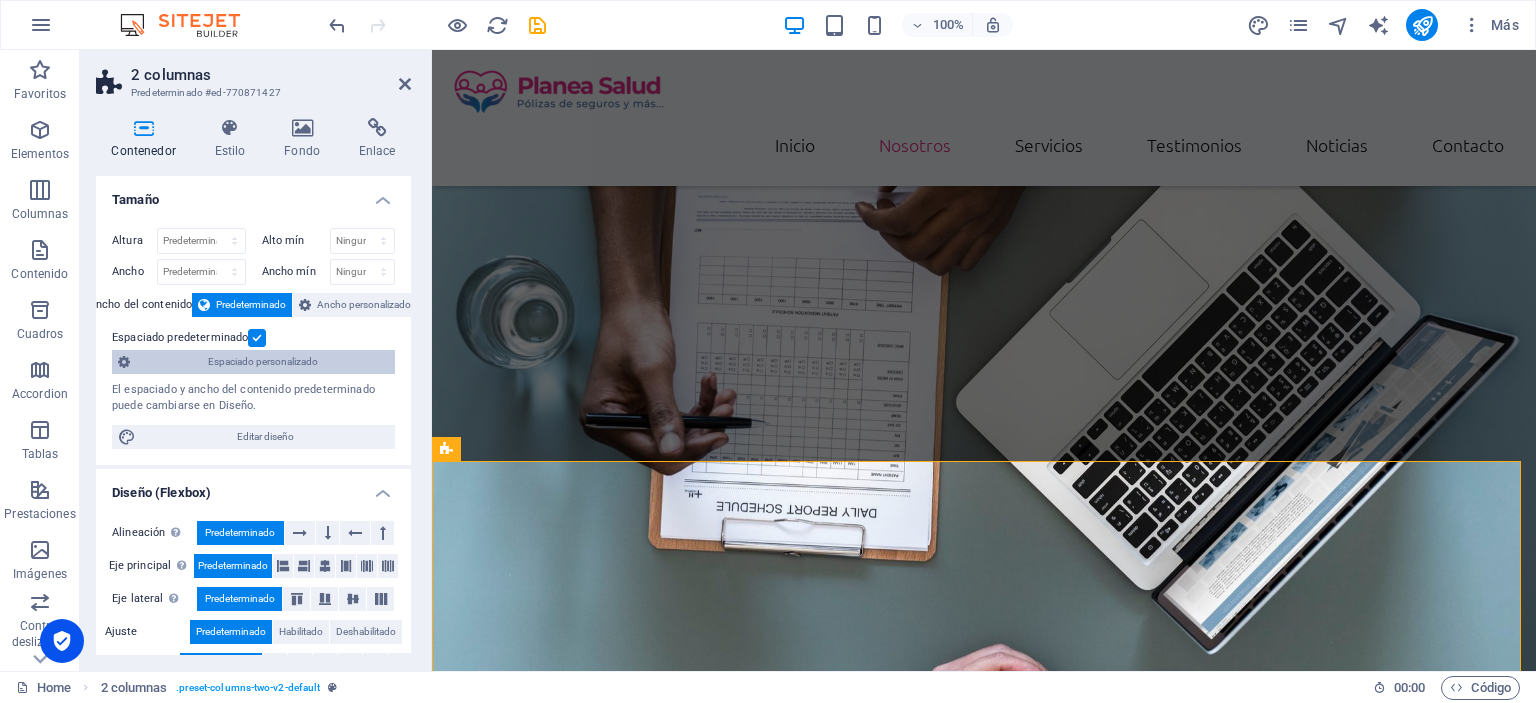 click on "Espaciado personalizado" at bounding box center (262, 362) 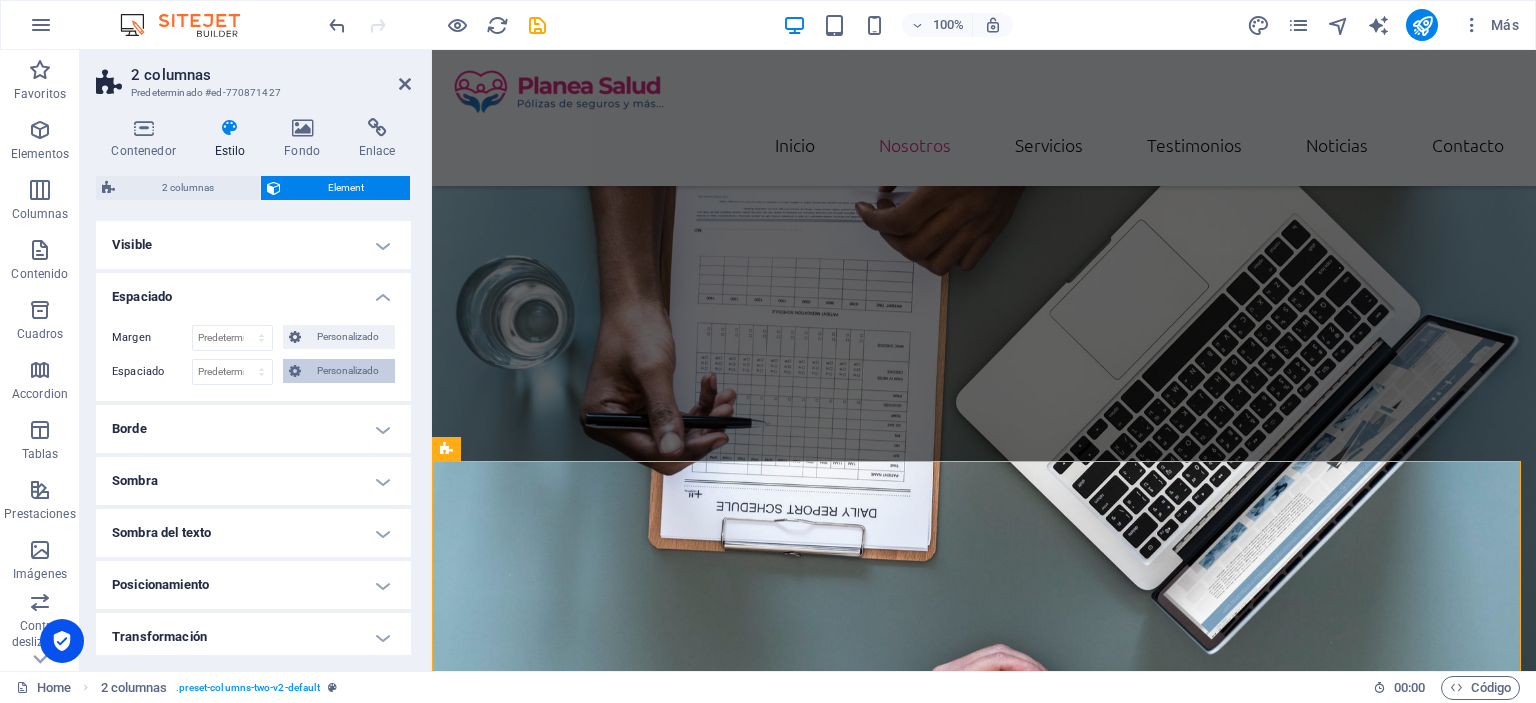 click on "Personalizado" at bounding box center (339, 371) 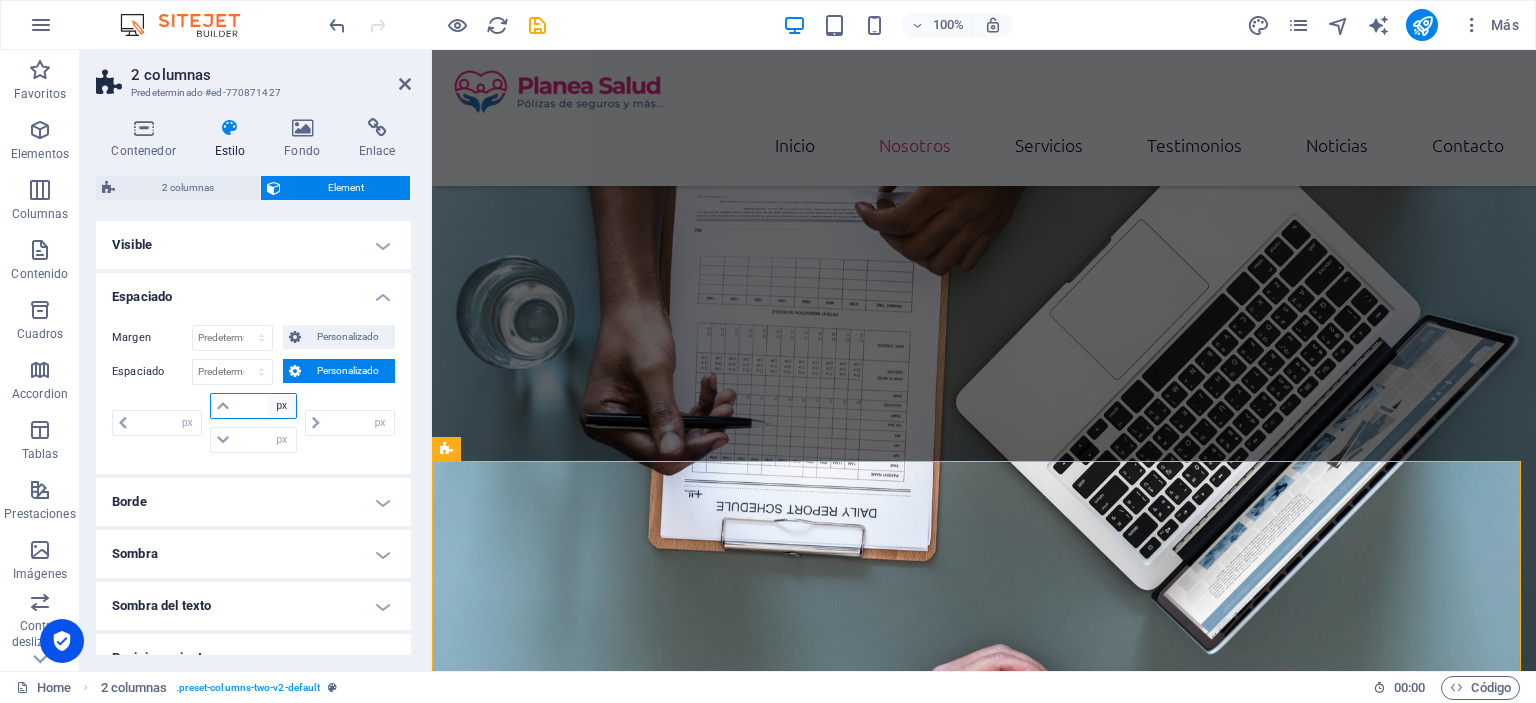 click on "px rem % vh vw" at bounding box center (282, 406) 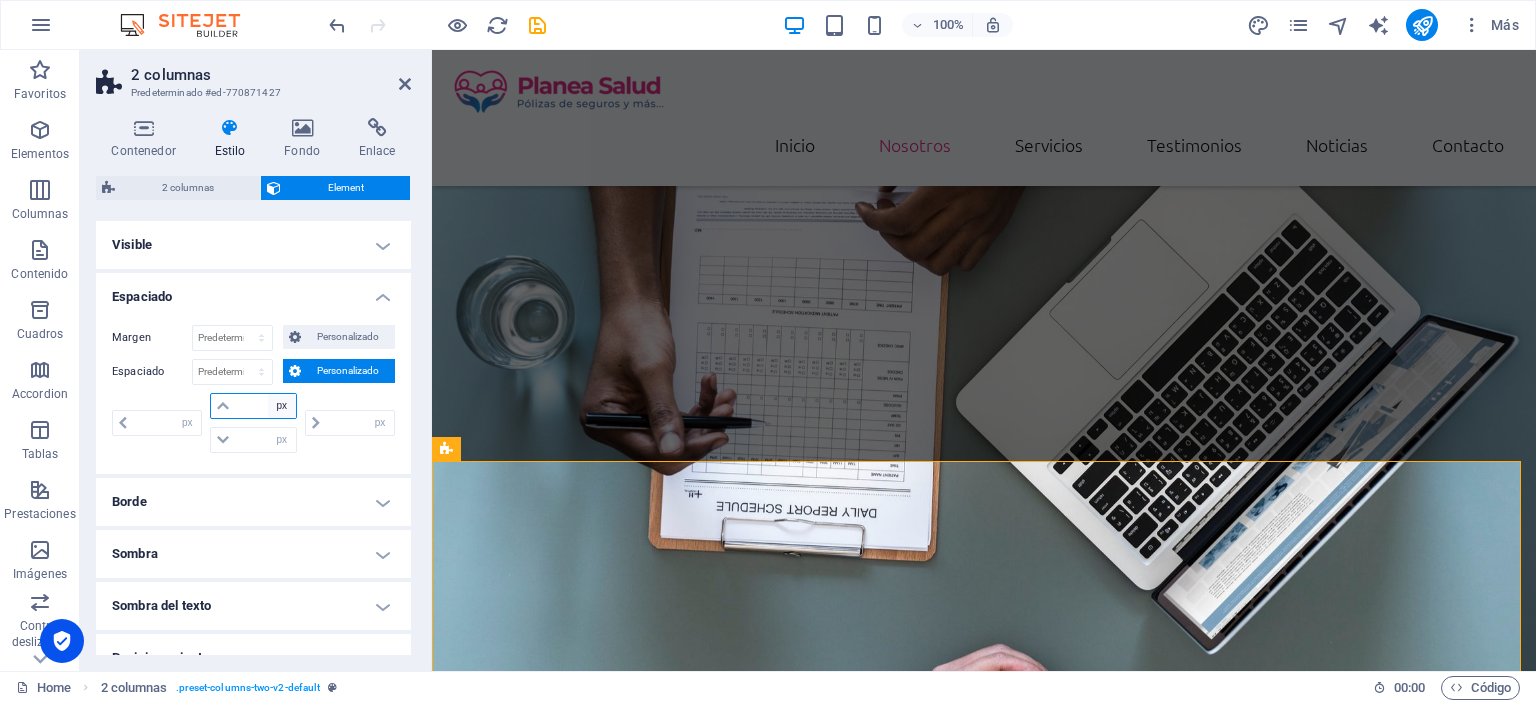 select on "%" 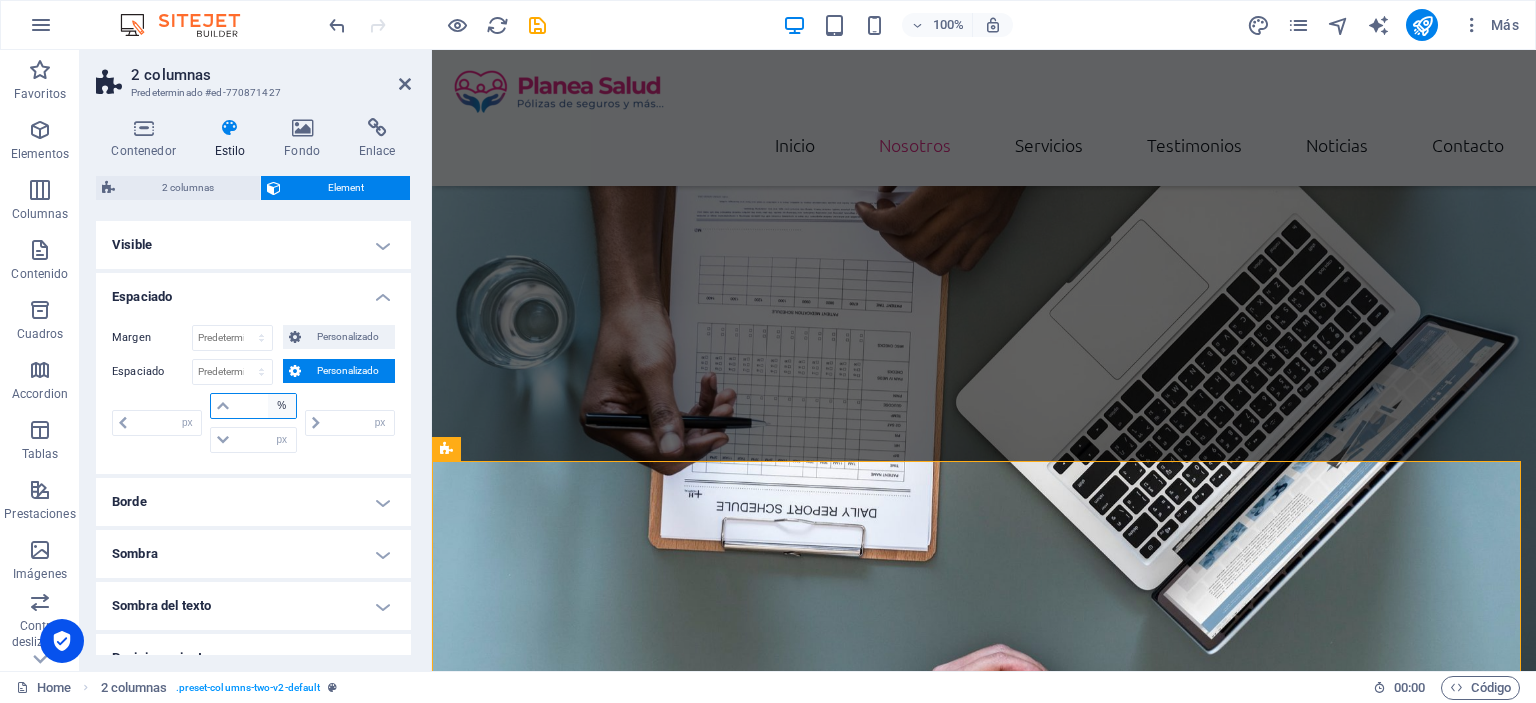 click on "px rem % vh vw" at bounding box center [282, 406] 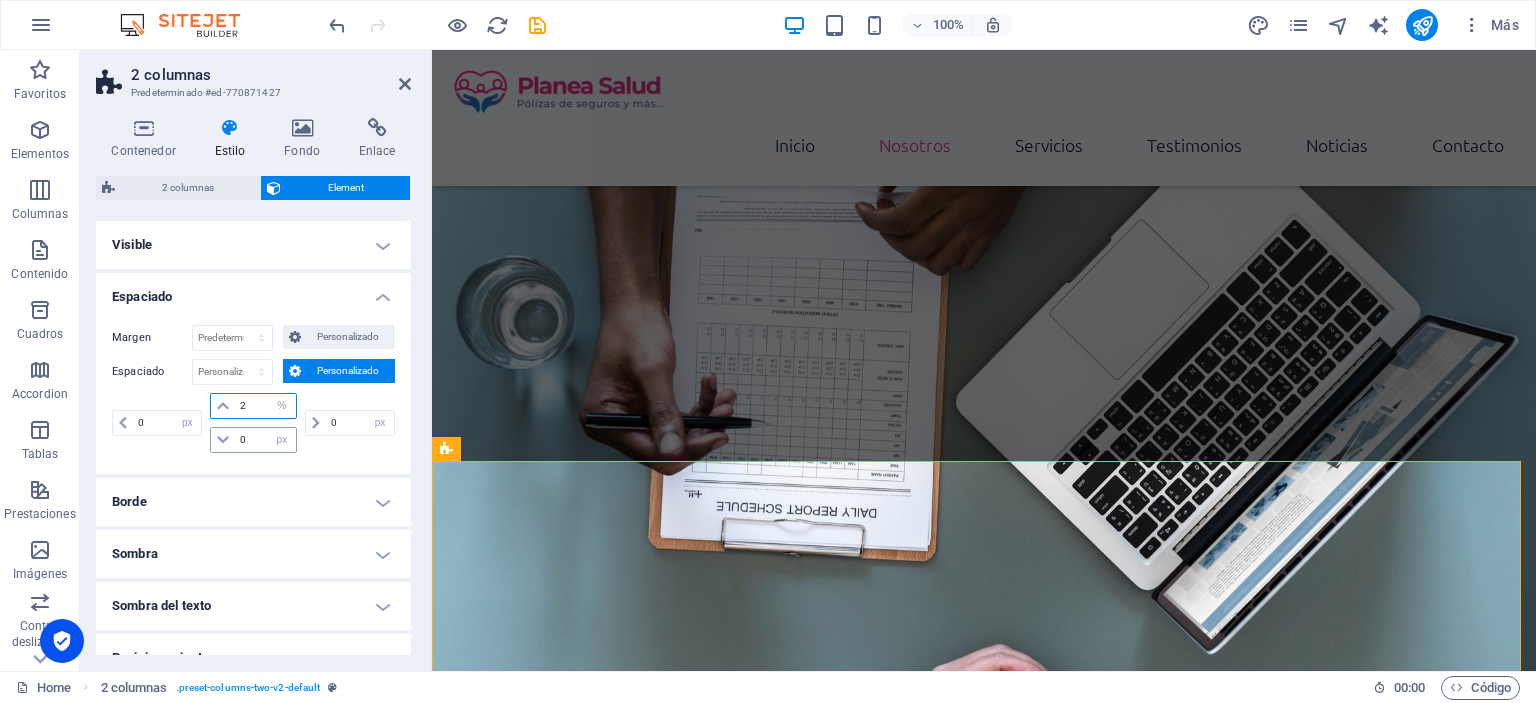 type on "2" 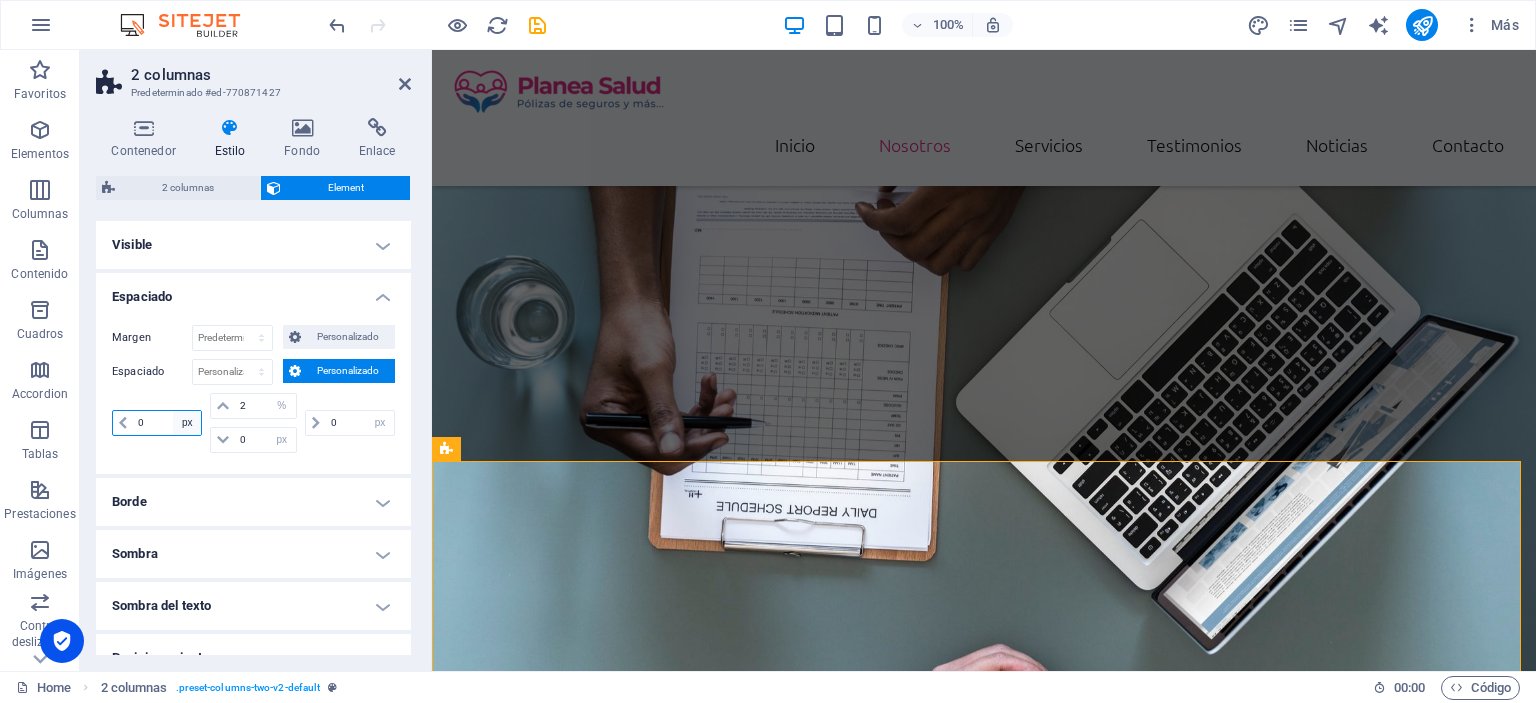 click on "px rem % vh vw" at bounding box center [187, 423] 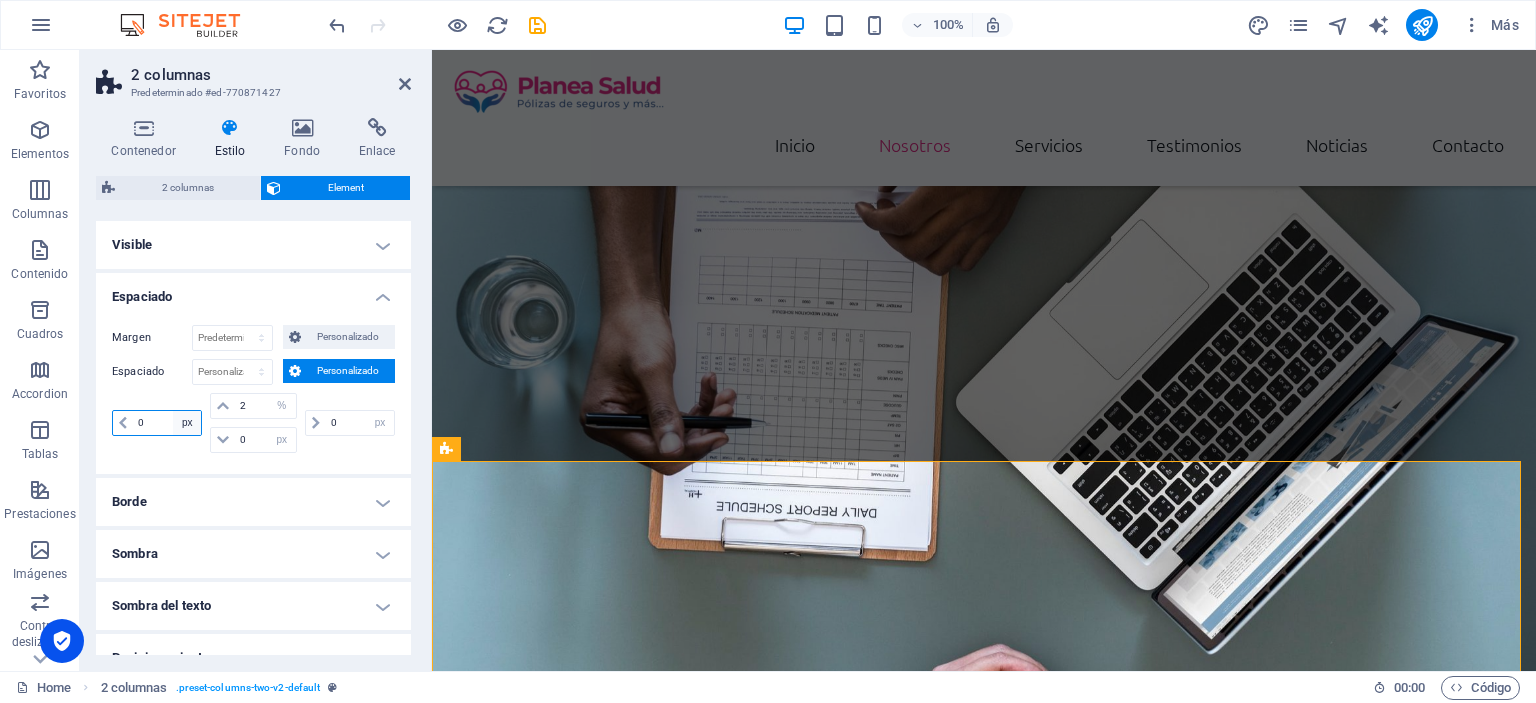 select on "%" 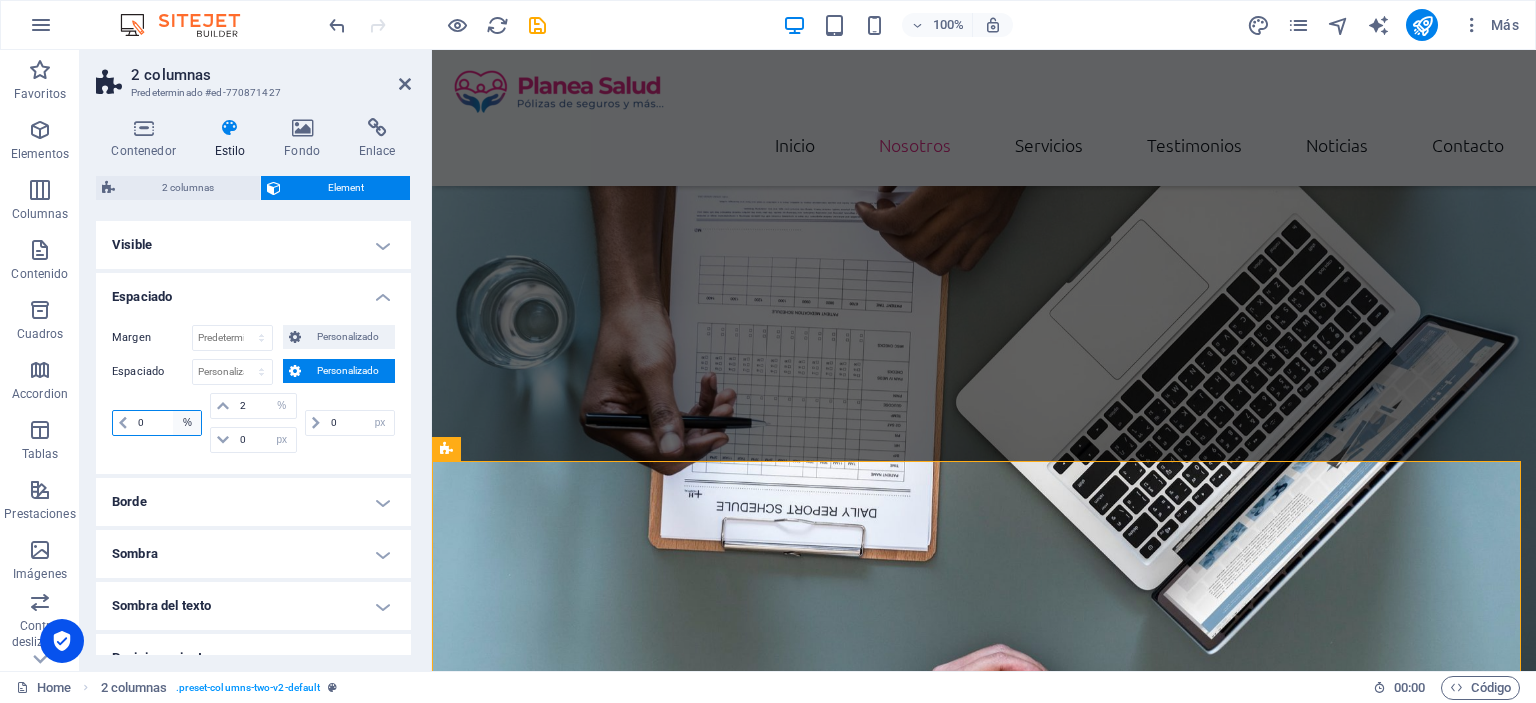 click on "px rem % vh vw" at bounding box center (187, 423) 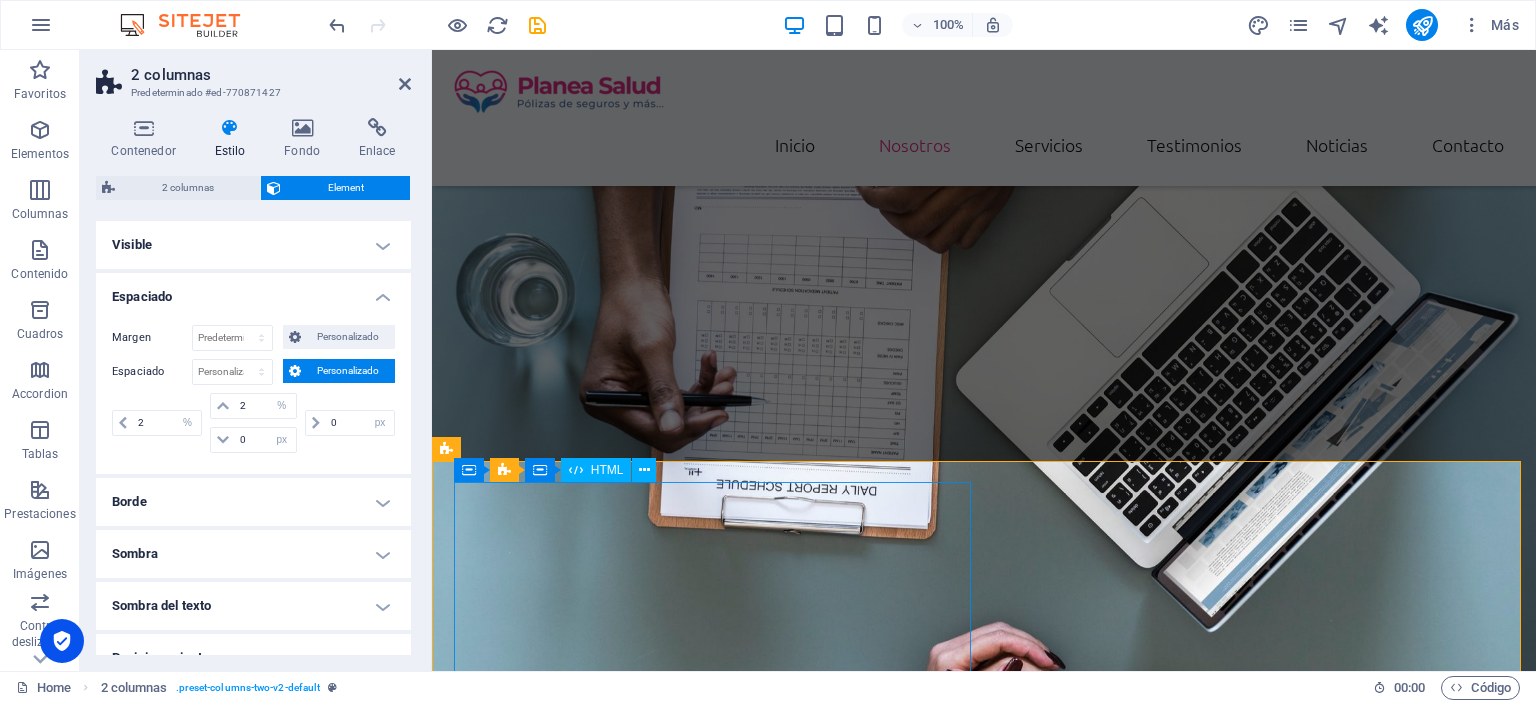 scroll, scrollTop: 1404, scrollLeft: 0, axis: vertical 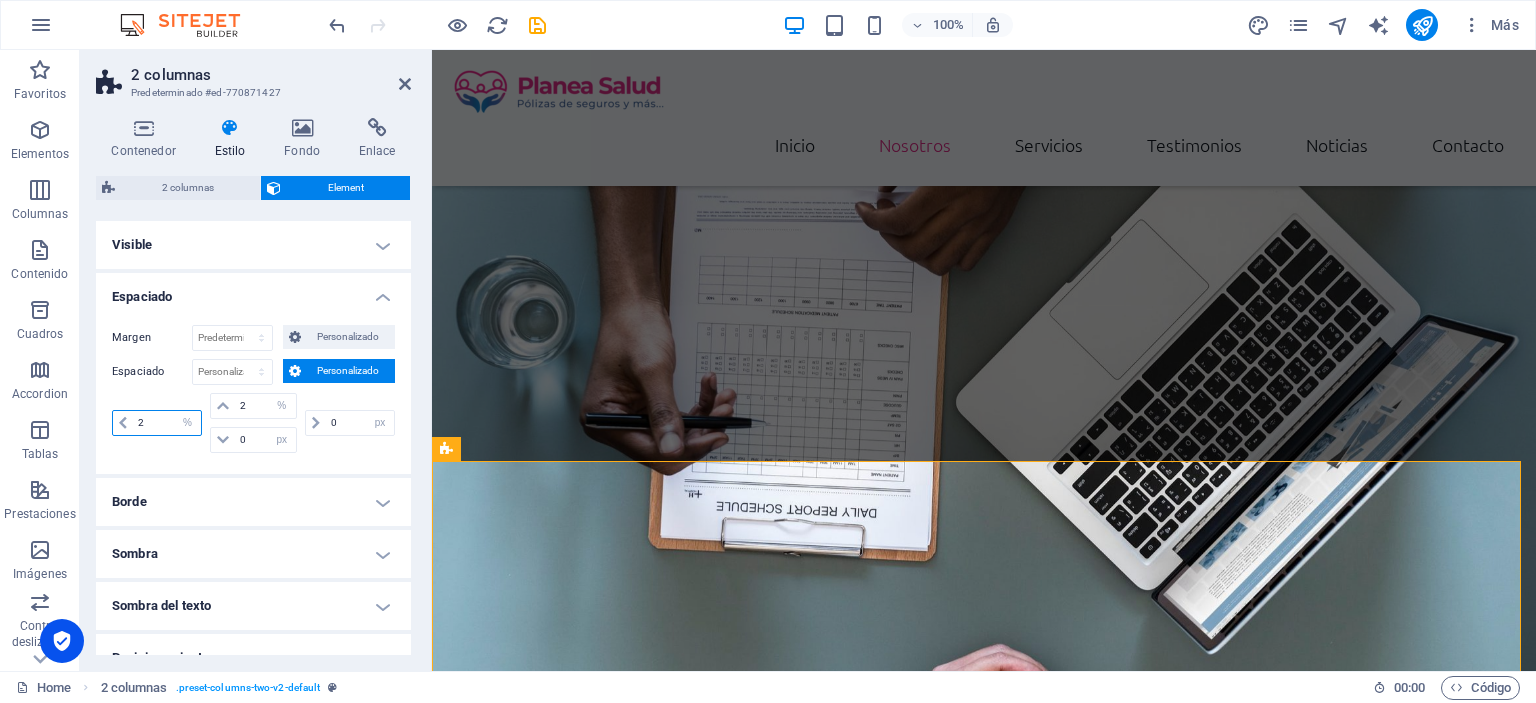 drag, startPoint x: 148, startPoint y: 427, endPoint x: 88, endPoint y: 392, distance: 69.46222 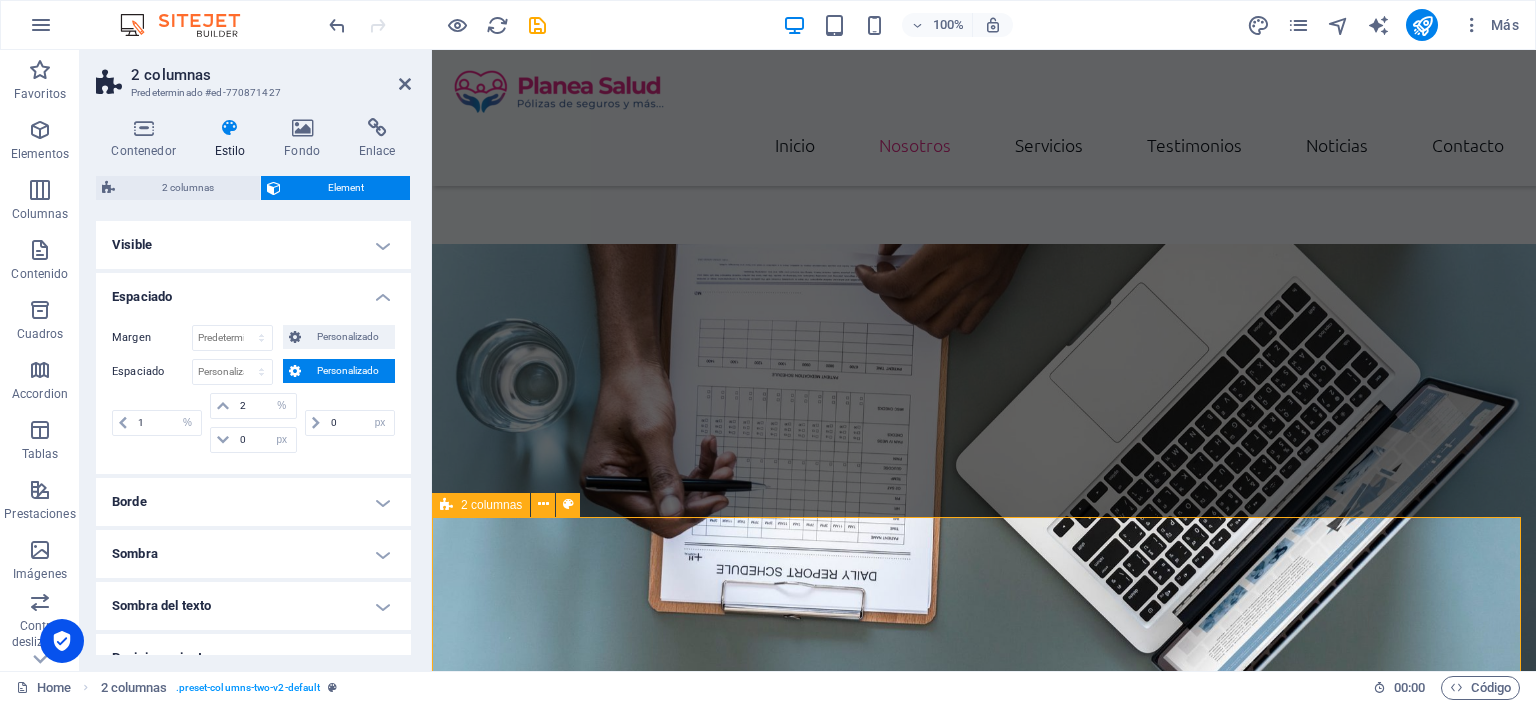 scroll, scrollTop: 1504, scrollLeft: 0, axis: vertical 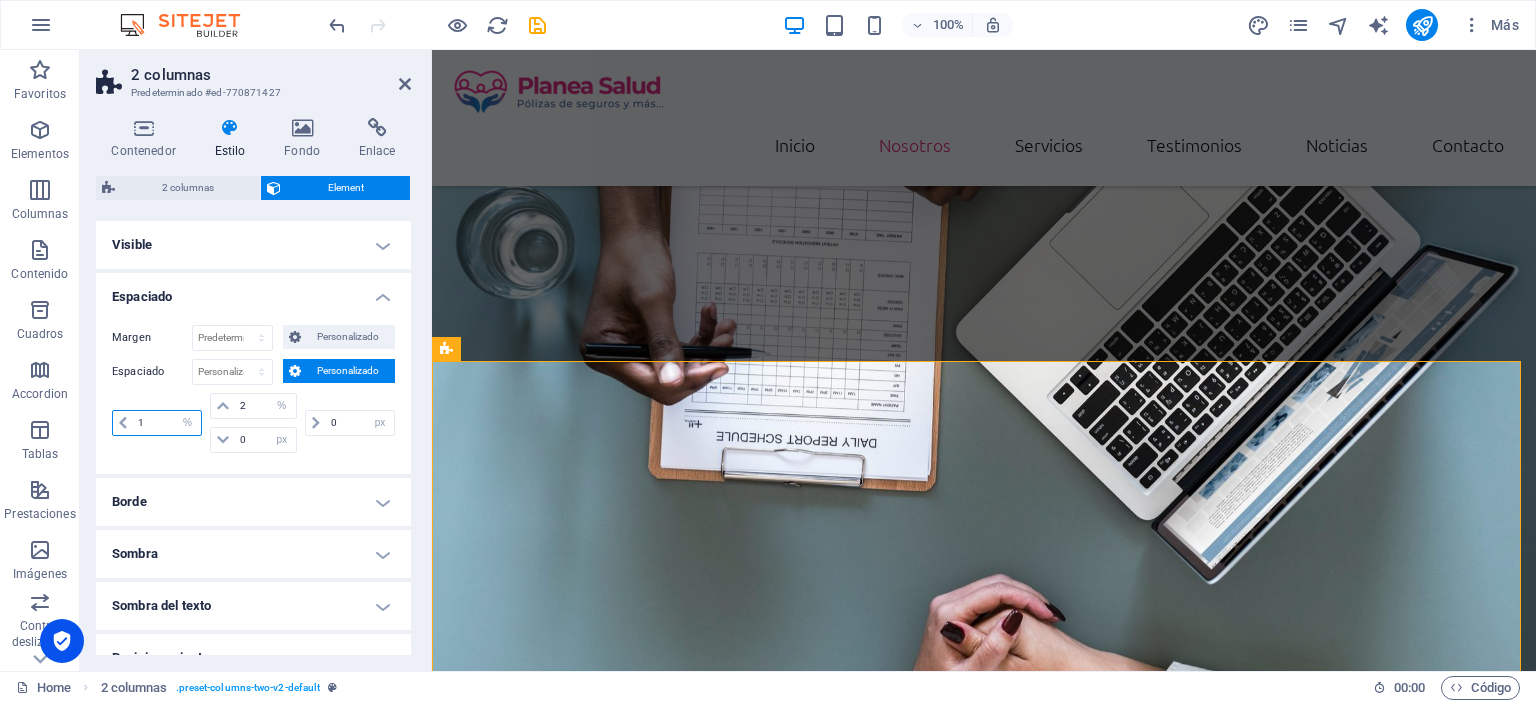 drag, startPoint x: 125, startPoint y: 421, endPoint x: 91, endPoint y: 421, distance: 34 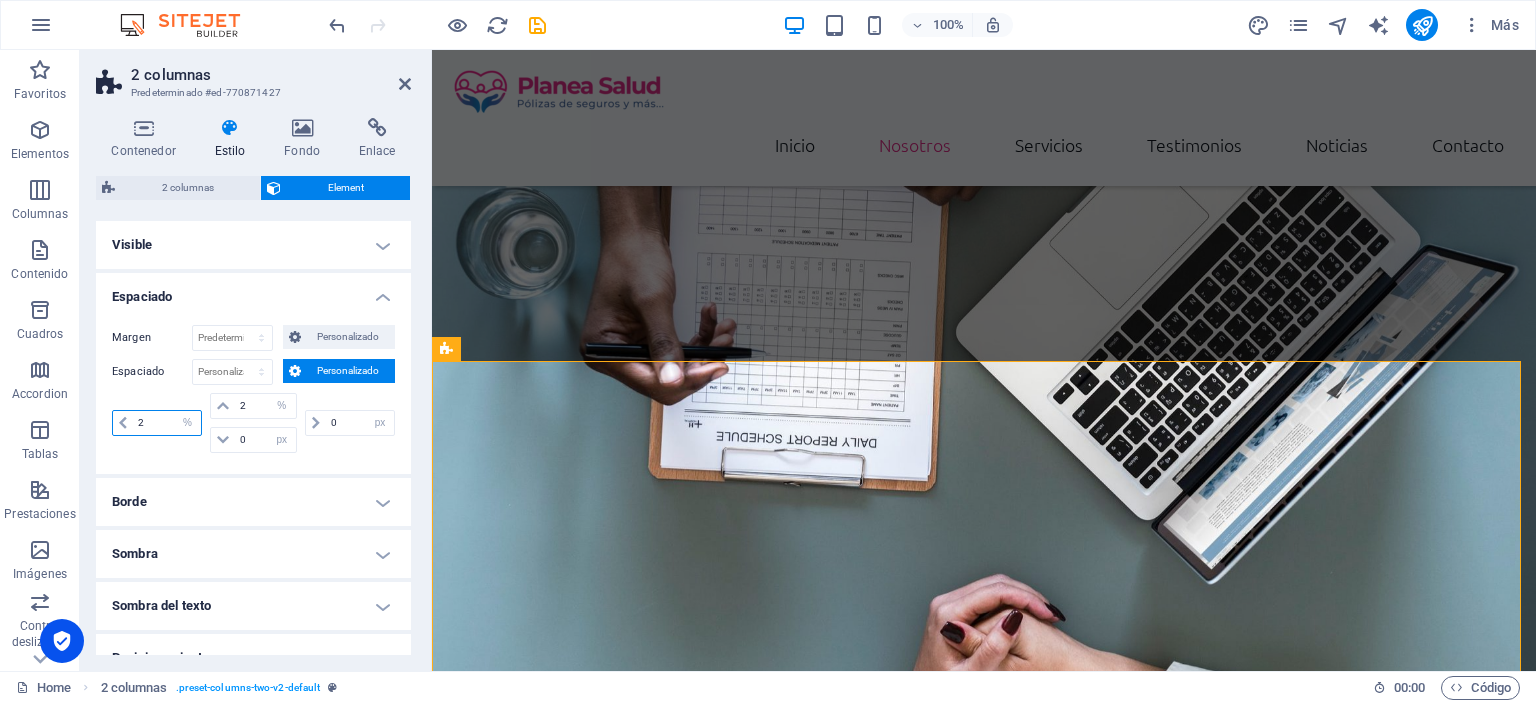 type on "2" 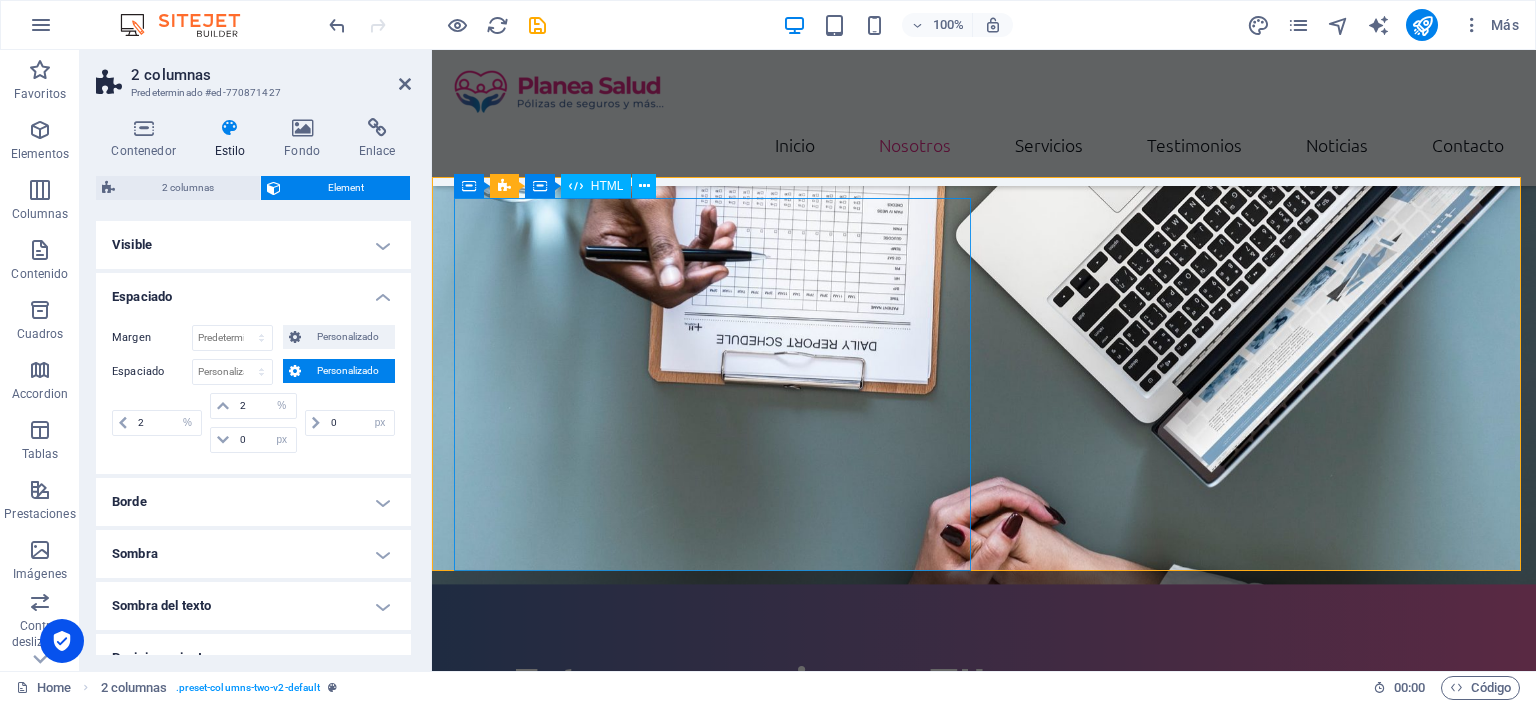 scroll, scrollTop: 1604, scrollLeft: 0, axis: vertical 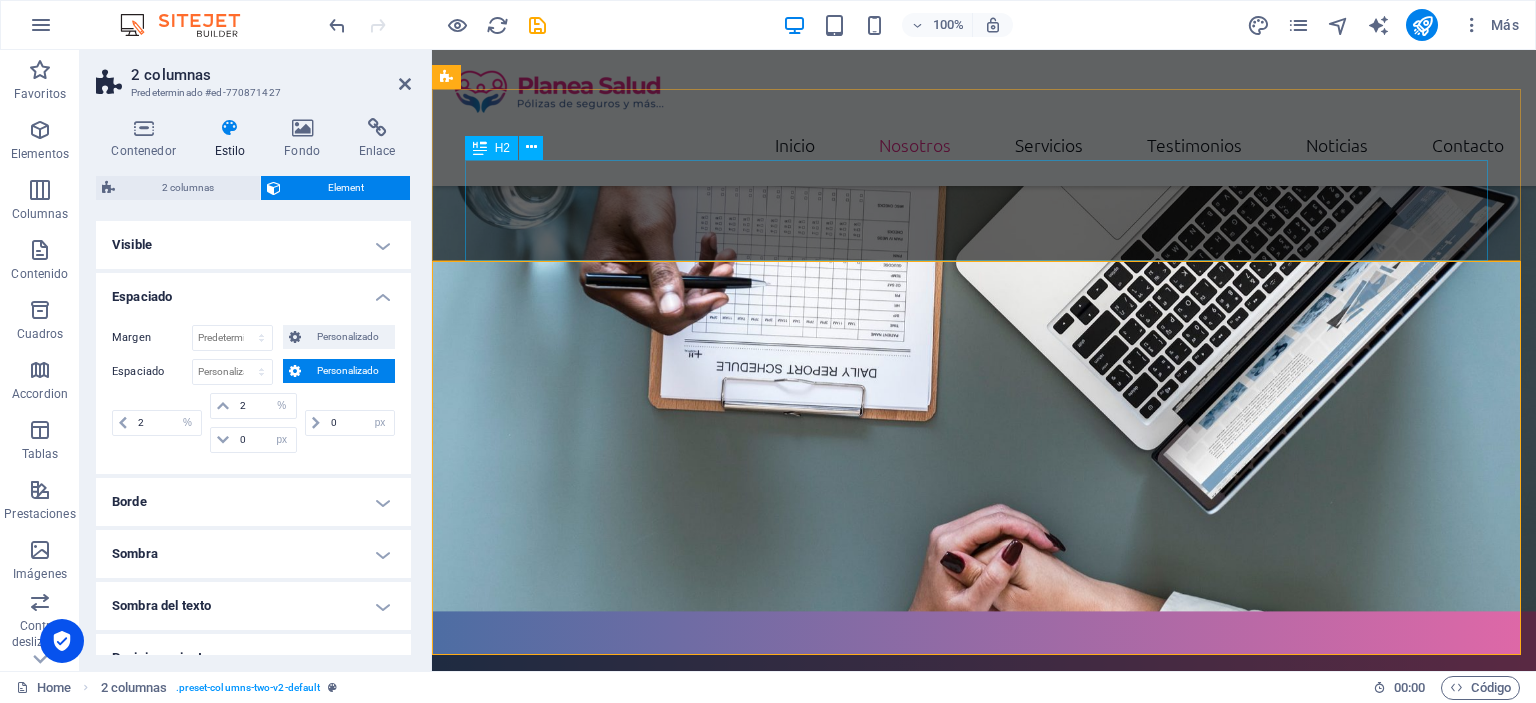 click on "Conoce nuestros productos" at bounding box center [984, 1168] 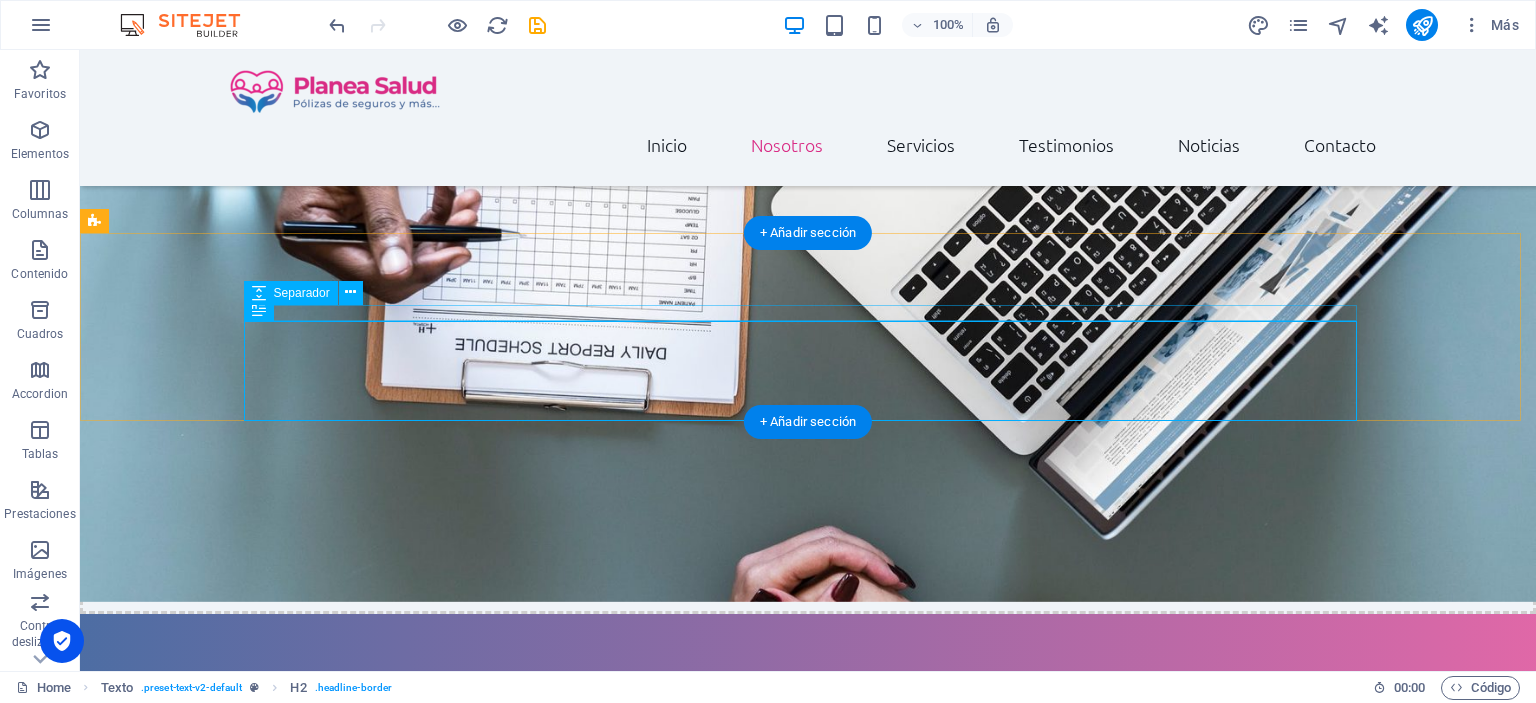 scroll, scrollTop: 1304, scrollLeft: 0, axis: vertical 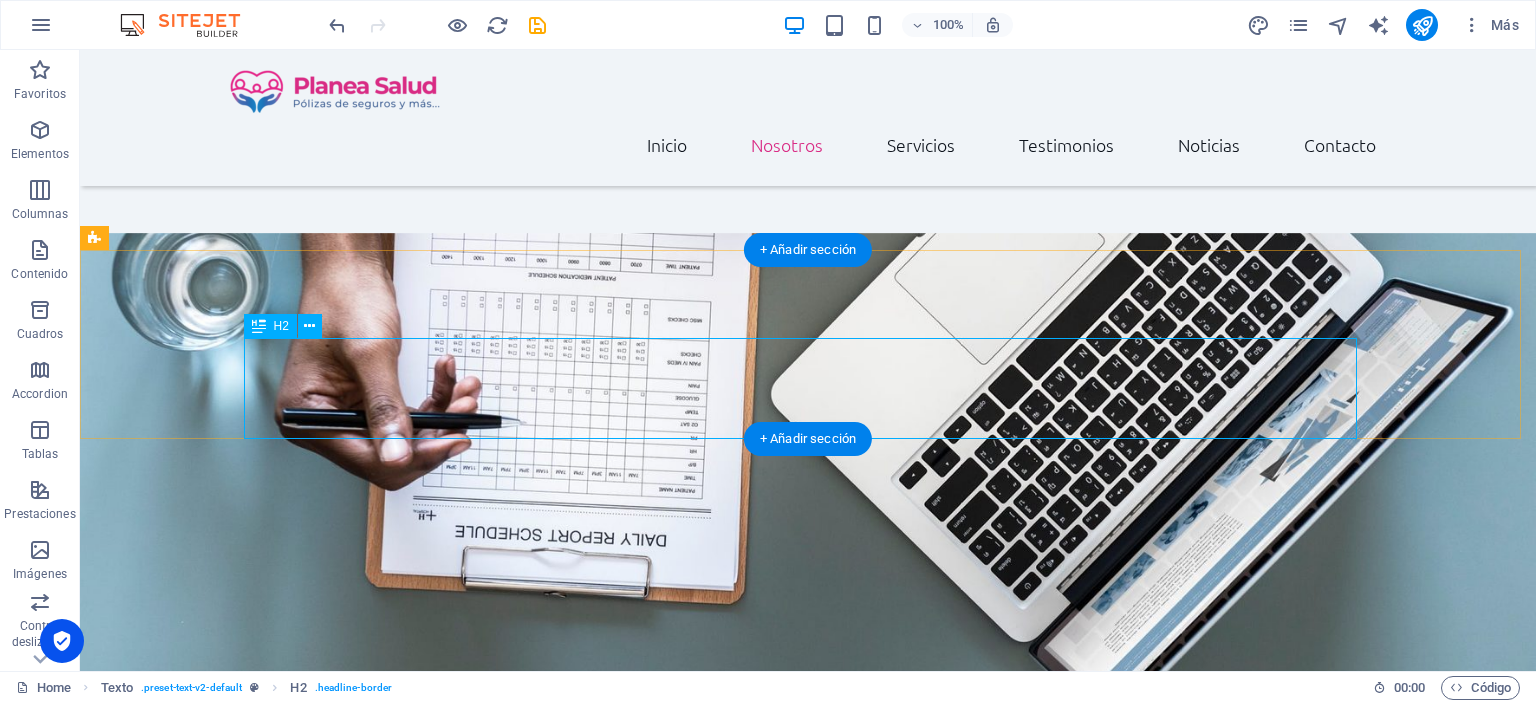 click on "Conoce nuestros productos" at bounding box center (808, 1354) 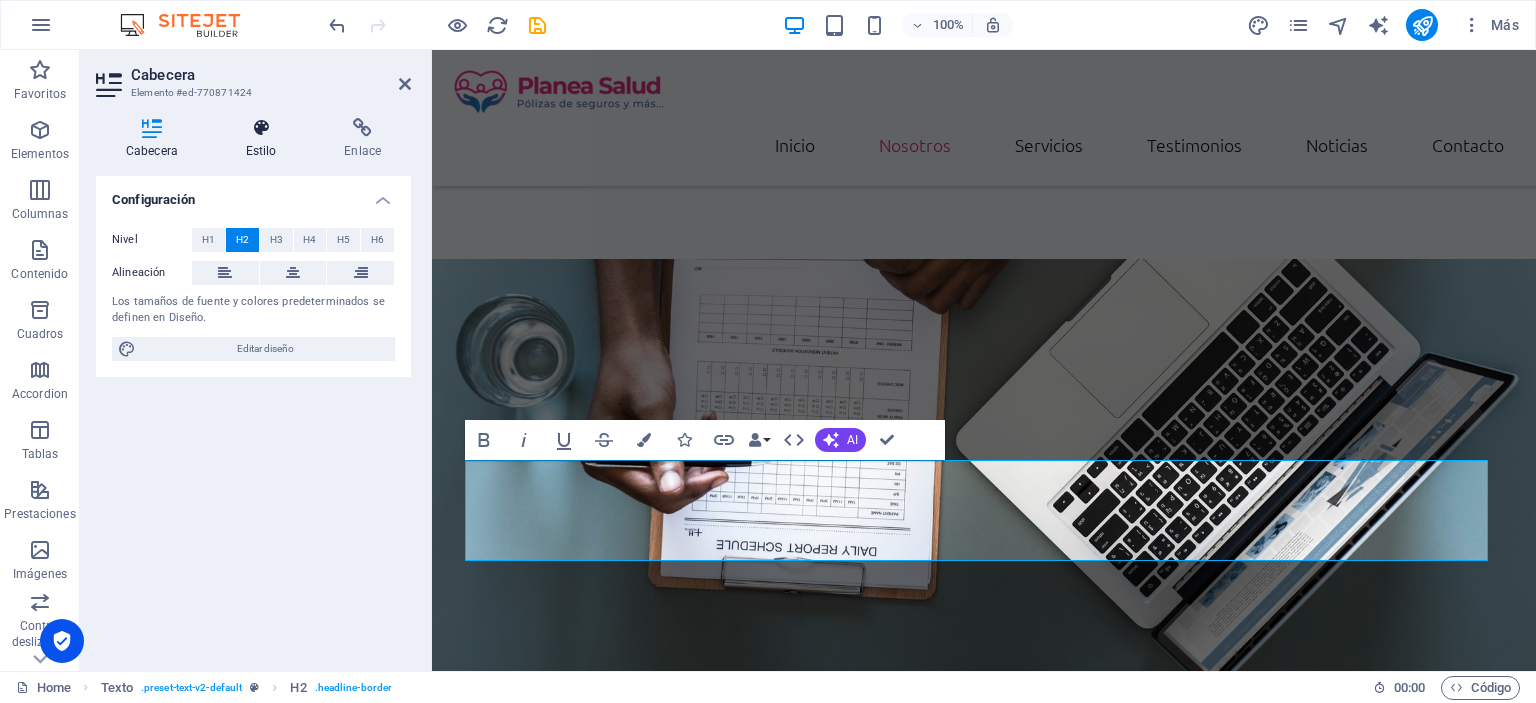 click on "Estilo" at bounding box center (265, 139) 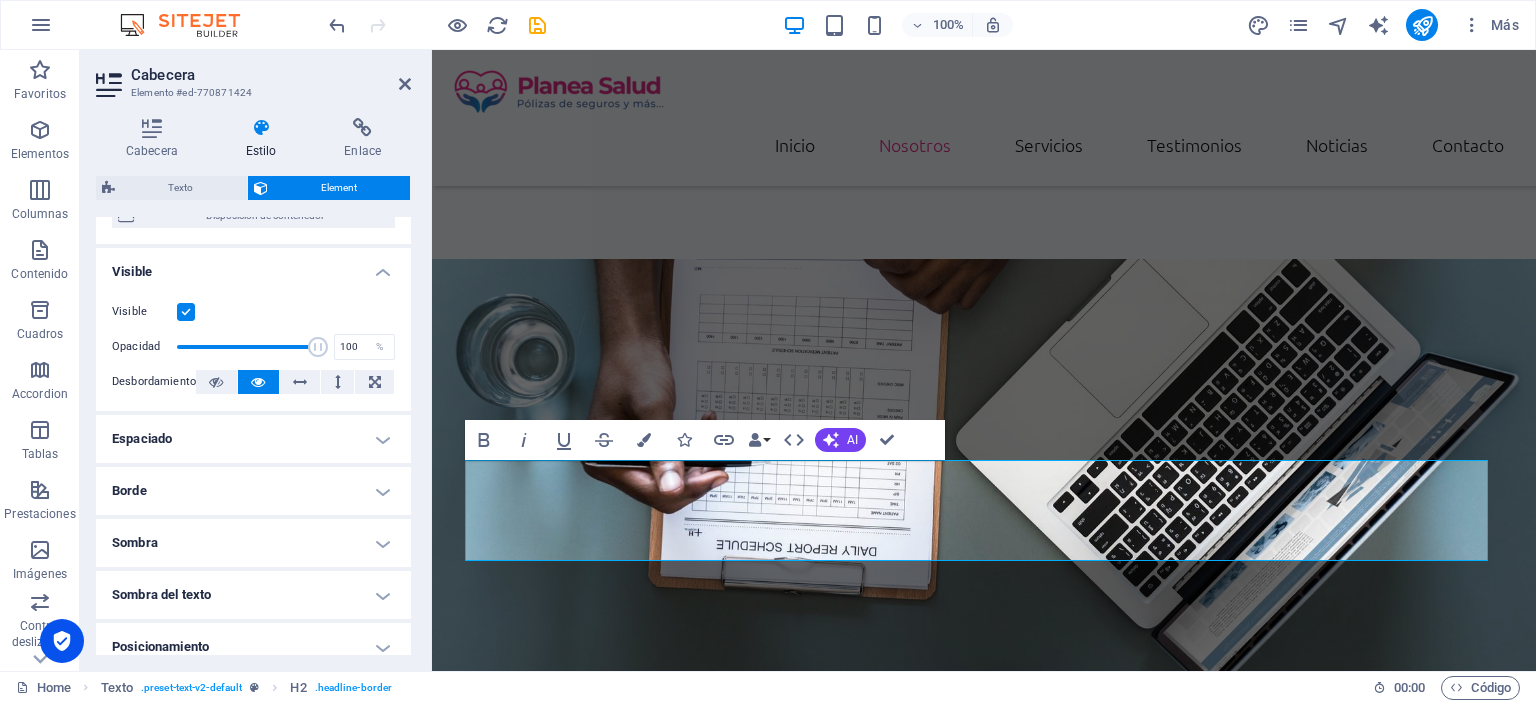 scroll, scrollTop: 400, scrollLeft: 0, axis: vertical 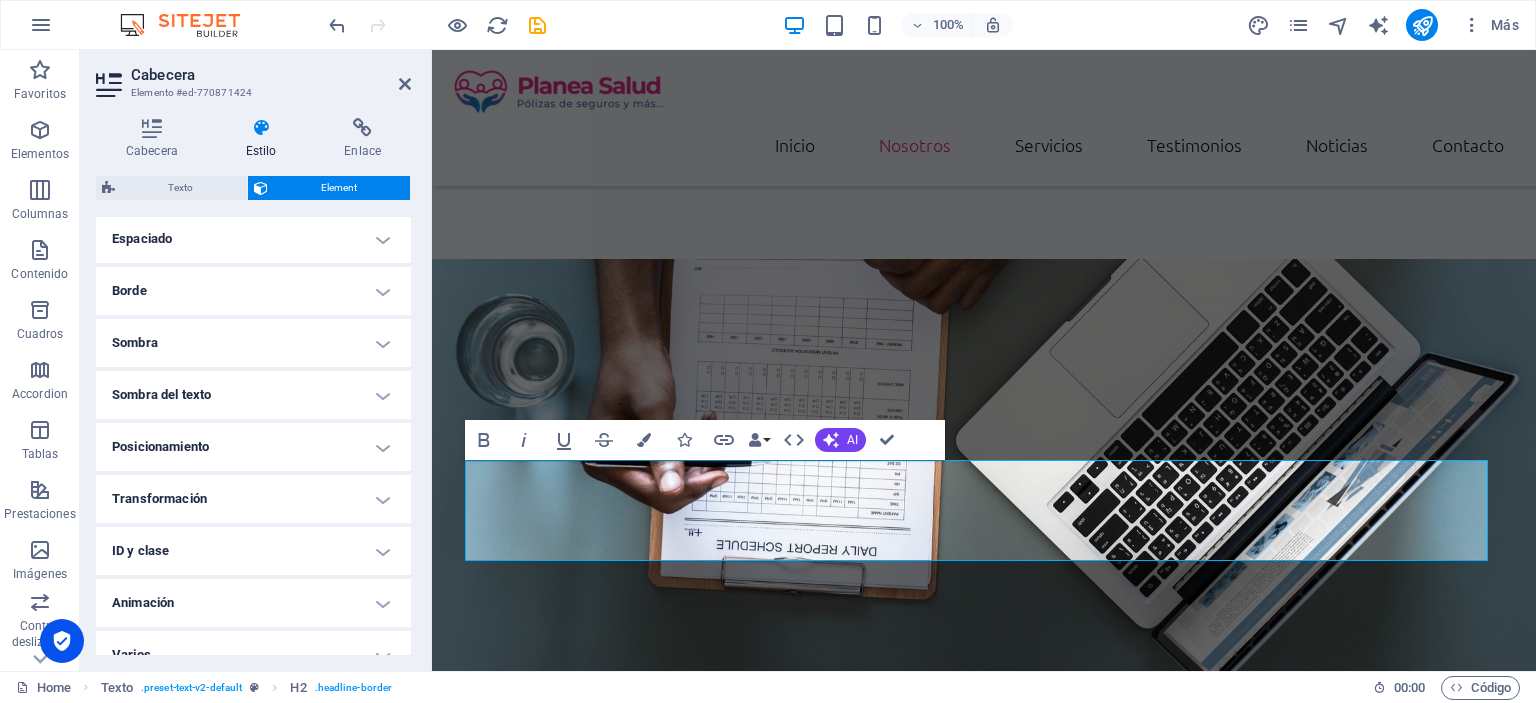 click on "Posicionamiento" at bounding box center [253, 447] 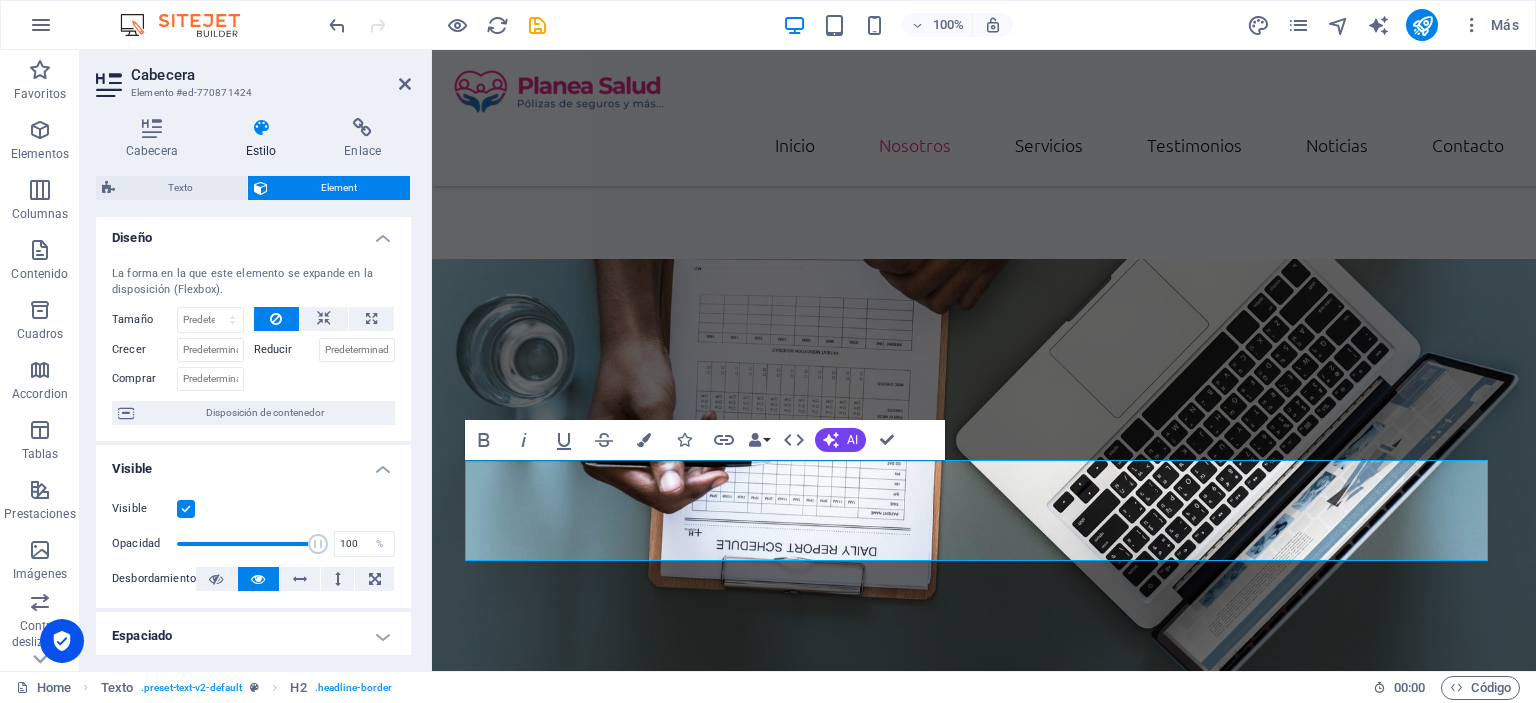 scroll, scrollTop: 0, scrollLeft: 0, axis: both 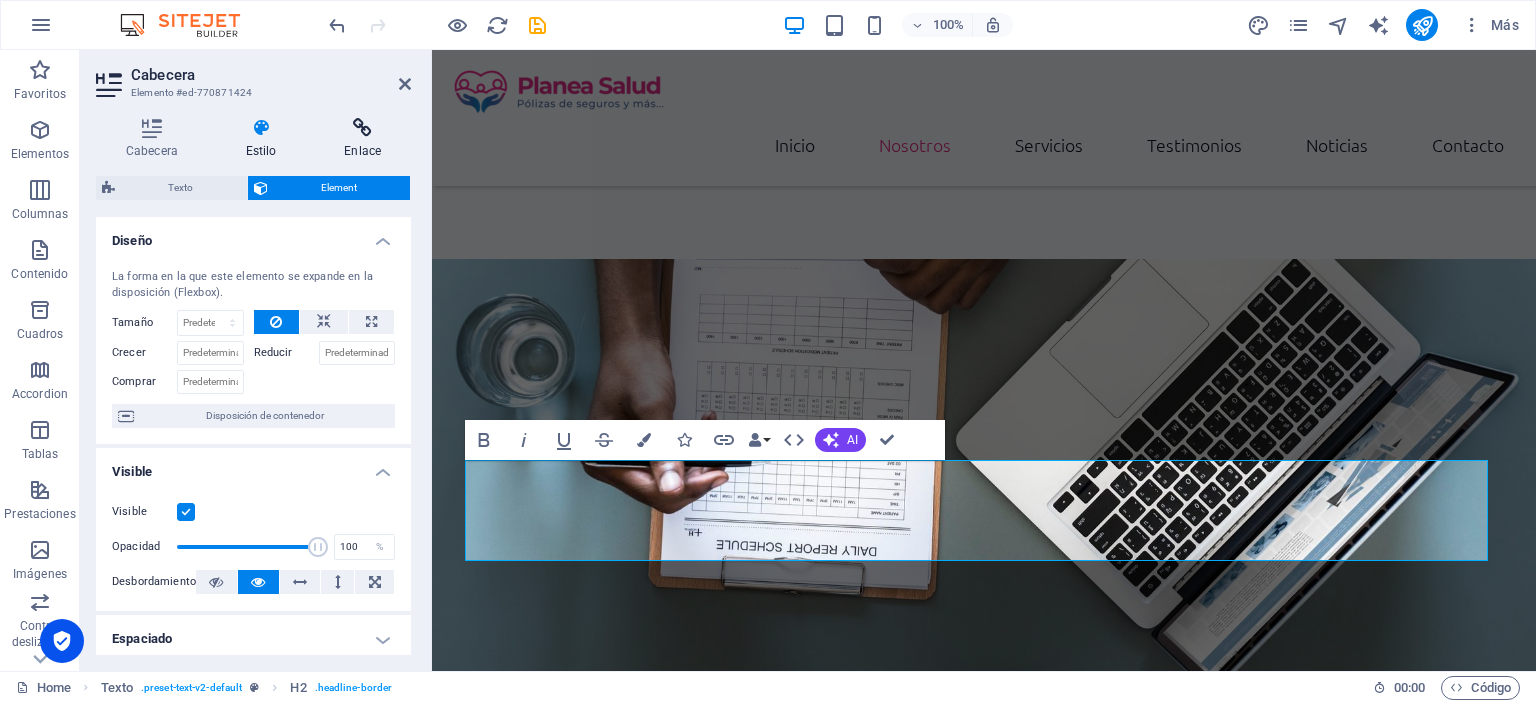 click on "Enlace" at bounding box center (362, 139) 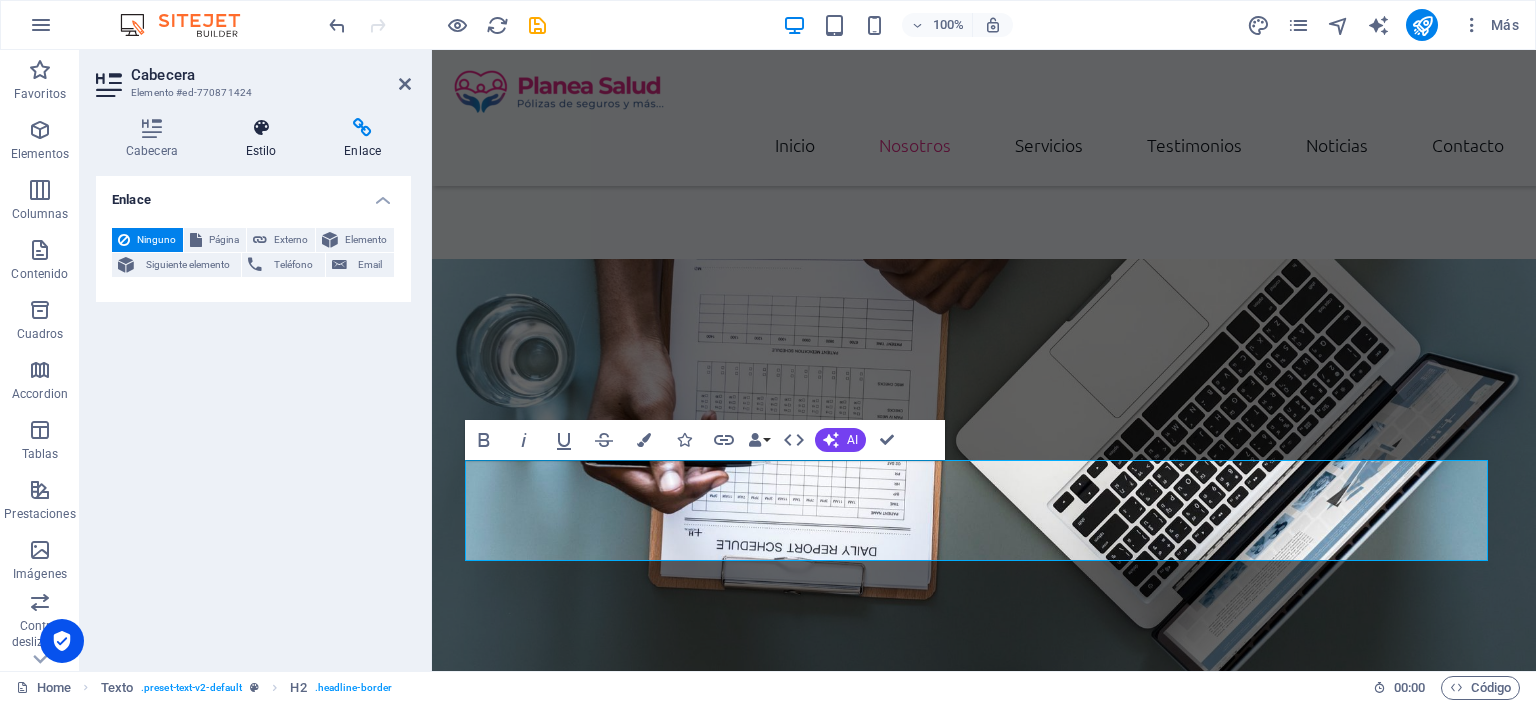 click at bounding box center [261, 128] 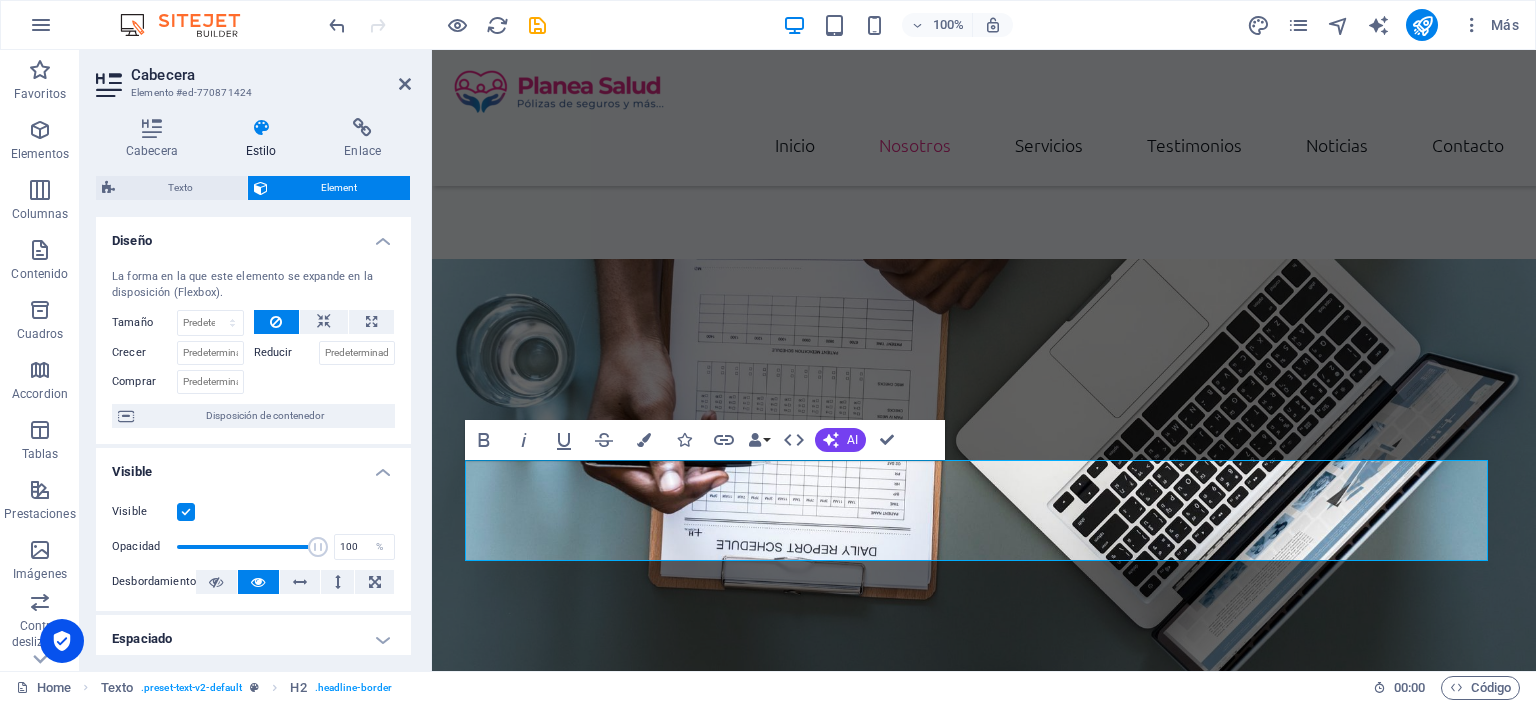 click on "Diseño" at bounding box center [253, 235] 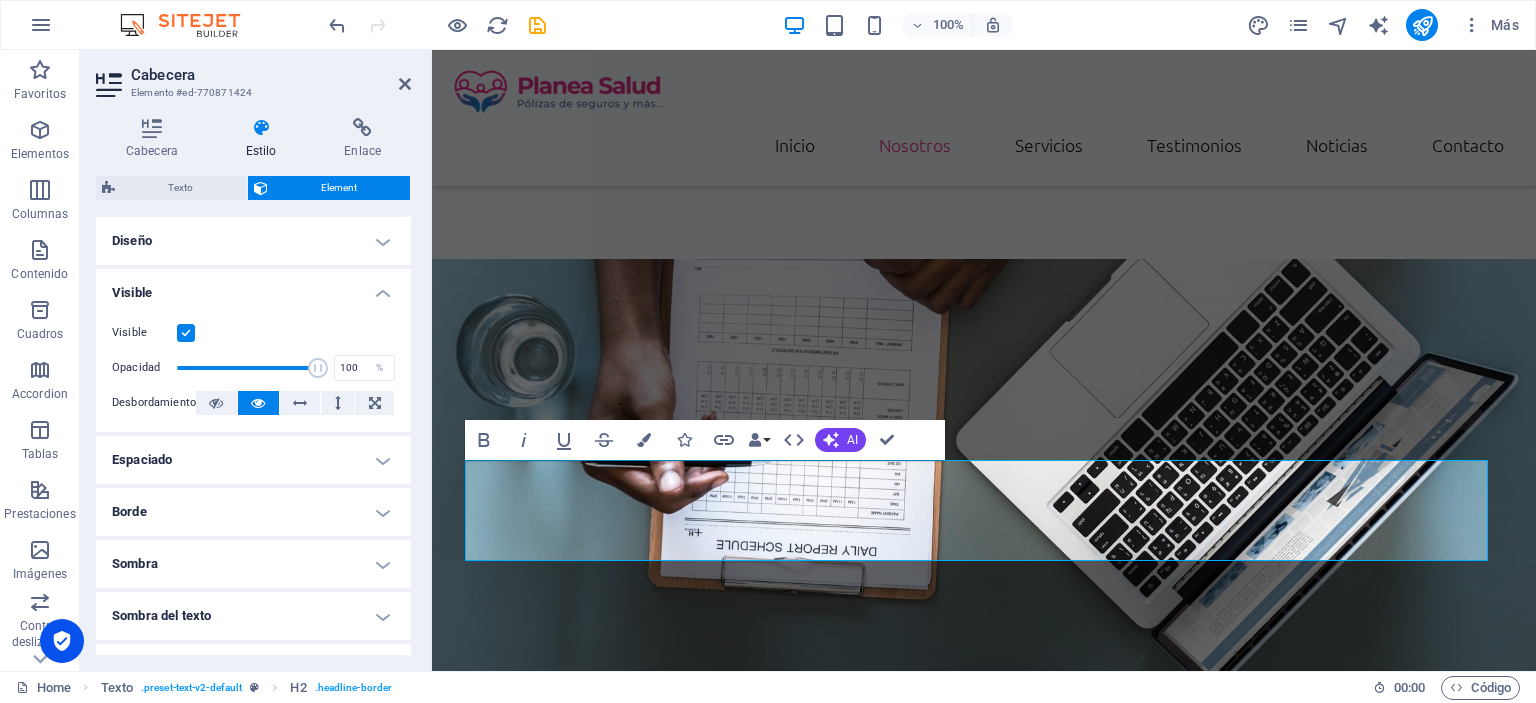 click on "Visible" at bounding box center [253, 287] 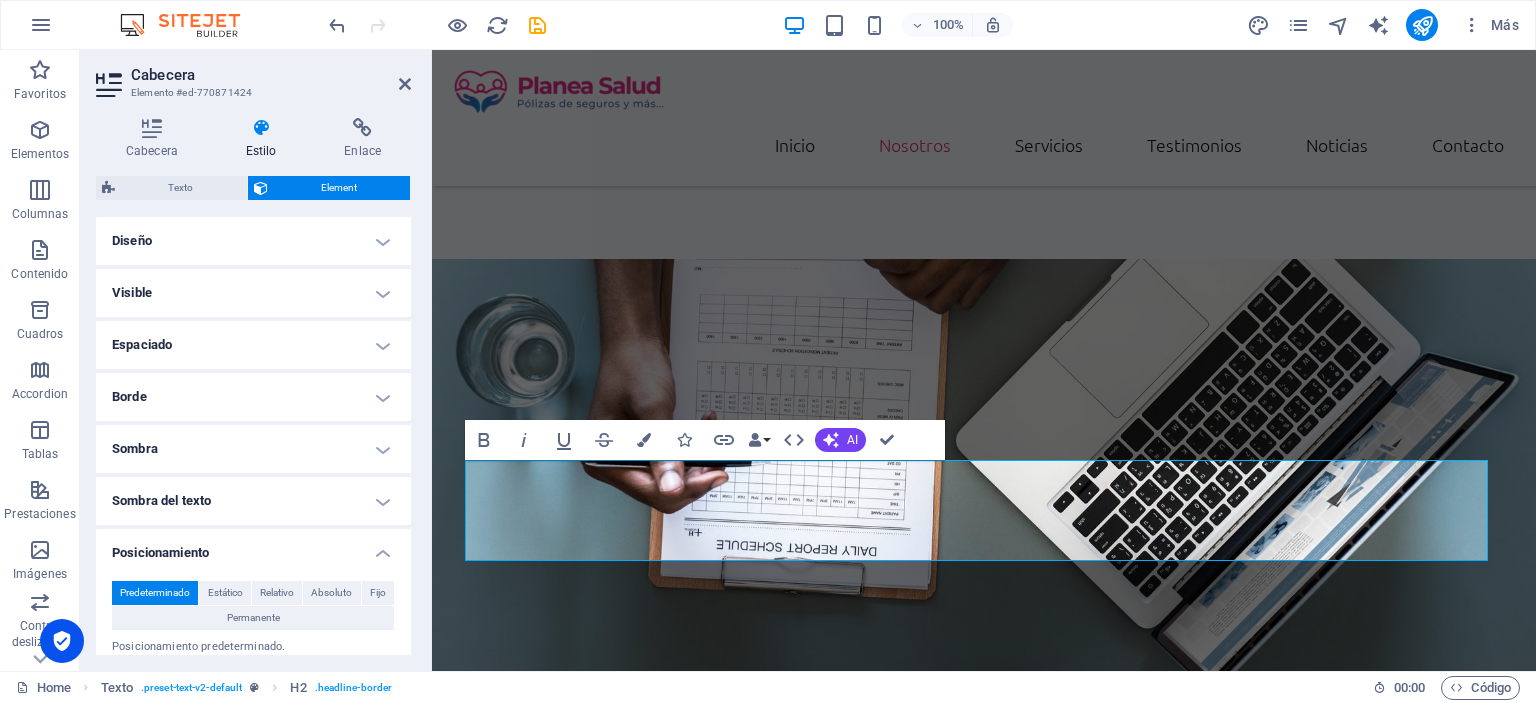 click on "Posicionamiento" at bounding box center (253, 547) 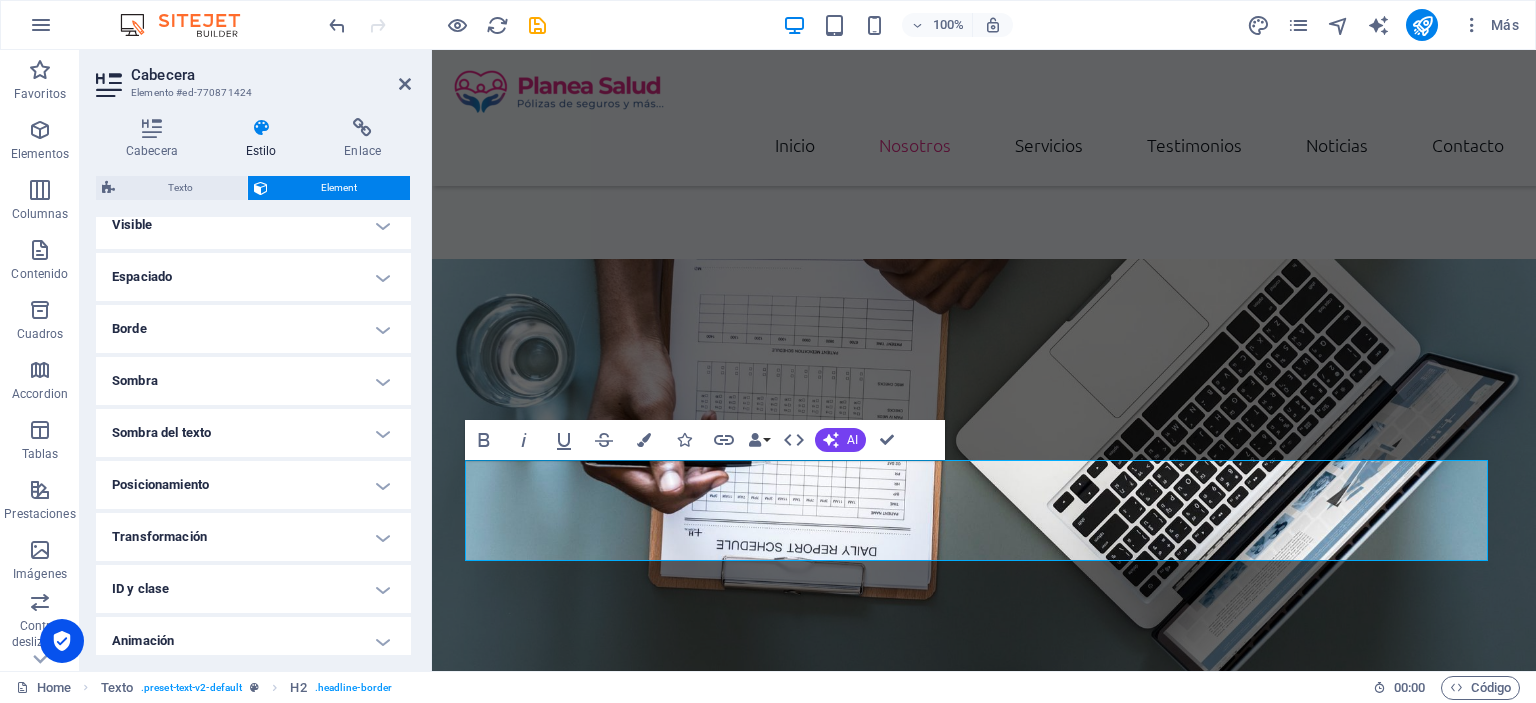 scroll, scrollTop: 129, scrollLeft: 0, axis: vertical 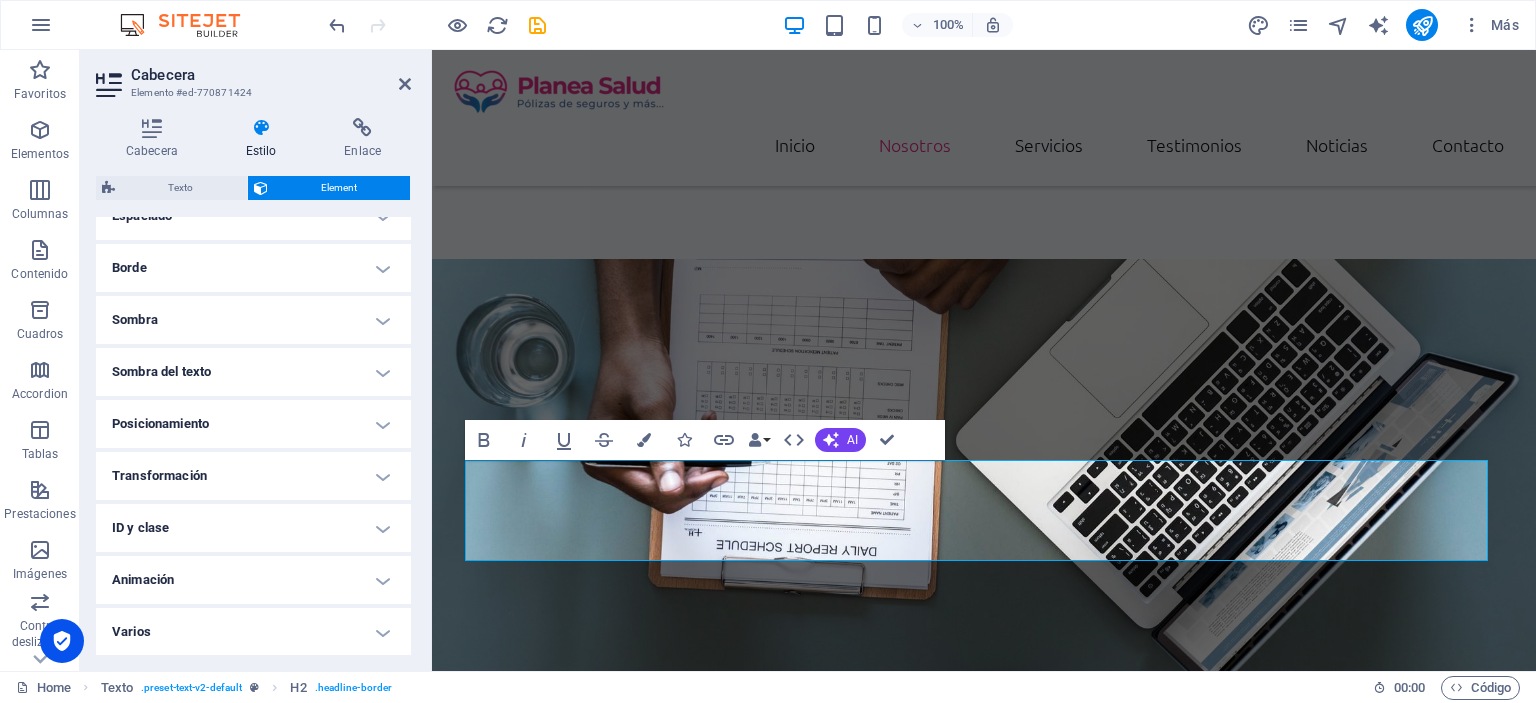 click on "ID y clase" at bounding box center (253, 528) 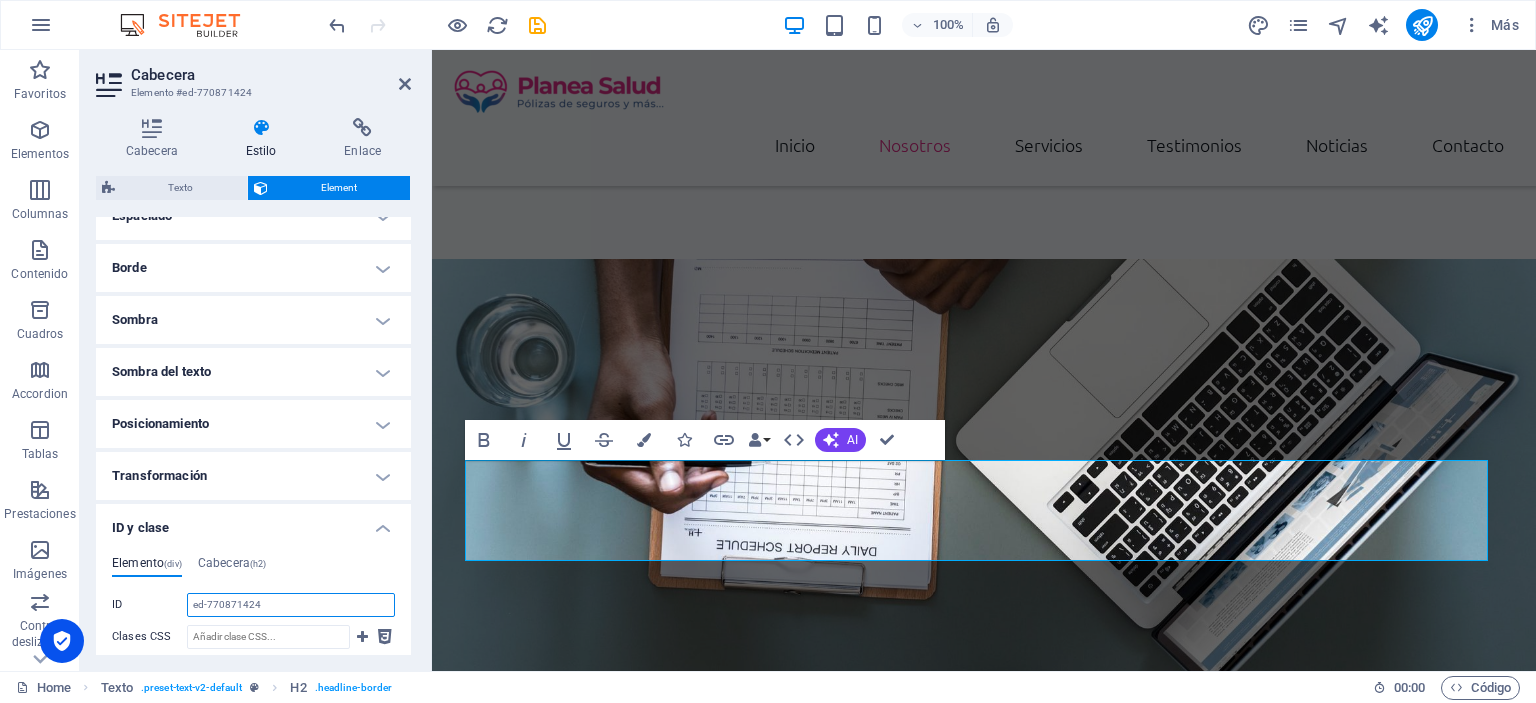 drag, startPoint x: 301, startPoint y: 603, endPoint x: 176, endPoint y: 603, distance: 125 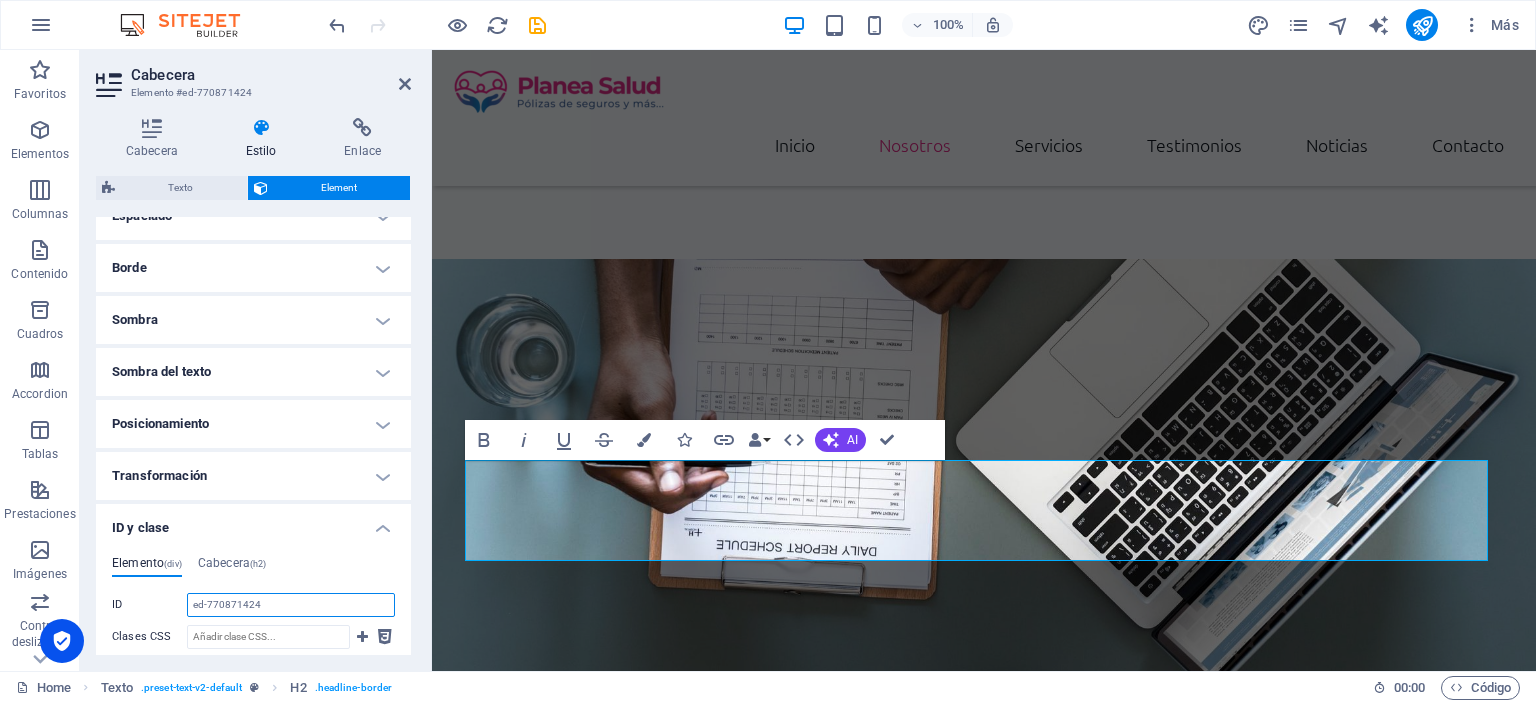 click on "ed-770871424" at bounding box center [291, 605] 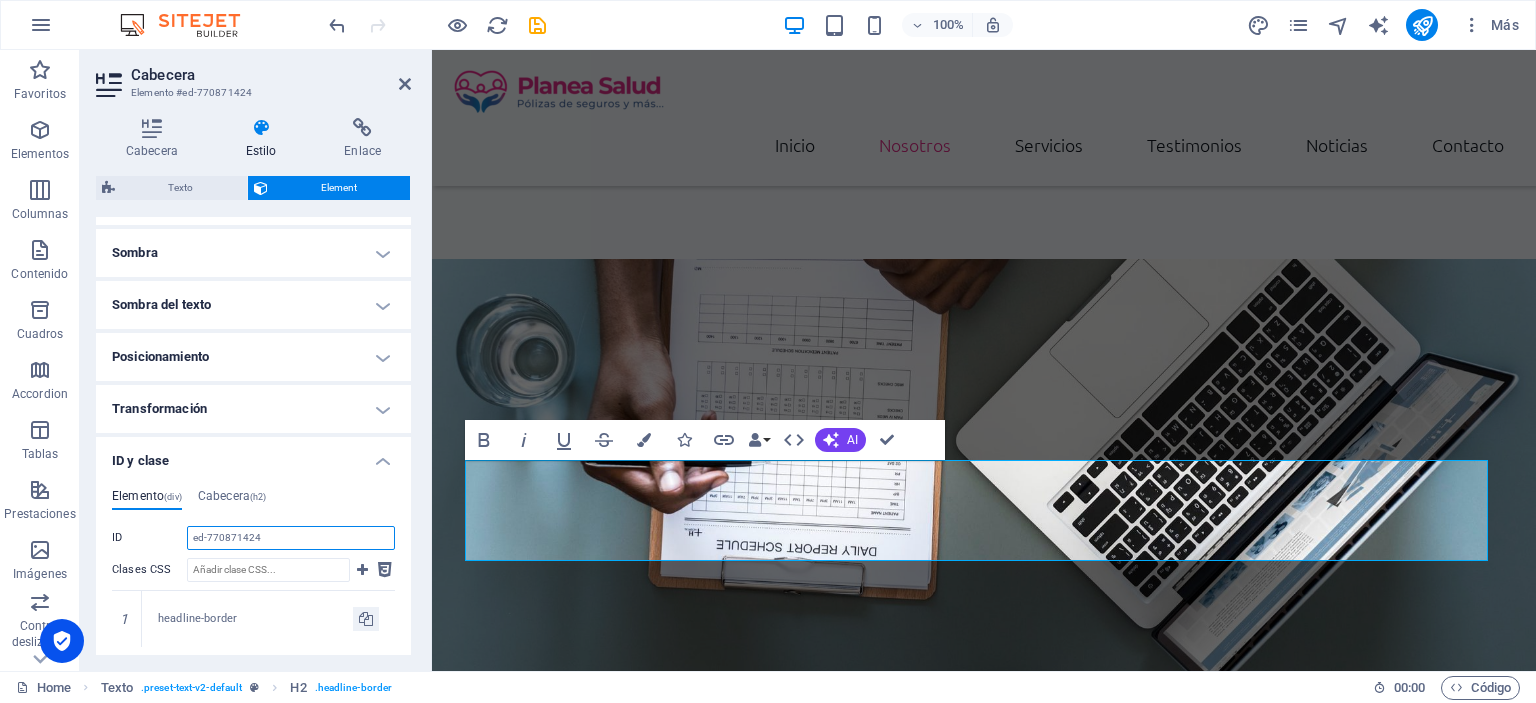 scroll, scrollTop: 229, scrollLeft: 0, axis: vertical 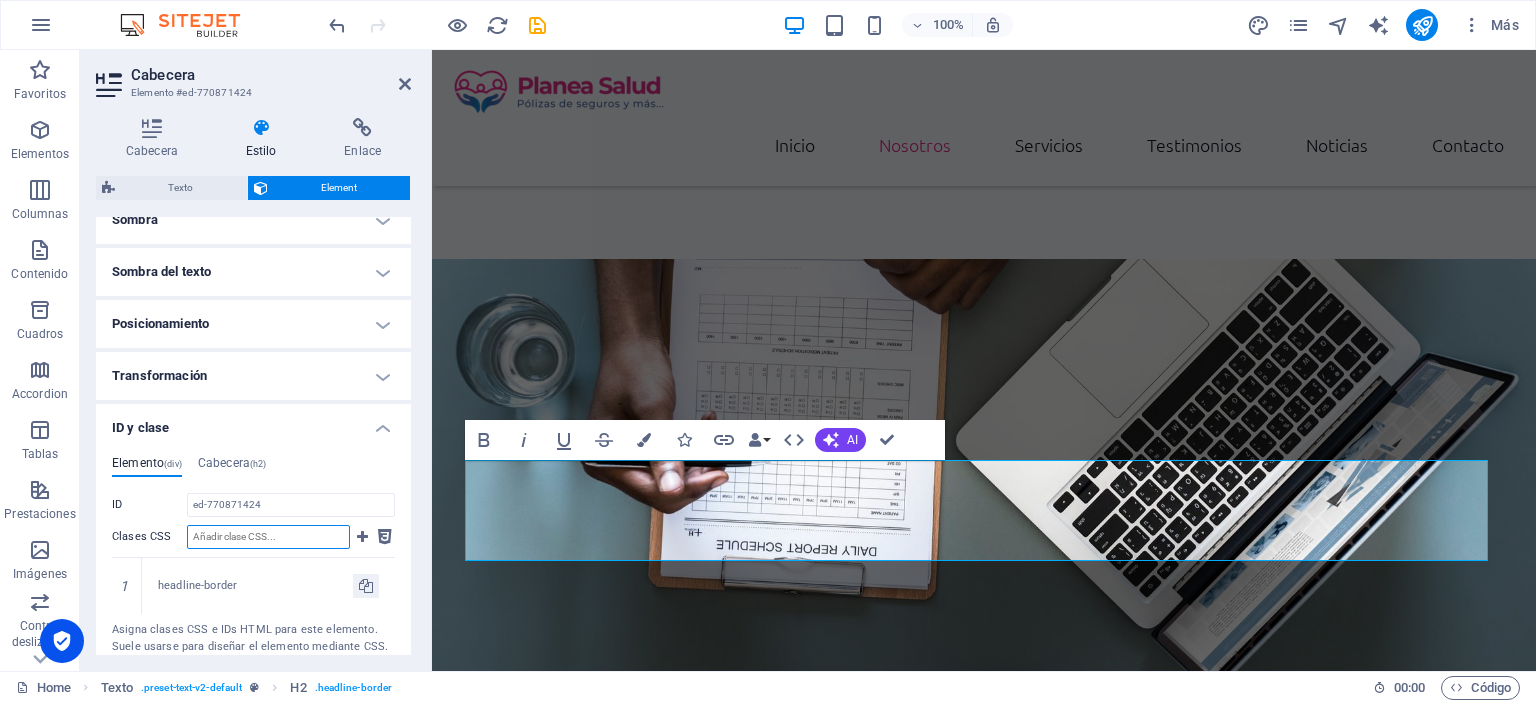 click on "Clases CSS" at bounding box center [268, 537] 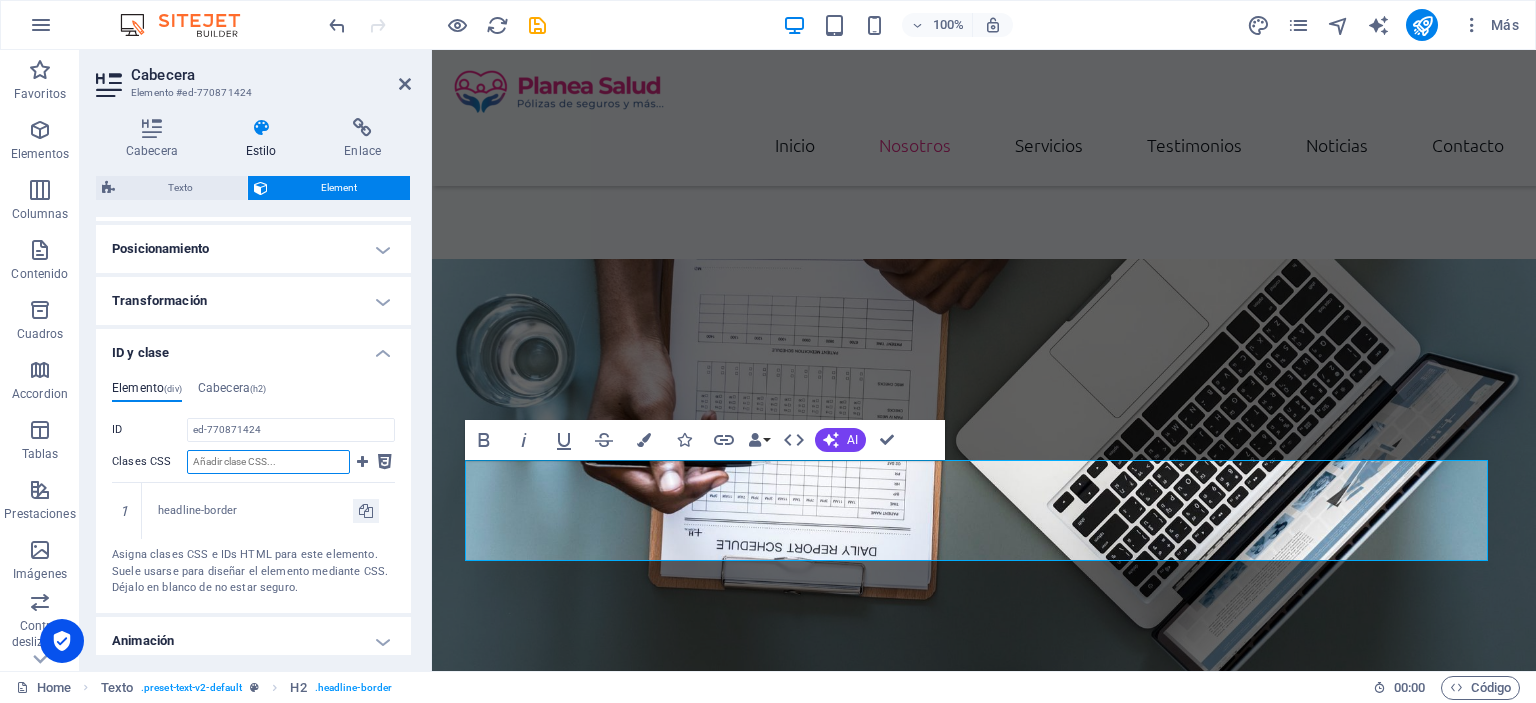 scroll, scrollTop: 364, scrollLeft: 0, axis: vertical 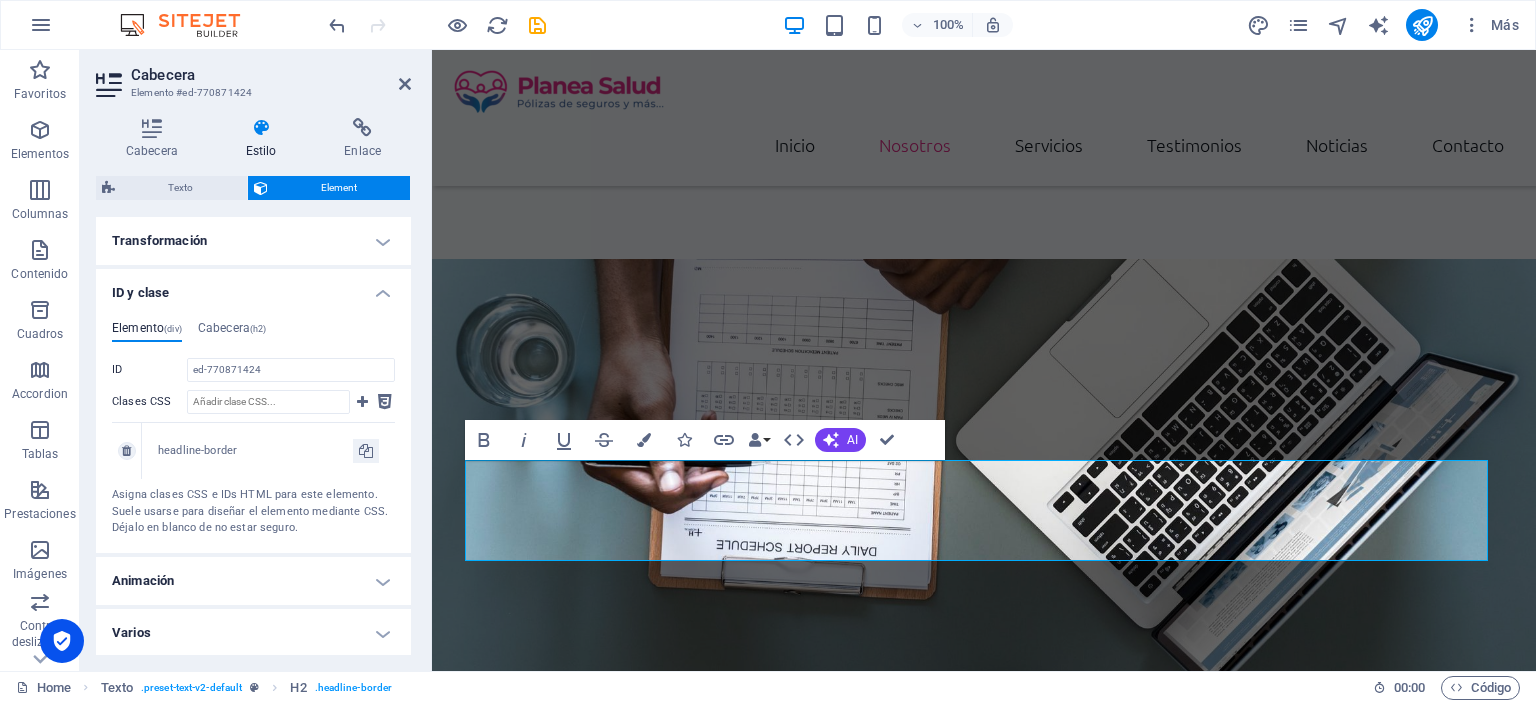 click on "headline-border" at bounding box center [268, 451] 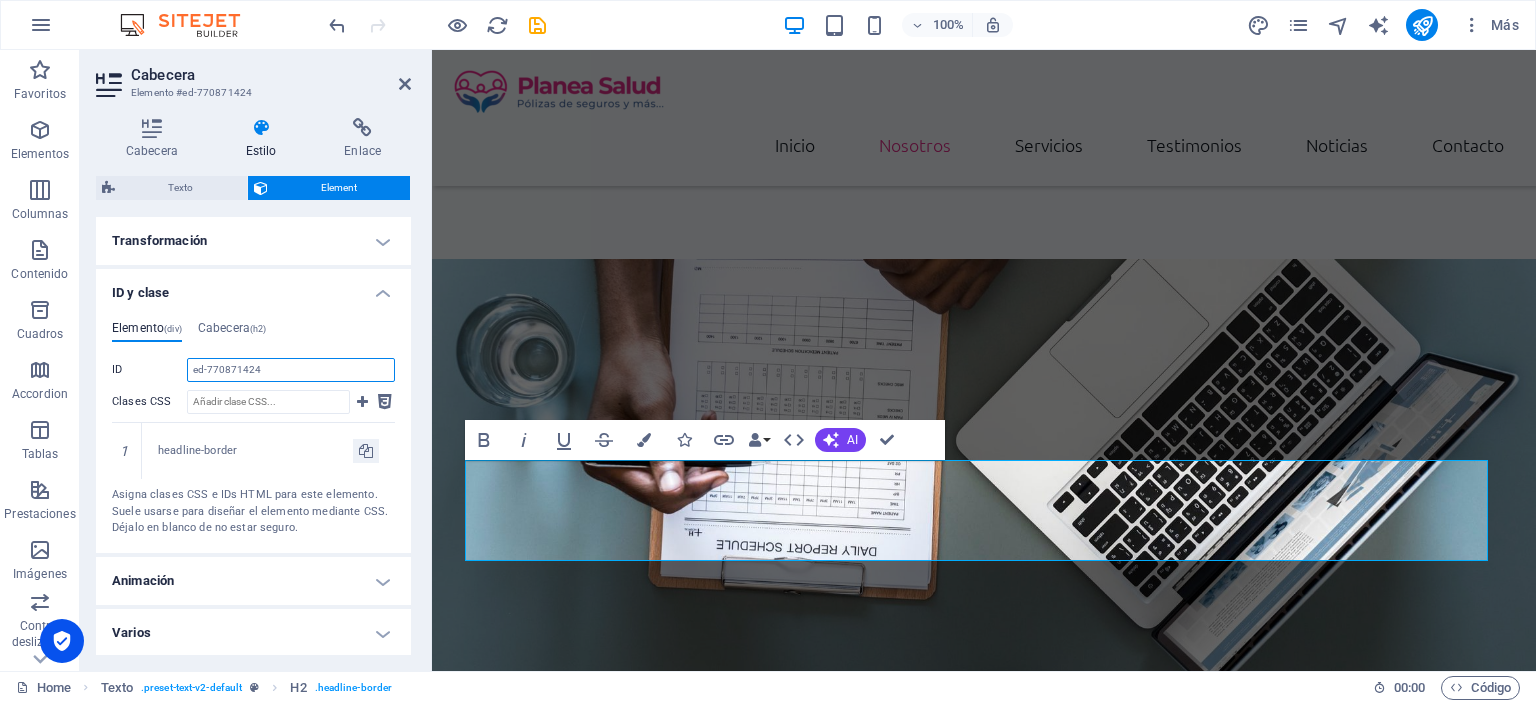 click on "ed-770871424" at bounding box center [291, 370] 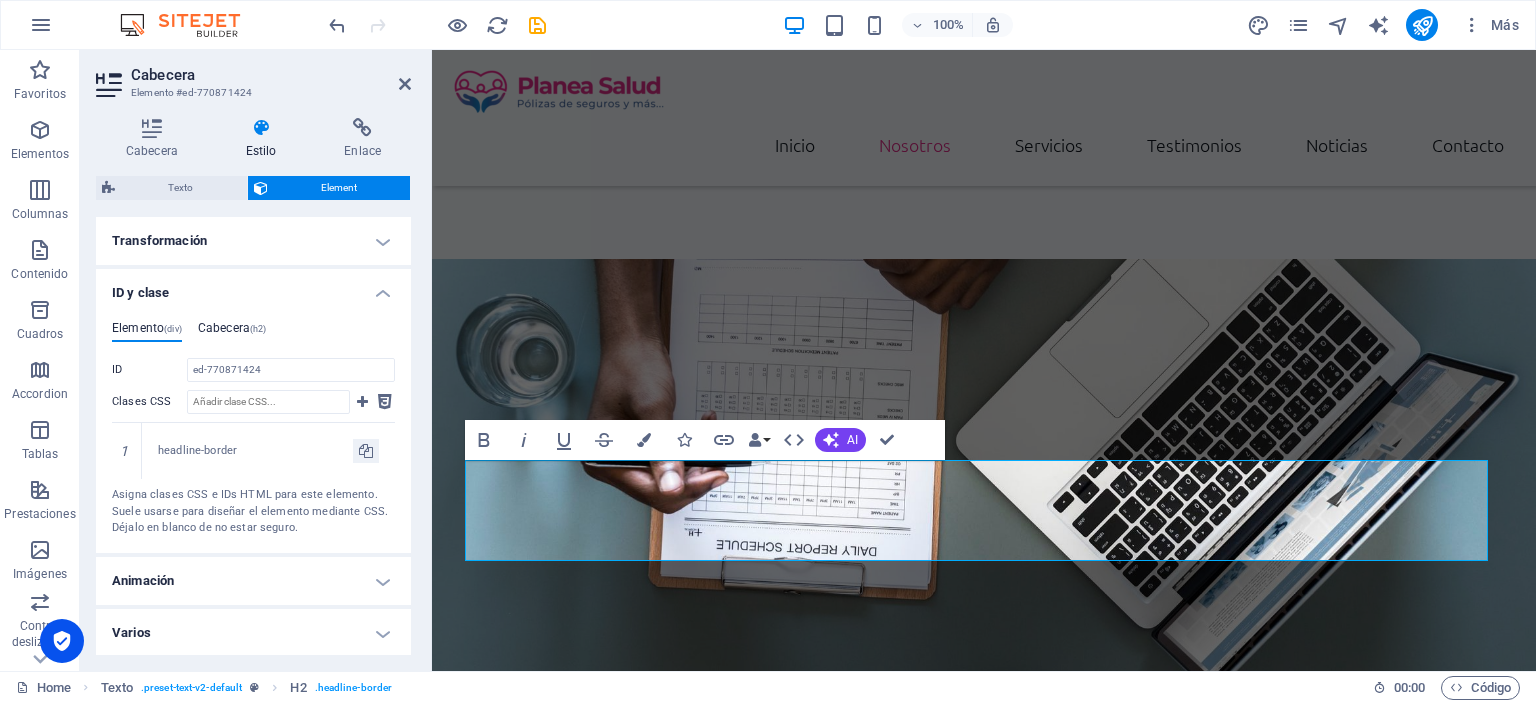 click on "(h2)" at bounding box center (258, 329) 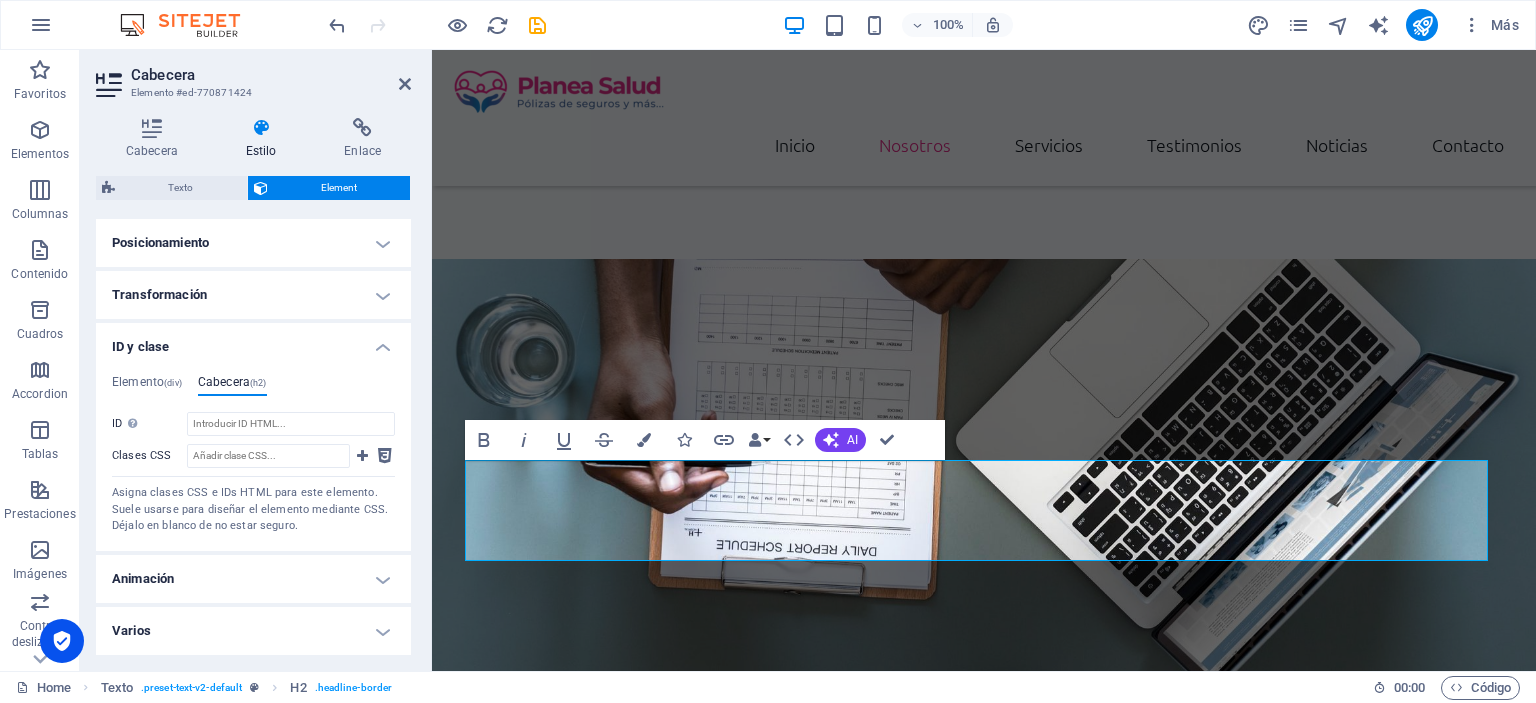 scroll, scrollTop: 308, scrollLeft: 0, axis: vertical 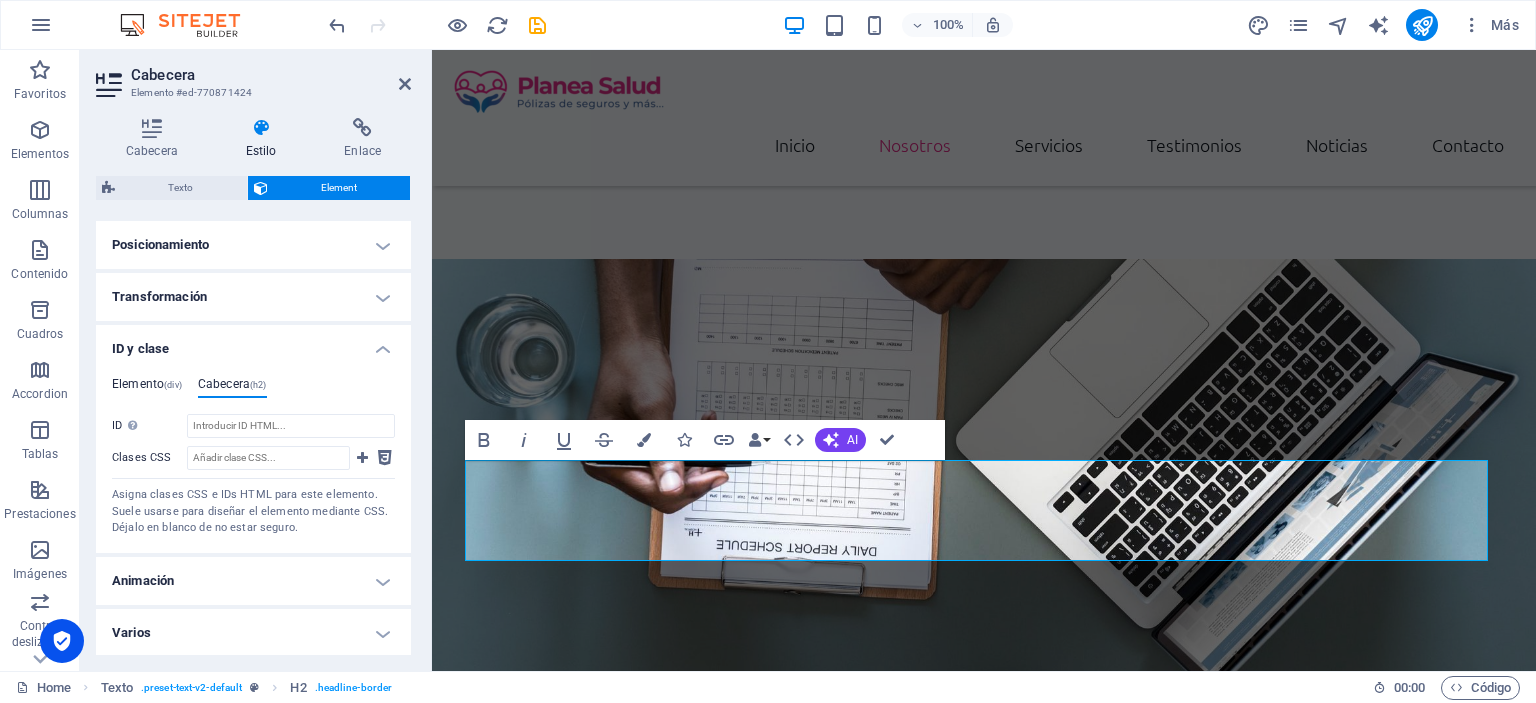 click on "Elemento  (div)" at bounding box center [147, 388] 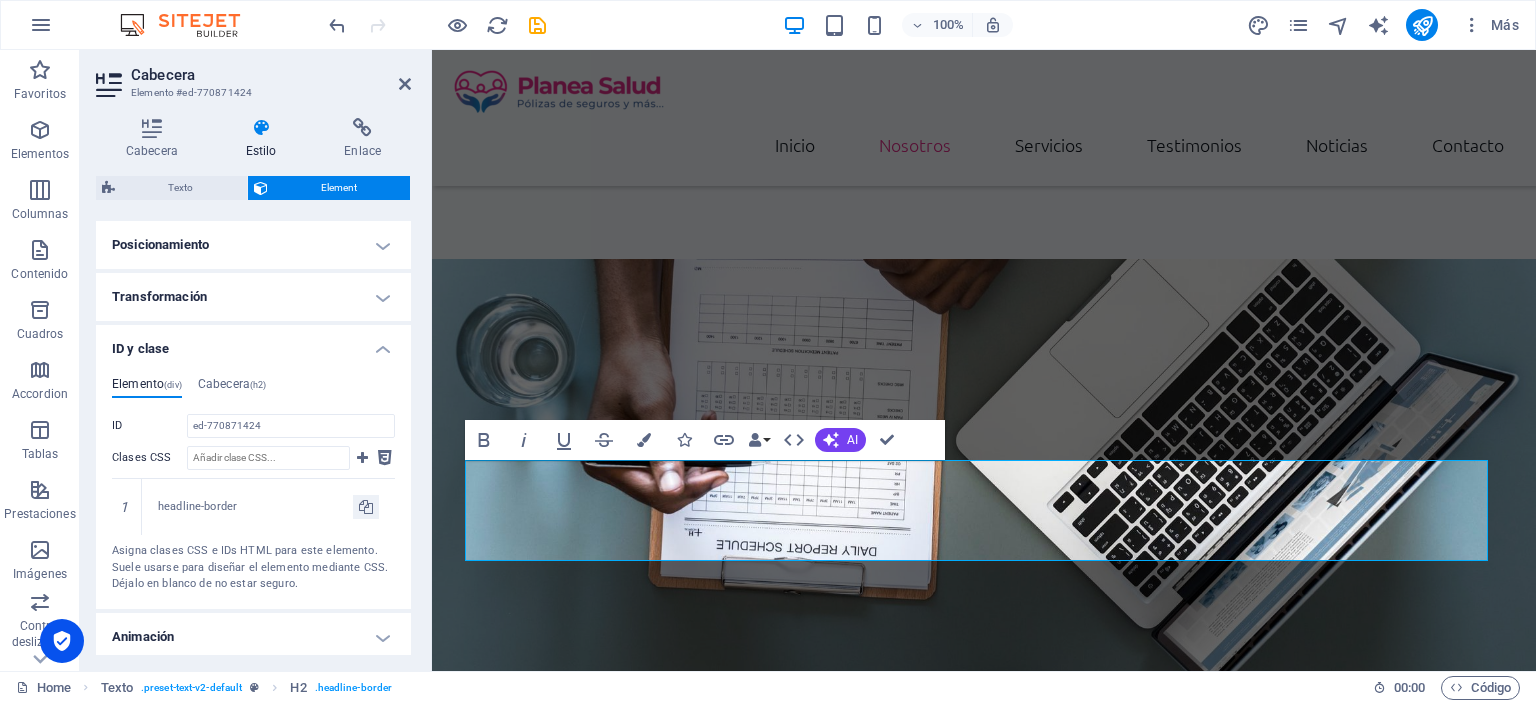 scroll, scrollTop: 364, scrollLeft: 0, axis: vertical 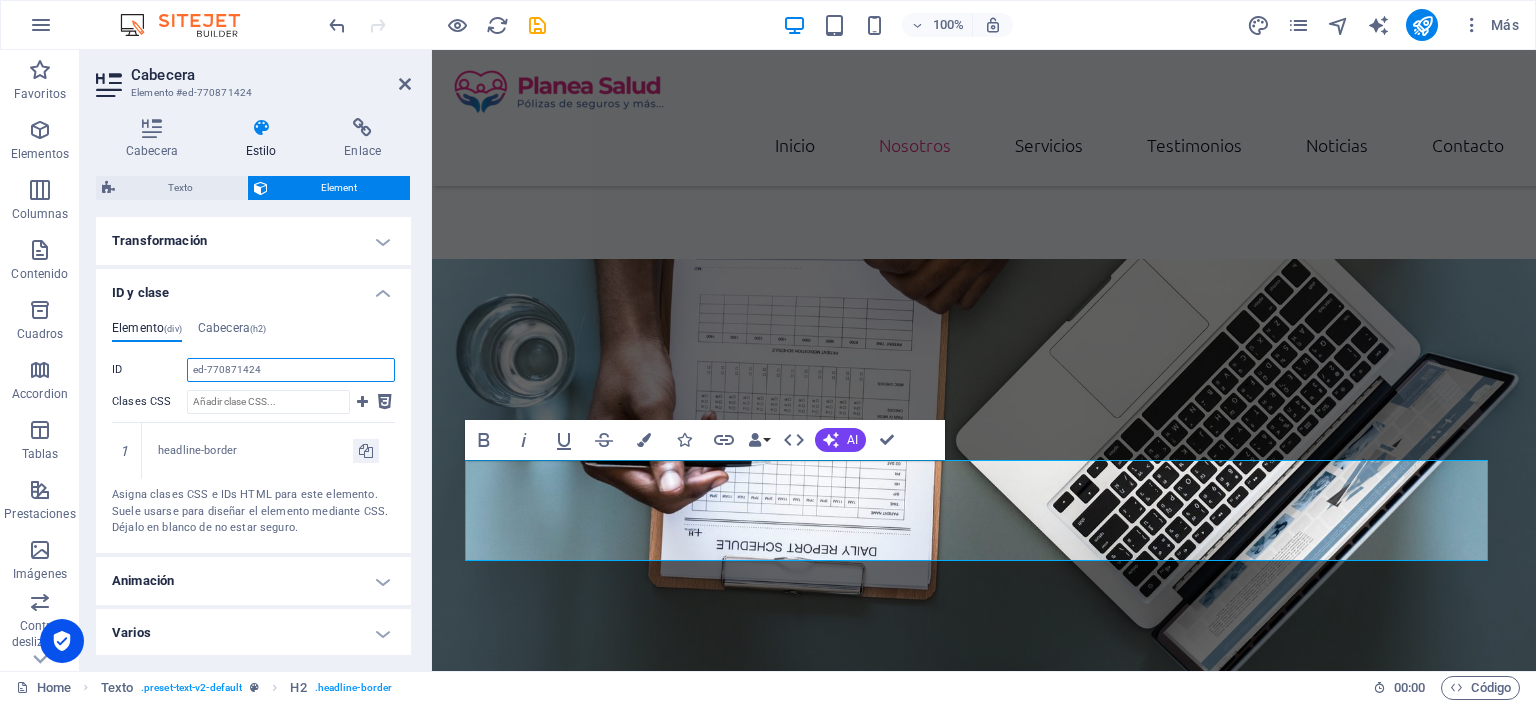 click on "ed-770871424" at bounding box center [291, 370] 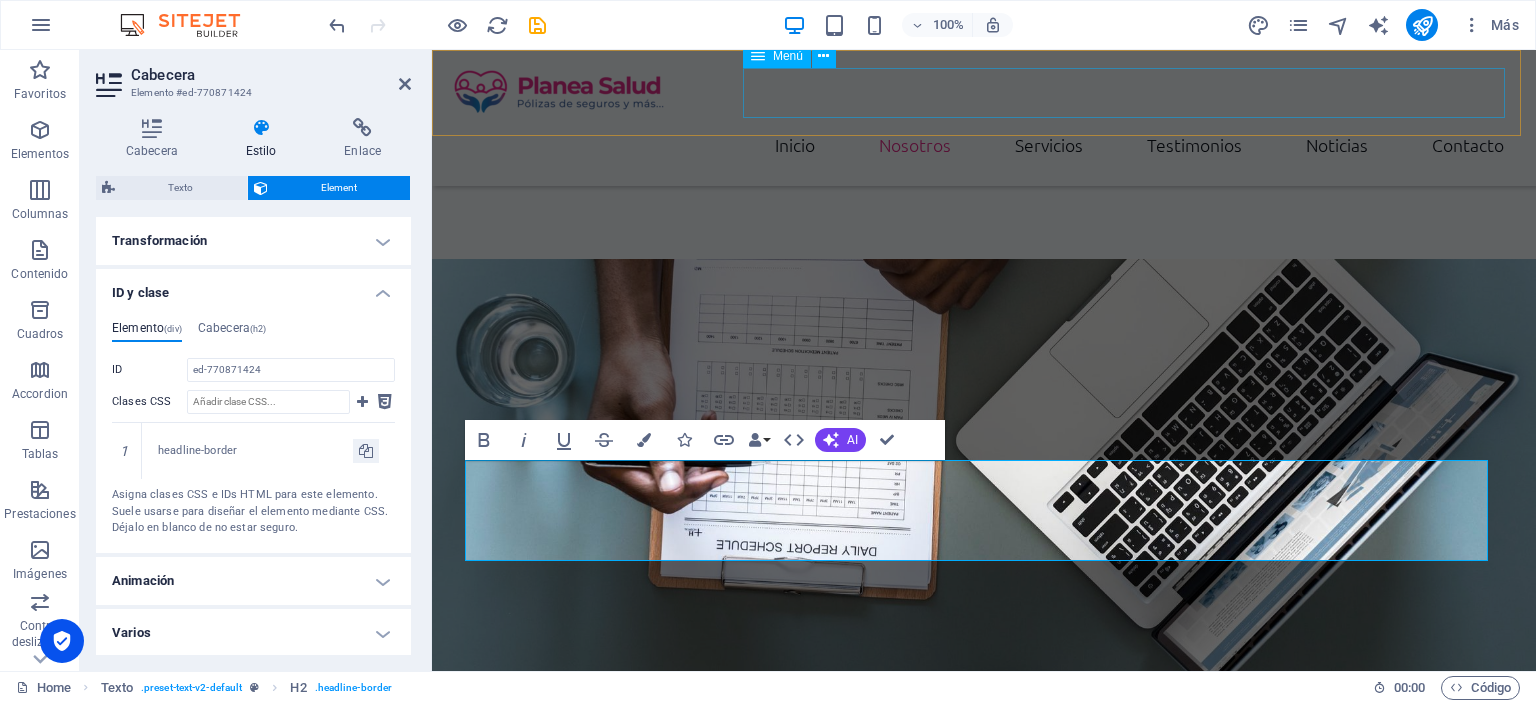 click on "Inicio Nosotros Servicios Testimonios Noticias Contacto" at bounding box center (984, 145) 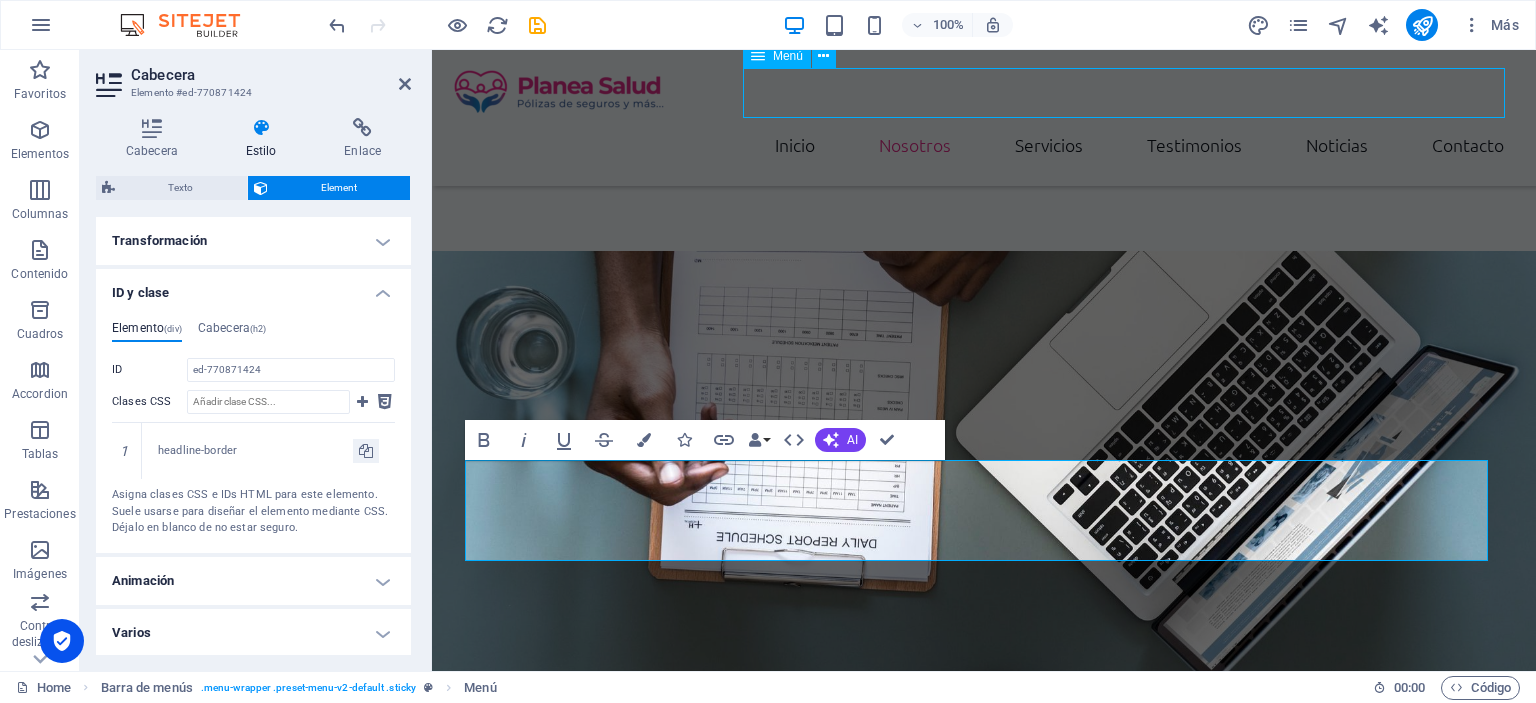 scroll, scrollTop: 1278, scrollLeft: 0, axis: vertical 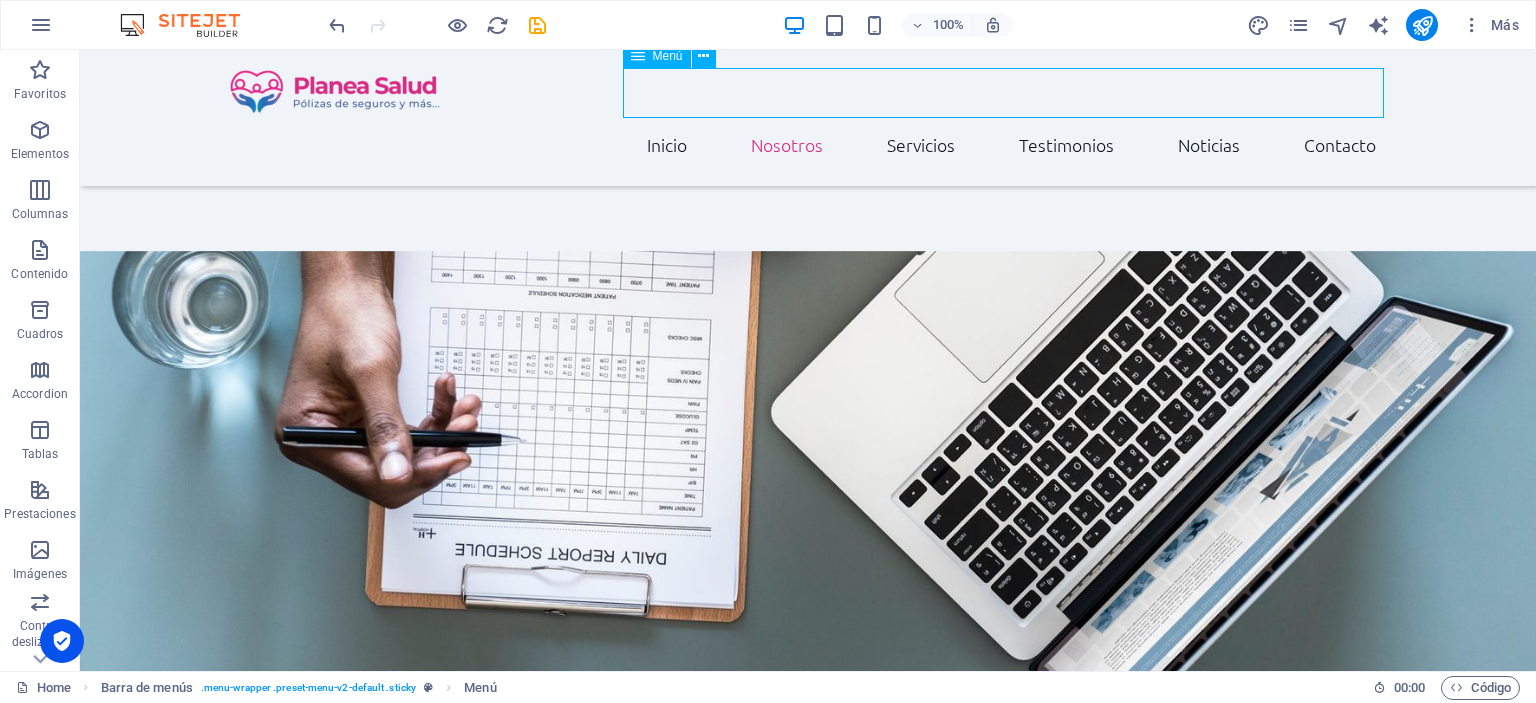 click on "Inicio Nosotros Servicios Testimonios Noticias Contacto" at bounding box center [808, 145] 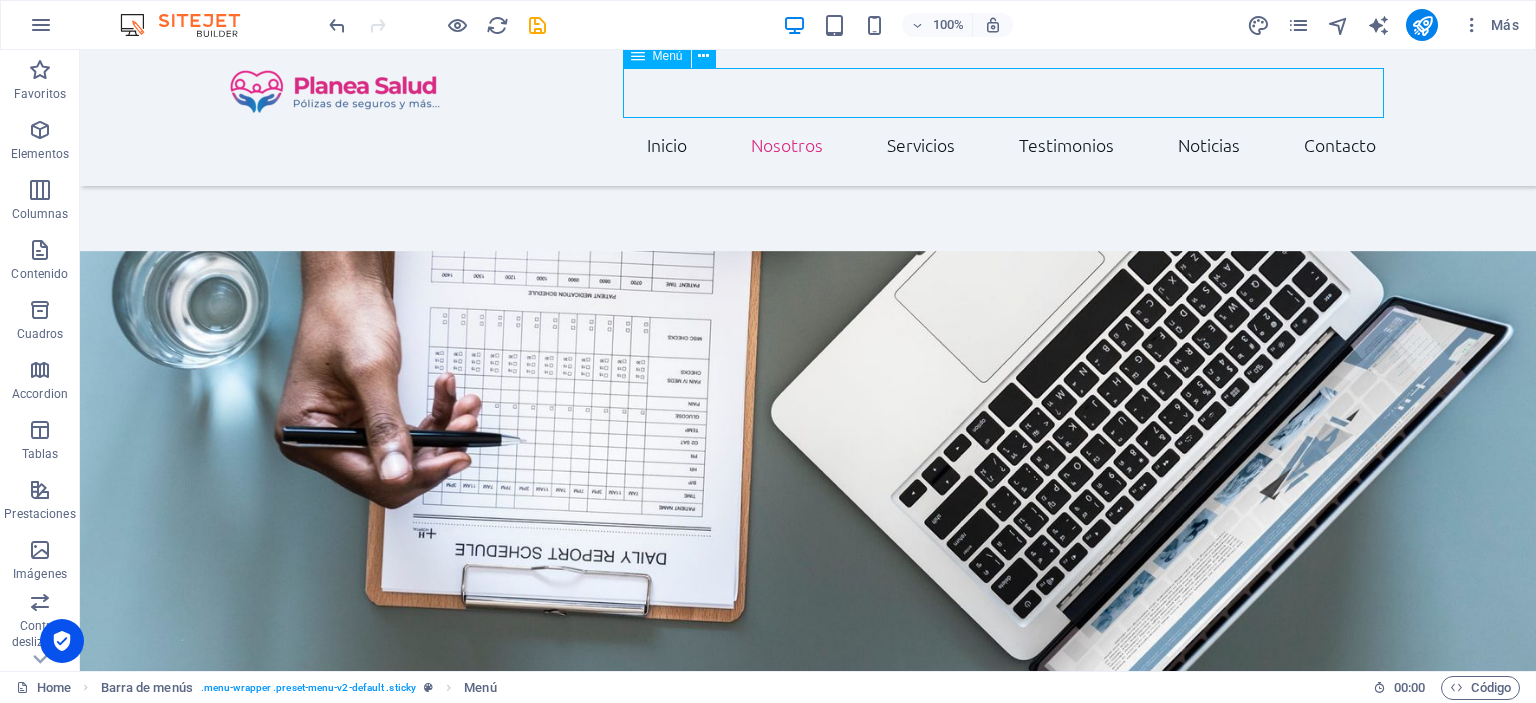 click on "Inicio Nosotros Servicios Testimonios Noticias Contacto" at bounding box center (808, 145) 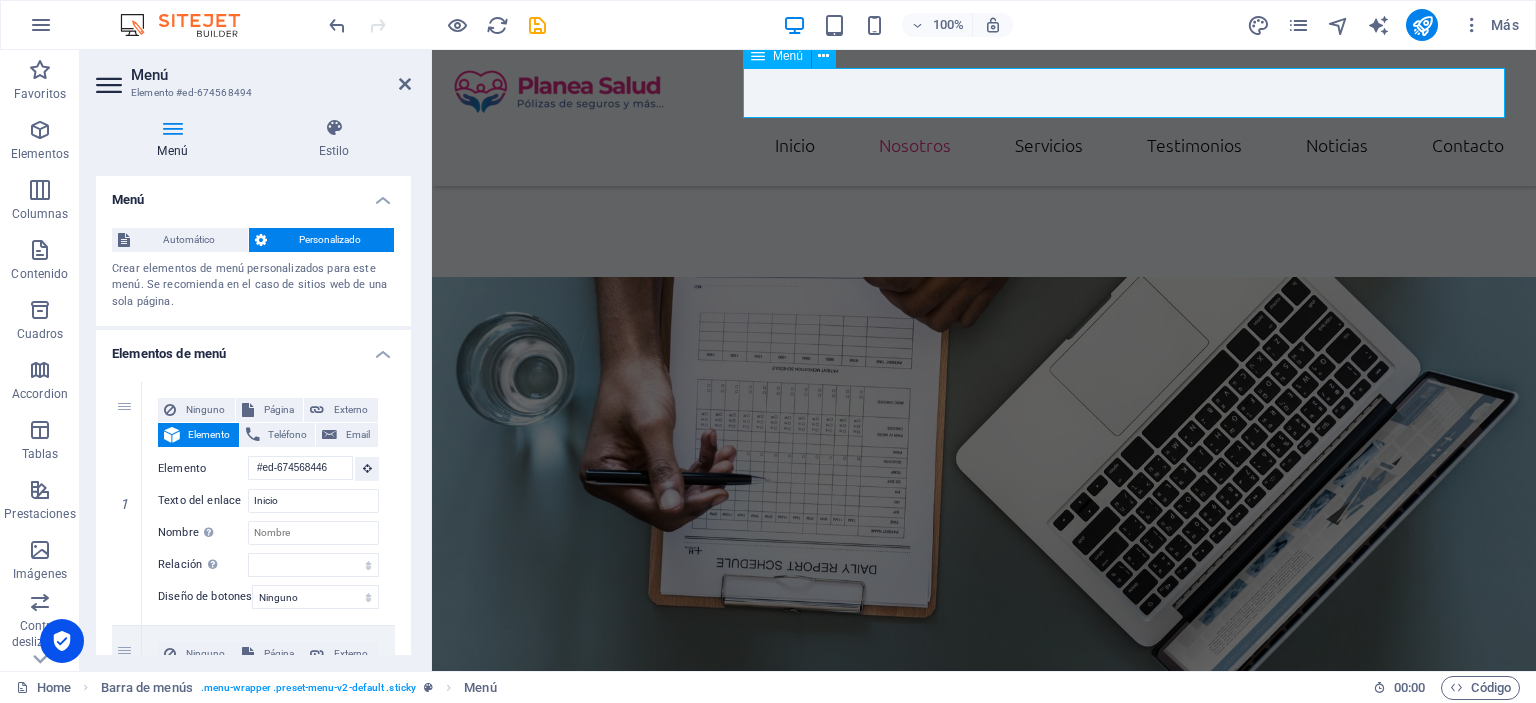 click on "Inicio Nosotros Servicios Testimonios Noticias Contacto" at bounding box center [984, 145] 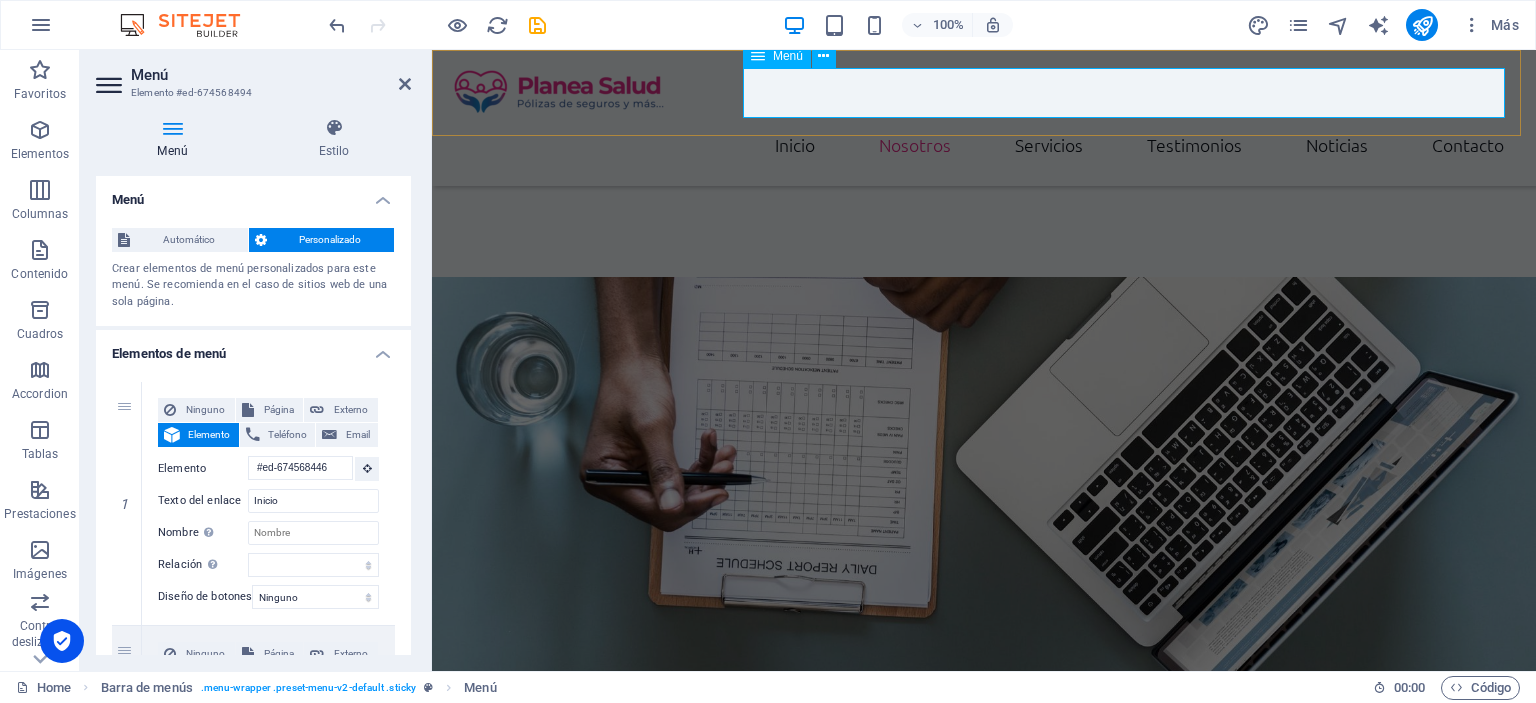 click on "Menú" at bounding box center [777, 56] 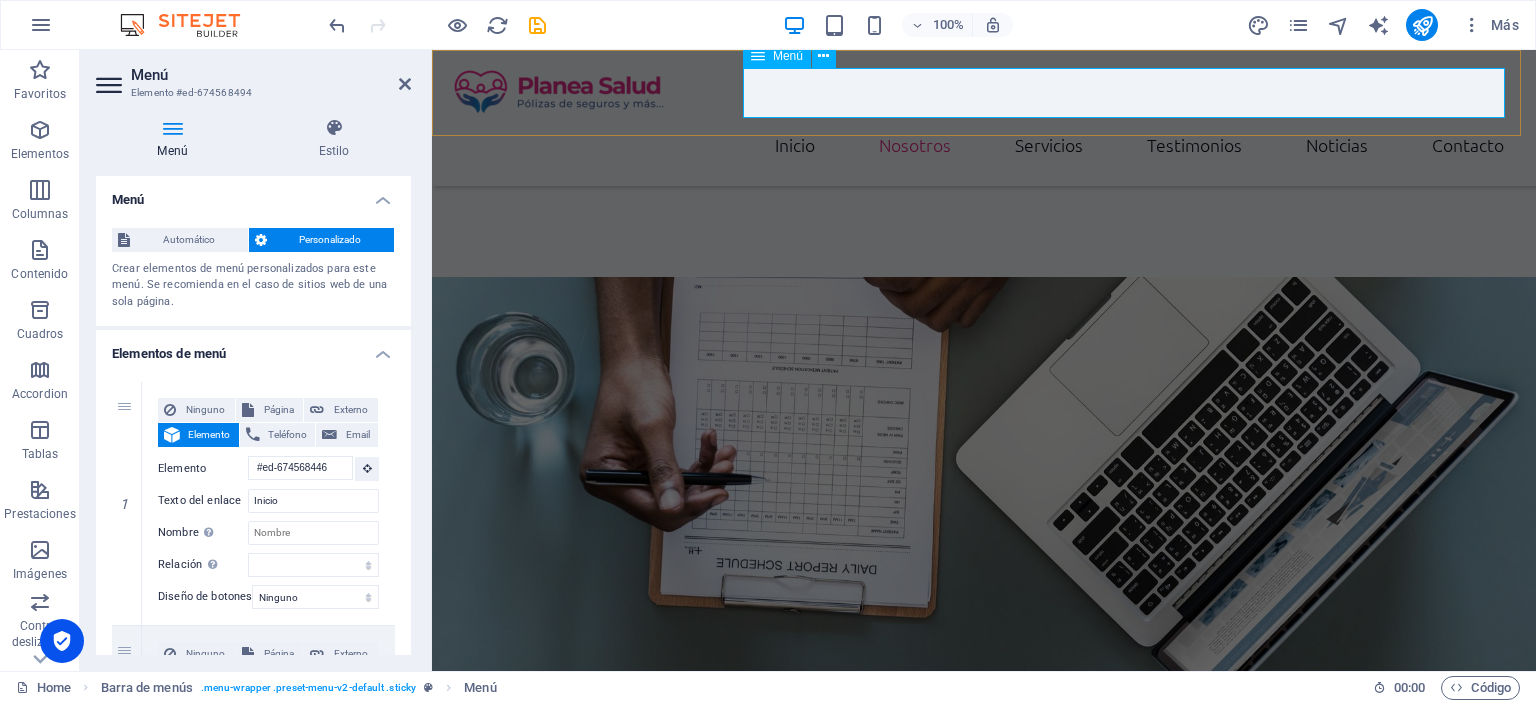 click on "Menú" at bounding box center [777, 56] 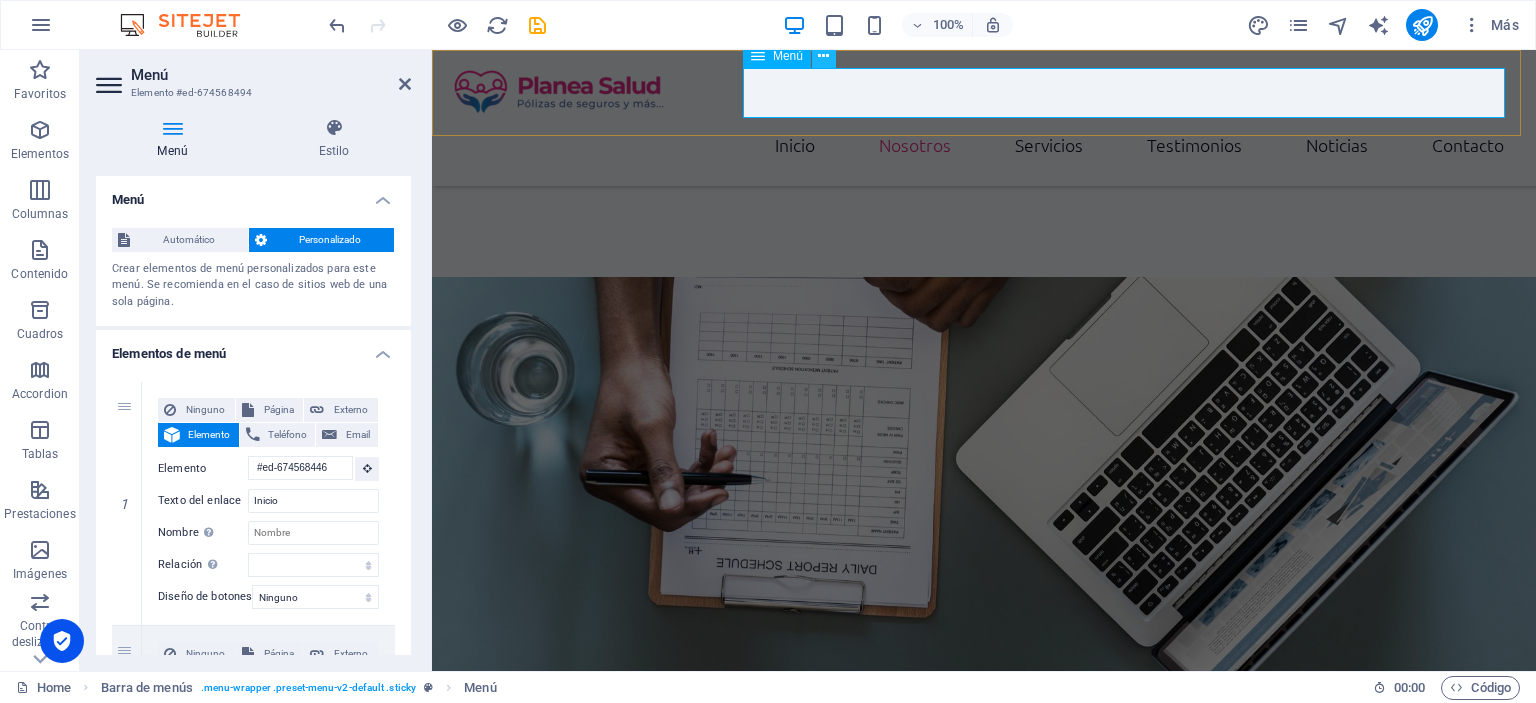 click at bounding box center [824, 56] 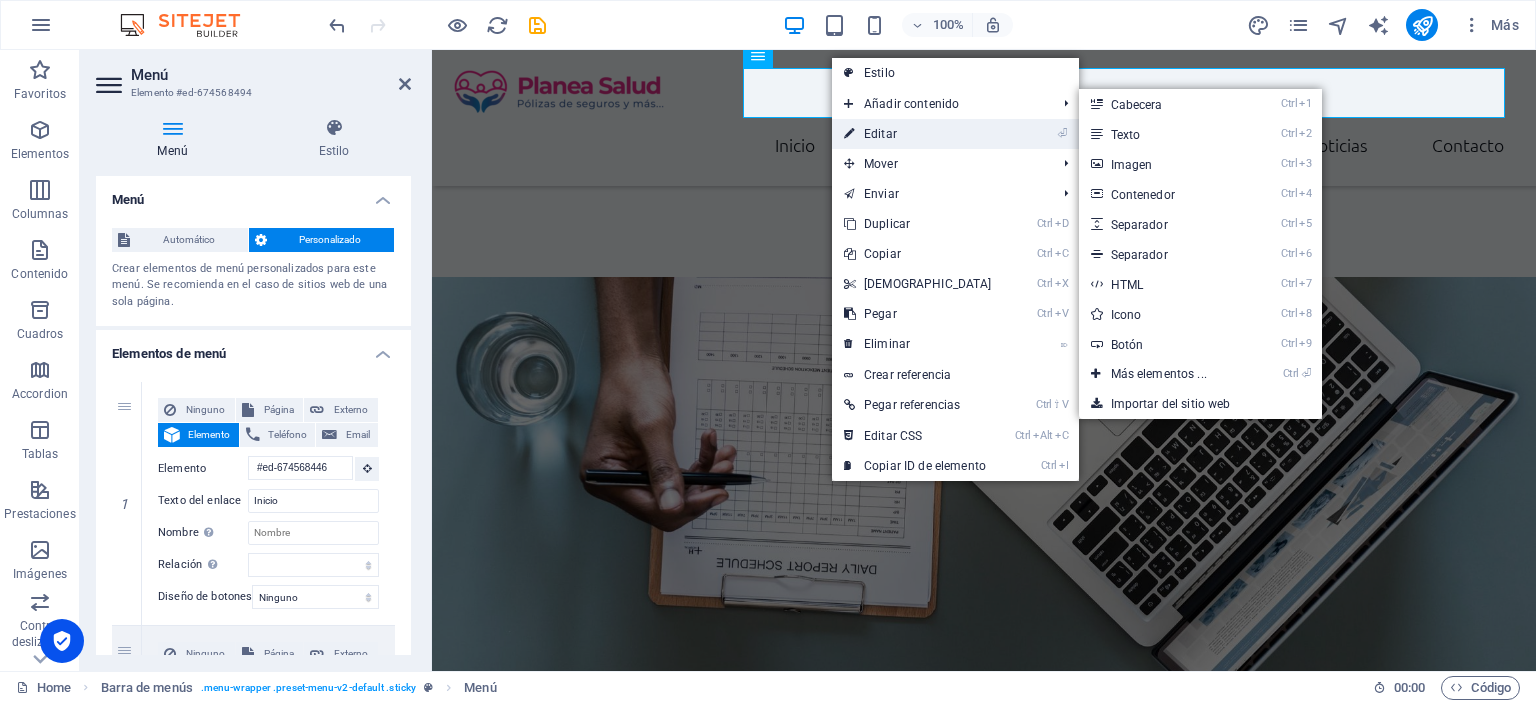 click on "⏎  Editar" at bounding box center (918, 134) 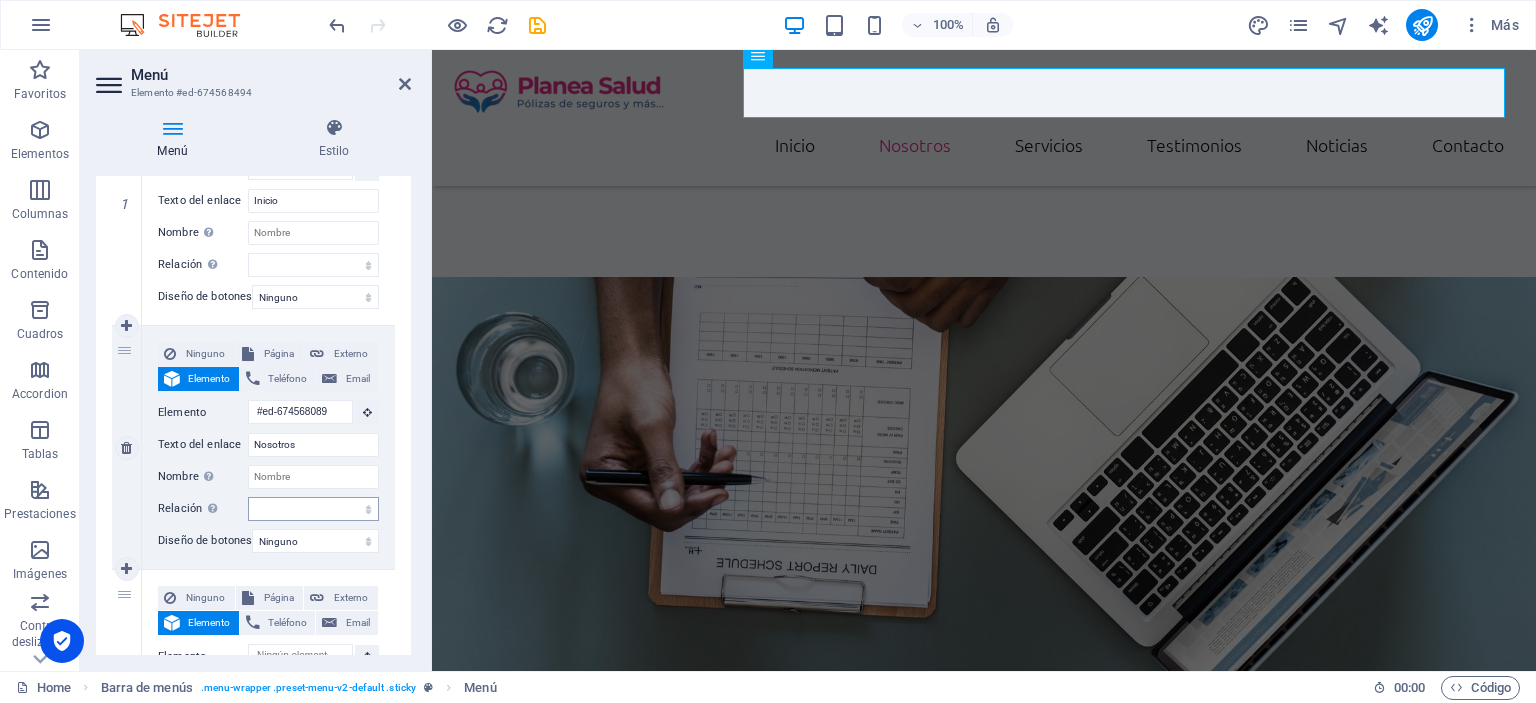 scroll, scrollTop: 492, scrollLeft: 0, axis: vertical 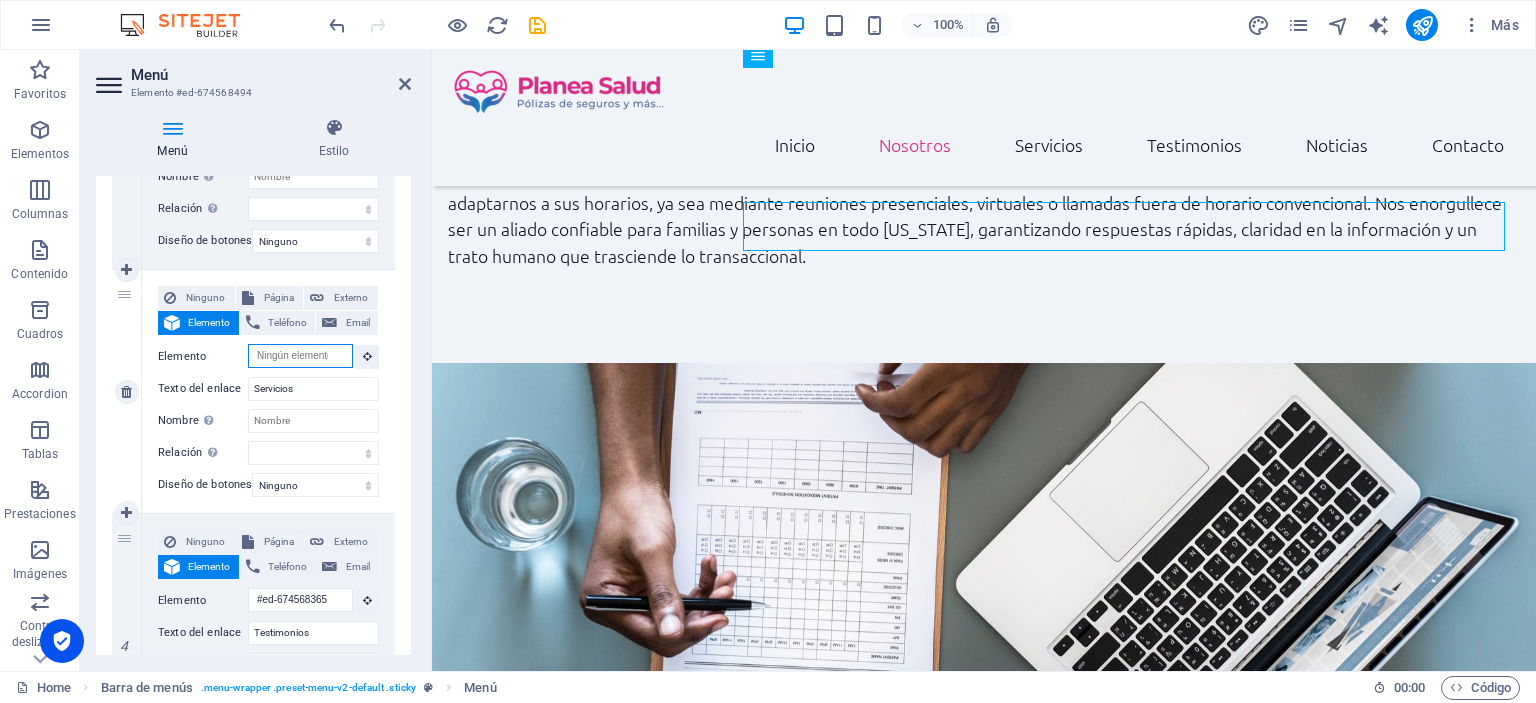 click on "Elemento" at bounding box center (300, 356) 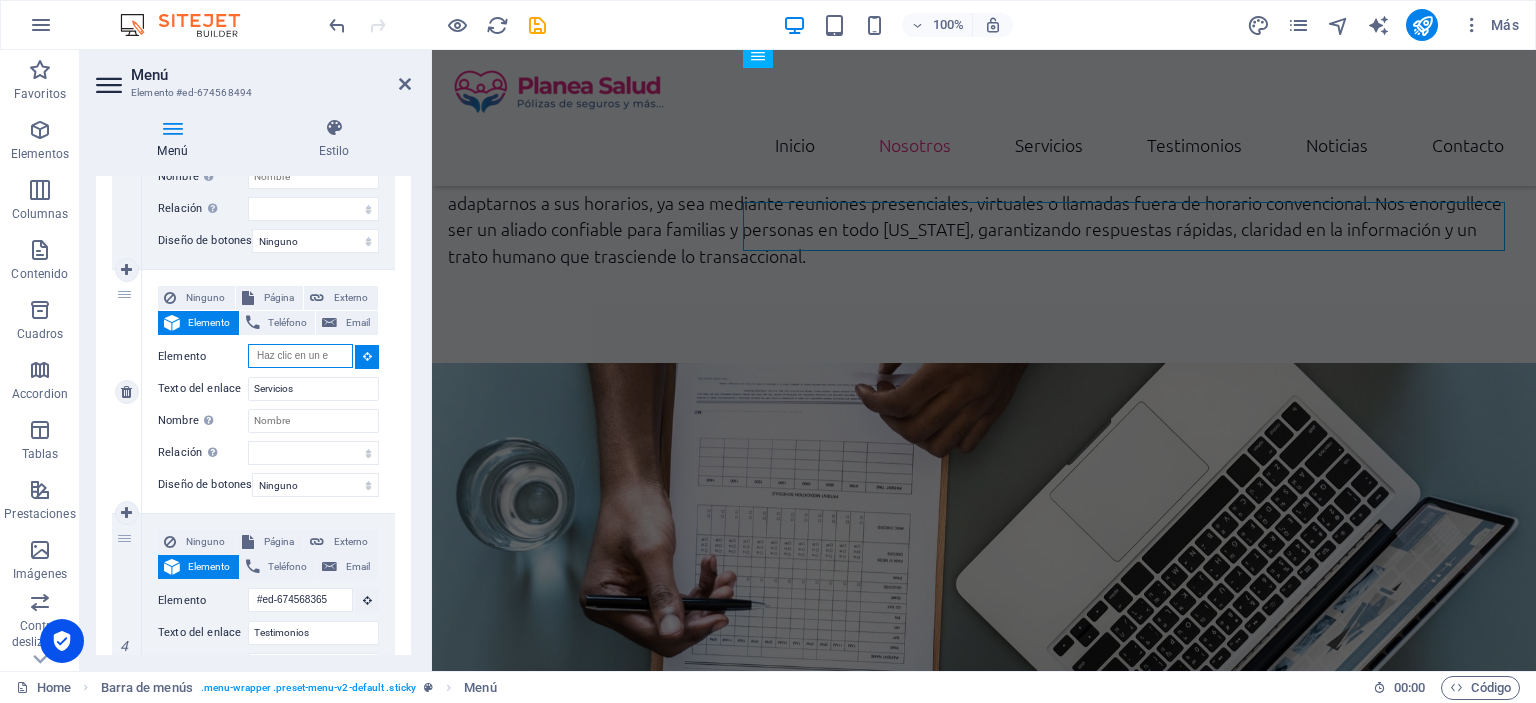paste on "ed-770871424" 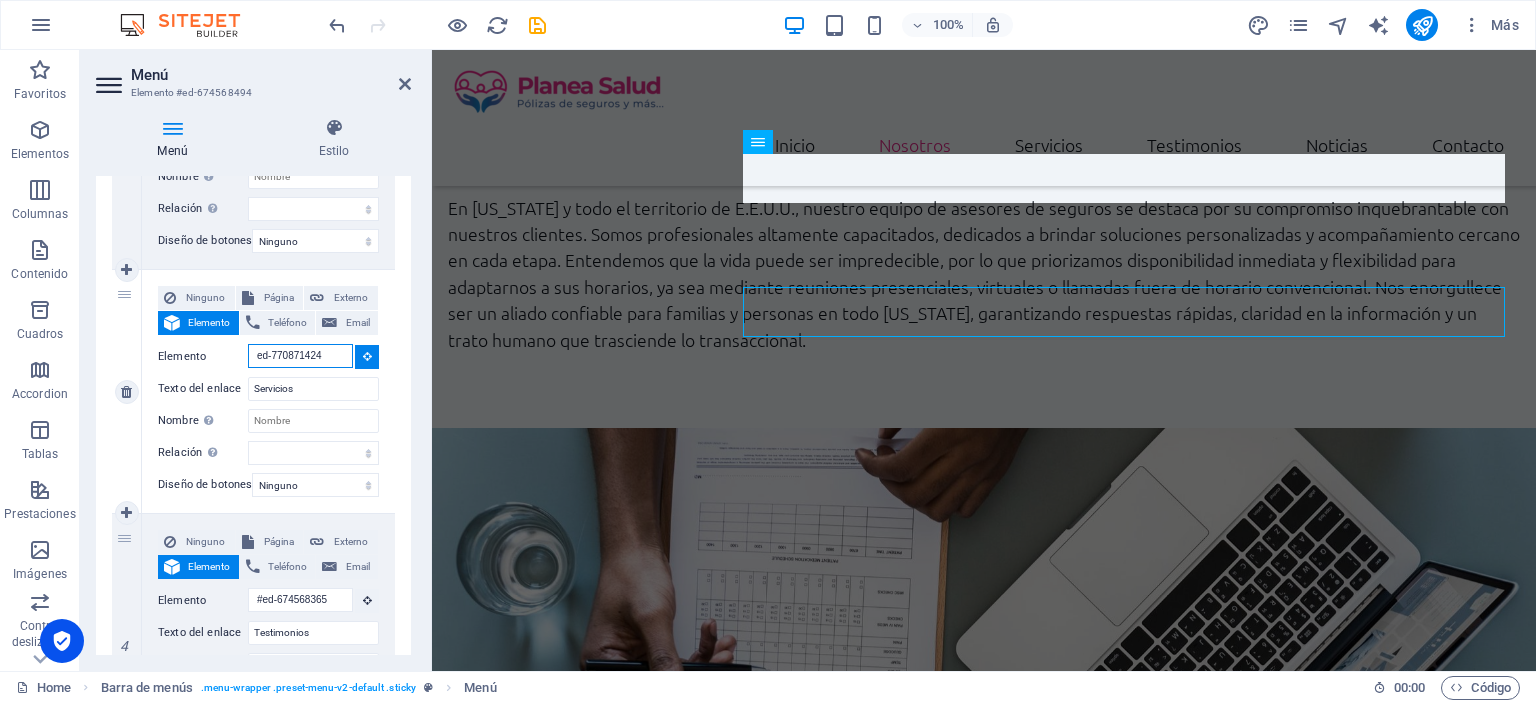 scroll, scrollTop: 1059, scrollLeft: 0, axis: vertical 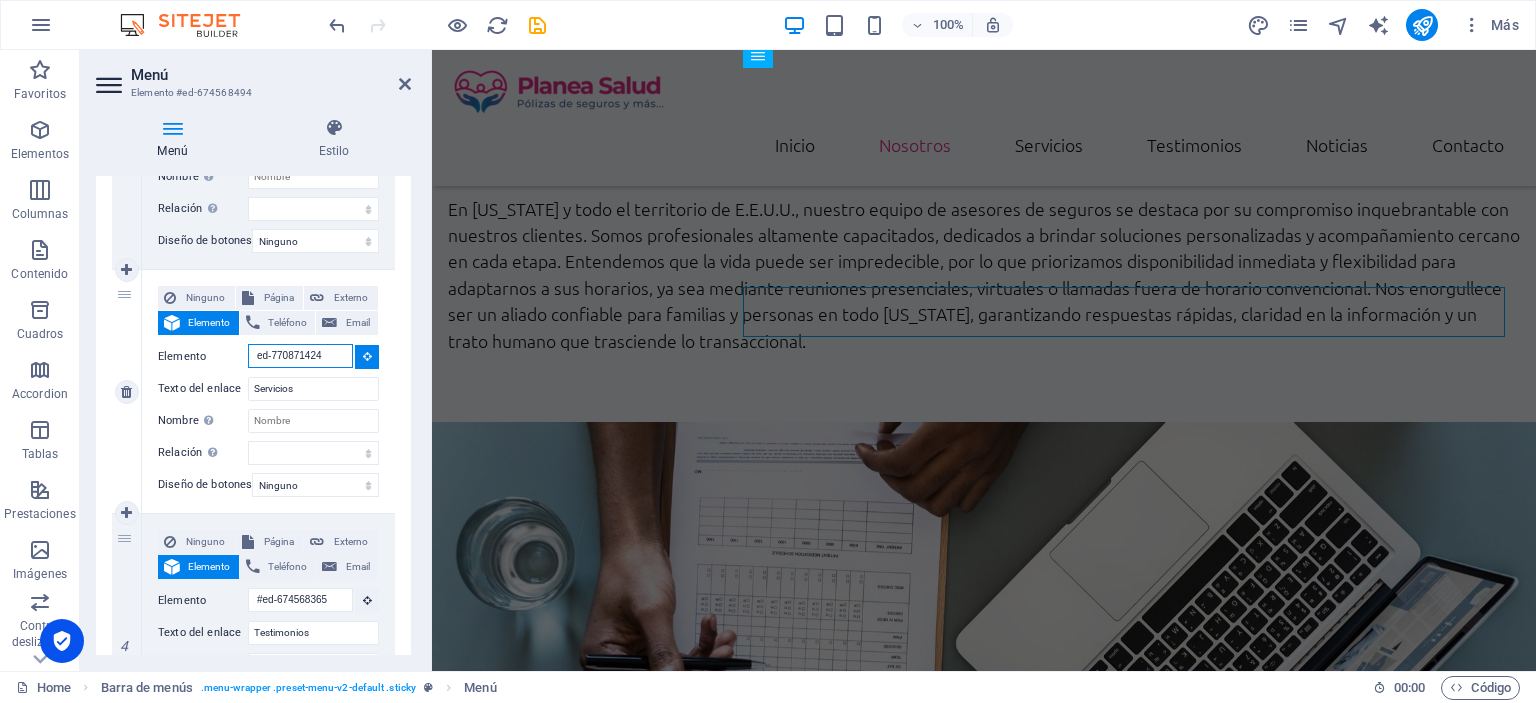 click on "ed-770871424" at bounding box center (300, 356) 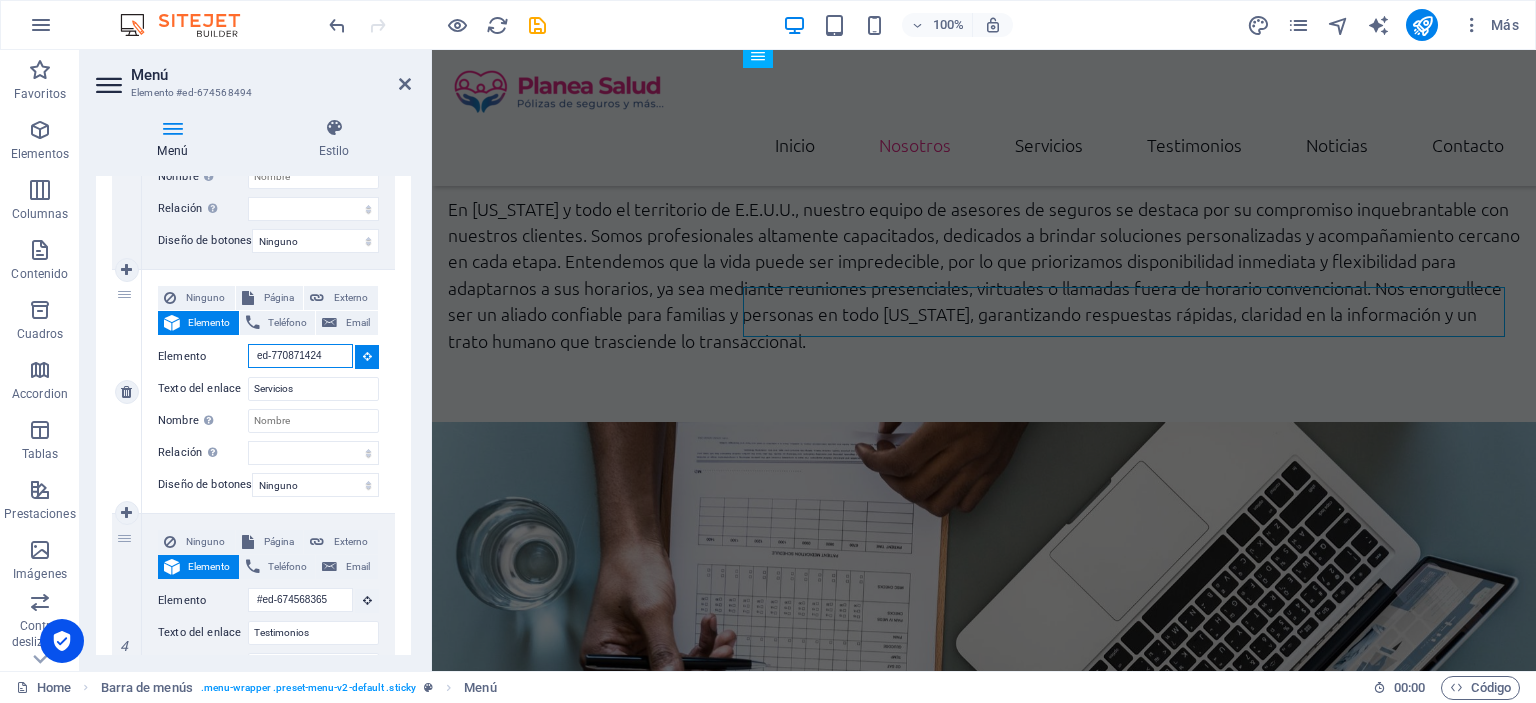 type on "#ed-770871424" 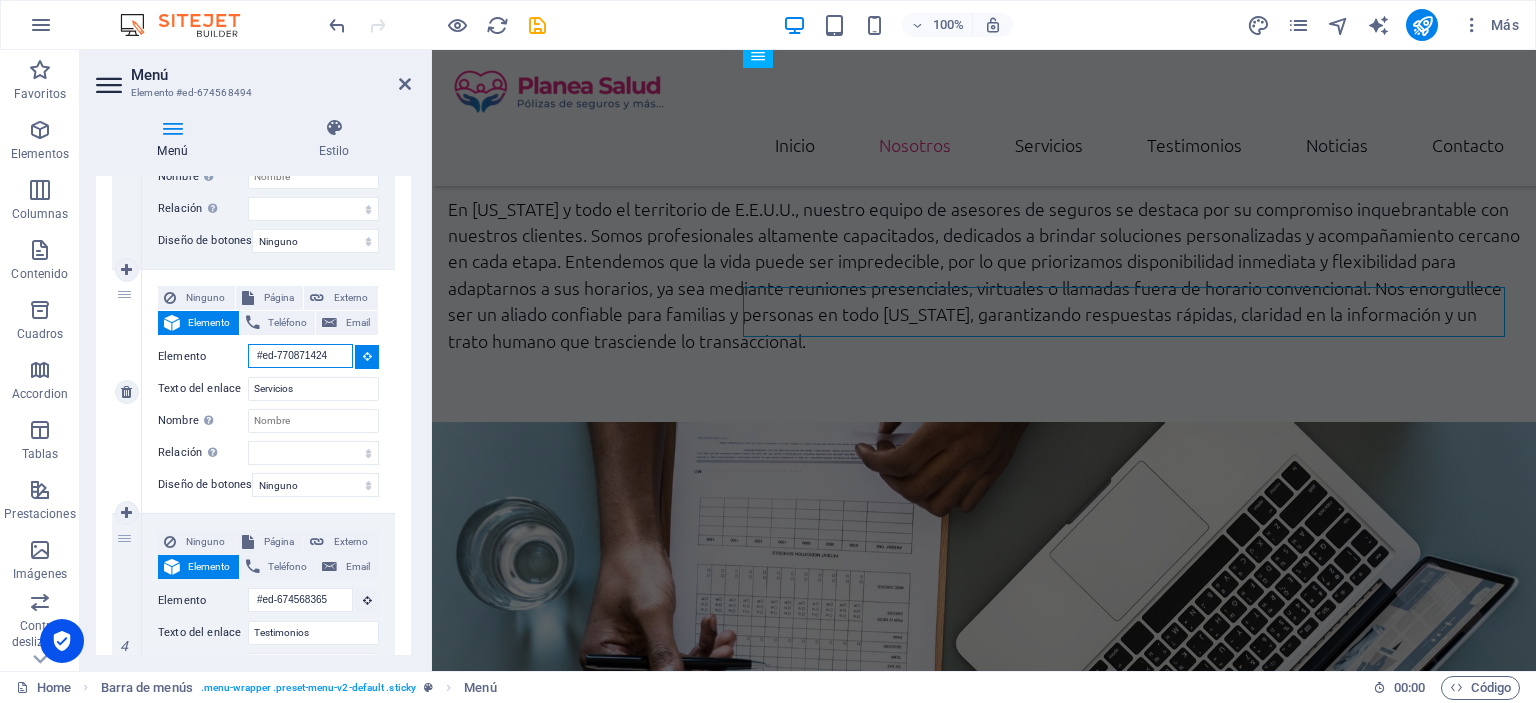 select 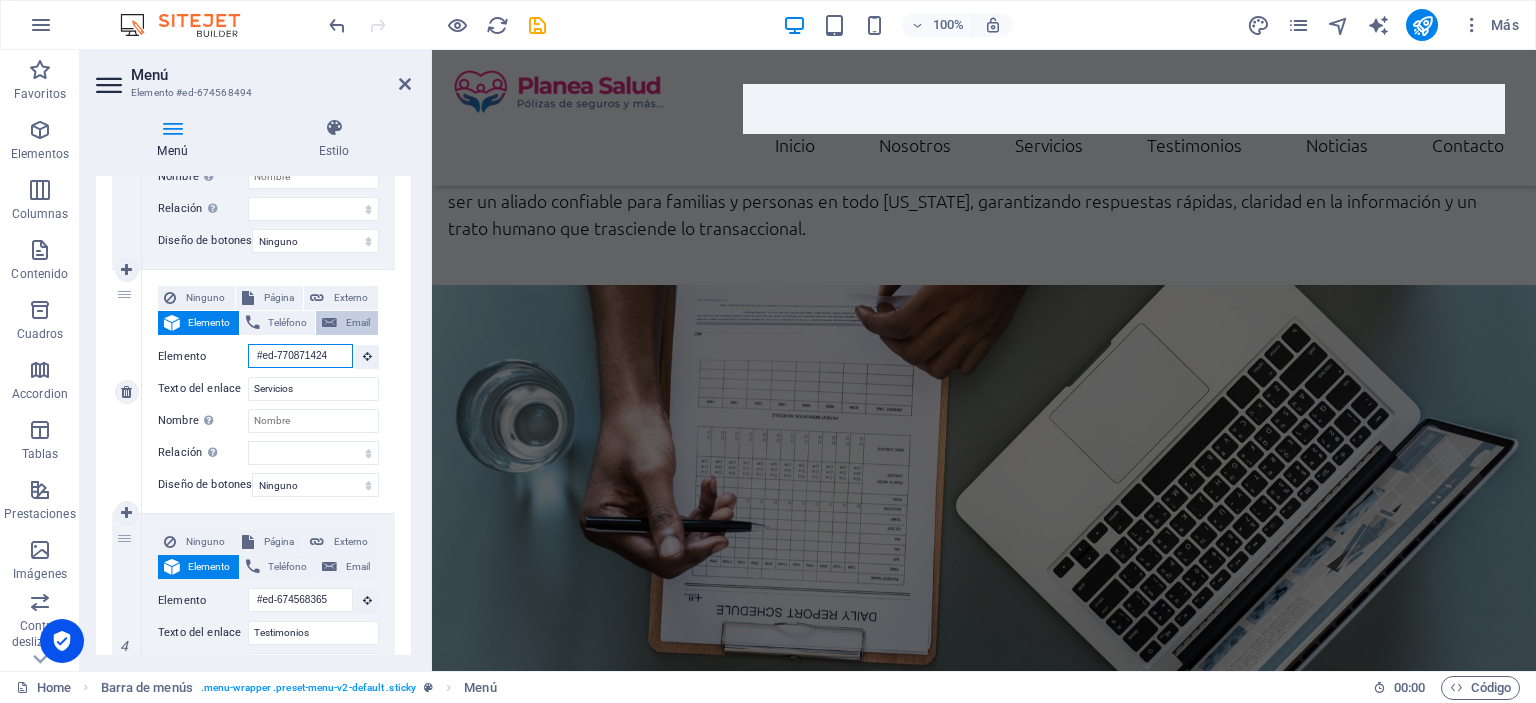 scroll, scrollTop: 888, scrollLeft: 0, axis: vertical 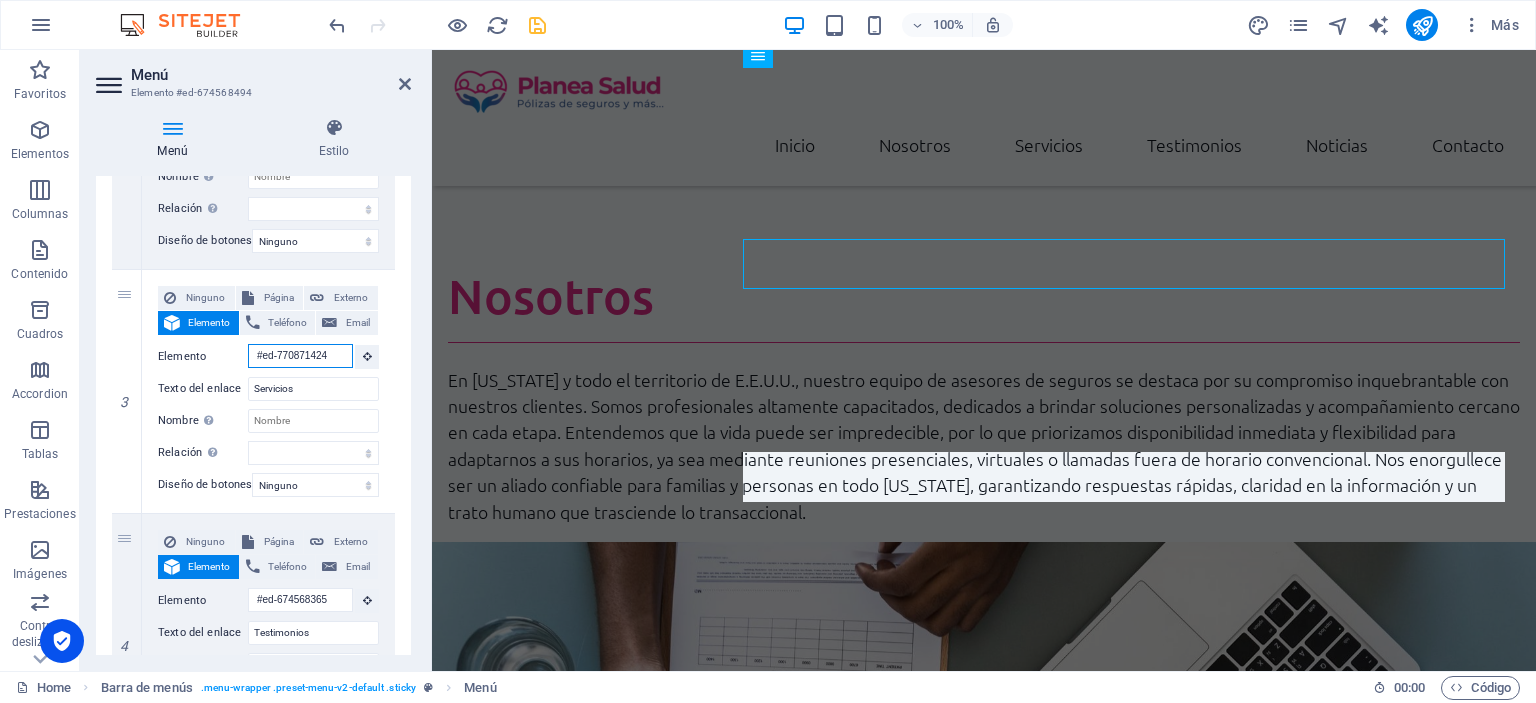type on "#ed-770871424" 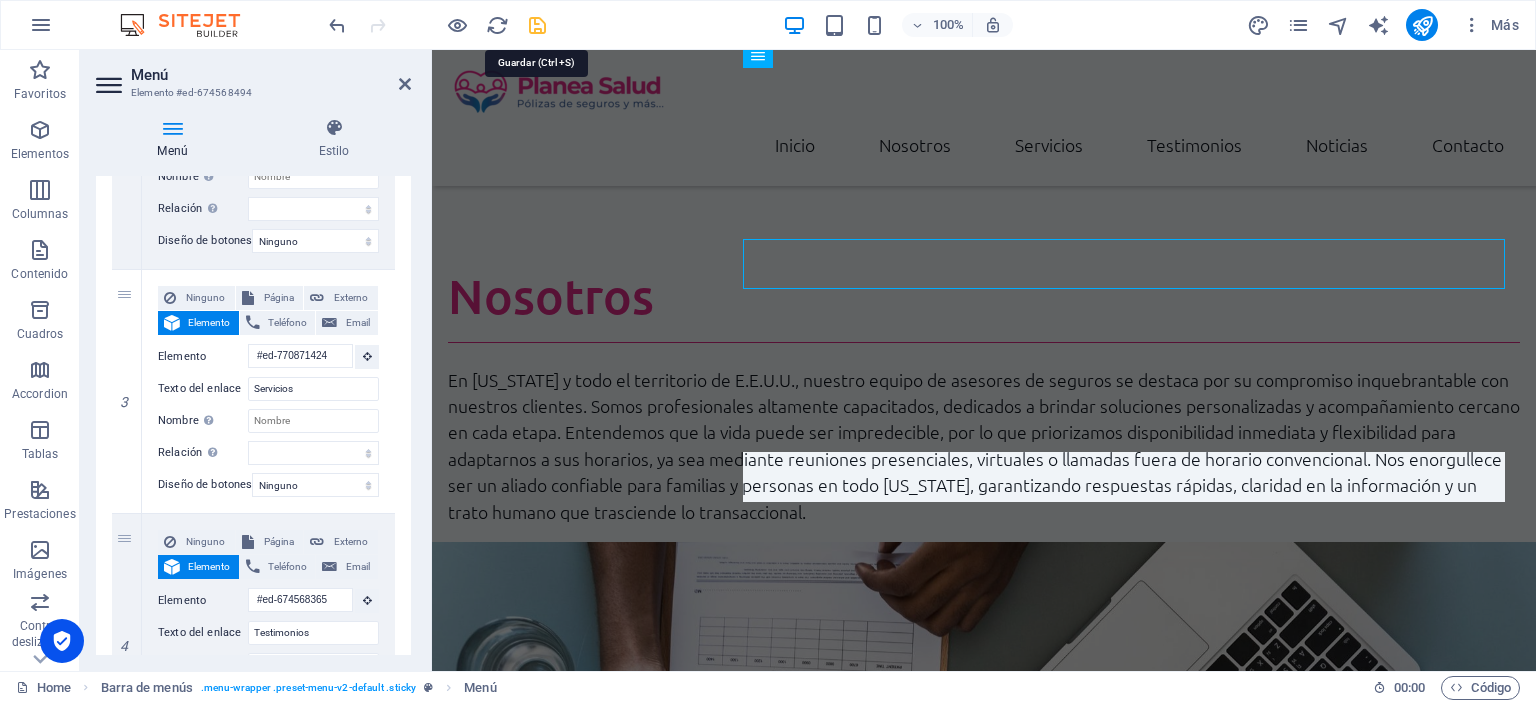 click at bounding box center (537, 25) 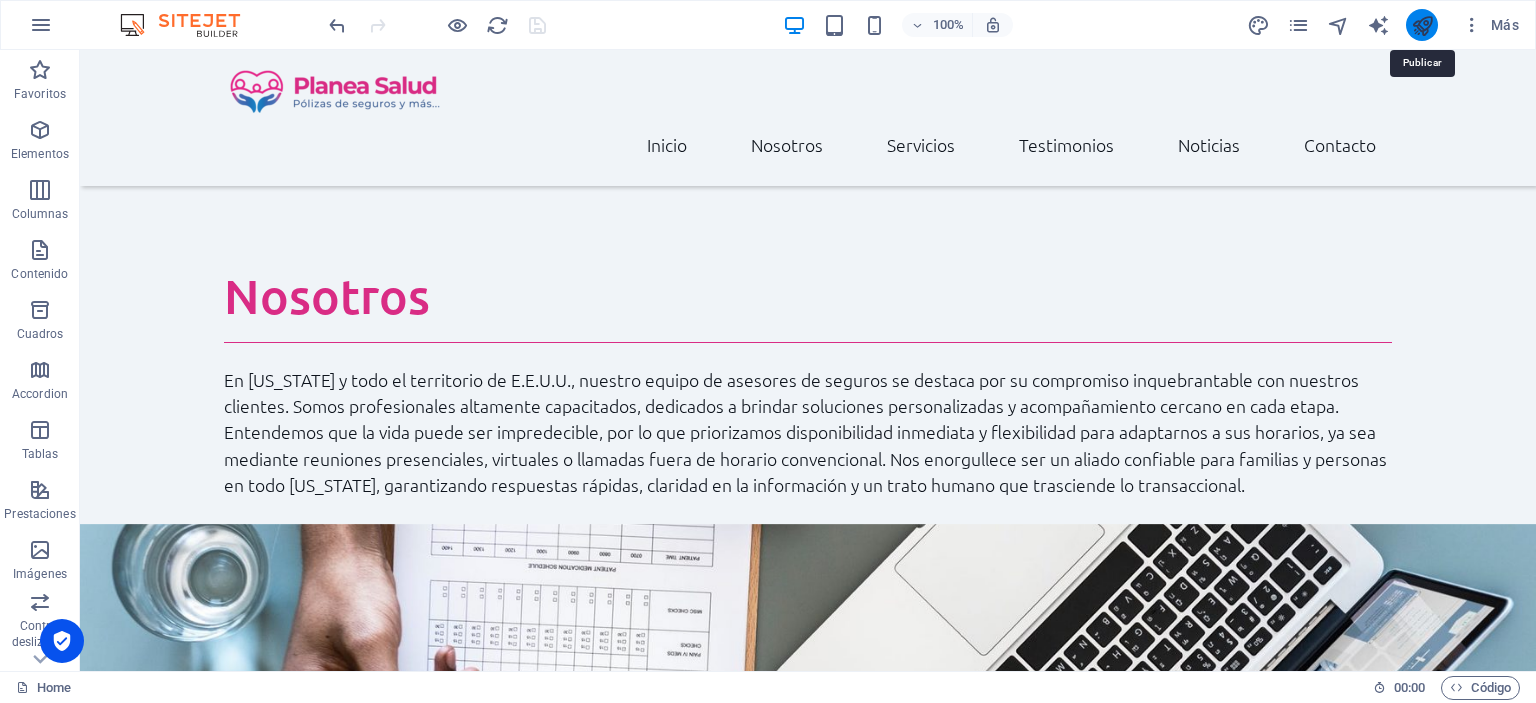 click at bounding box center [1422, 25] 